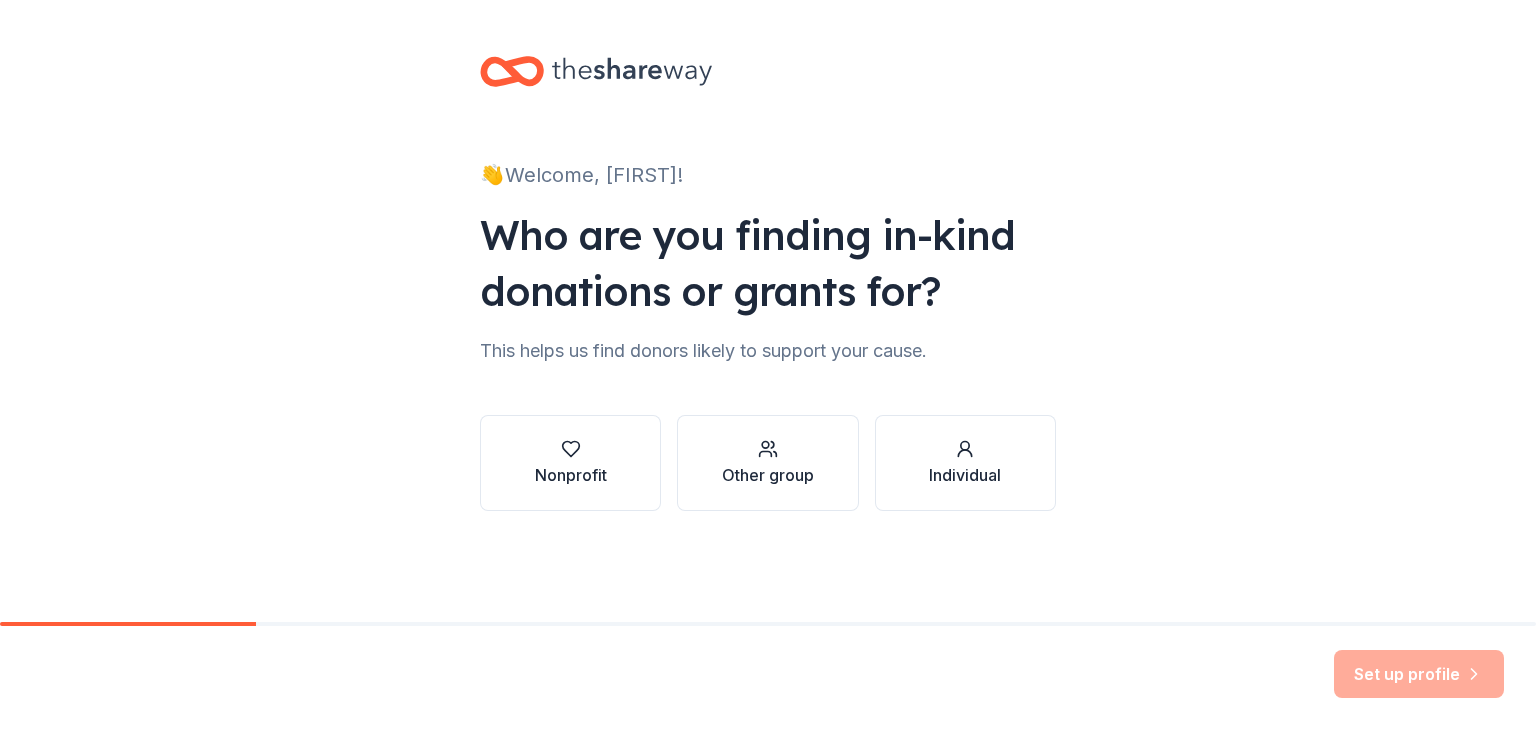 scroll, scrollTop: 0, scrollLeft: 0, axis: both 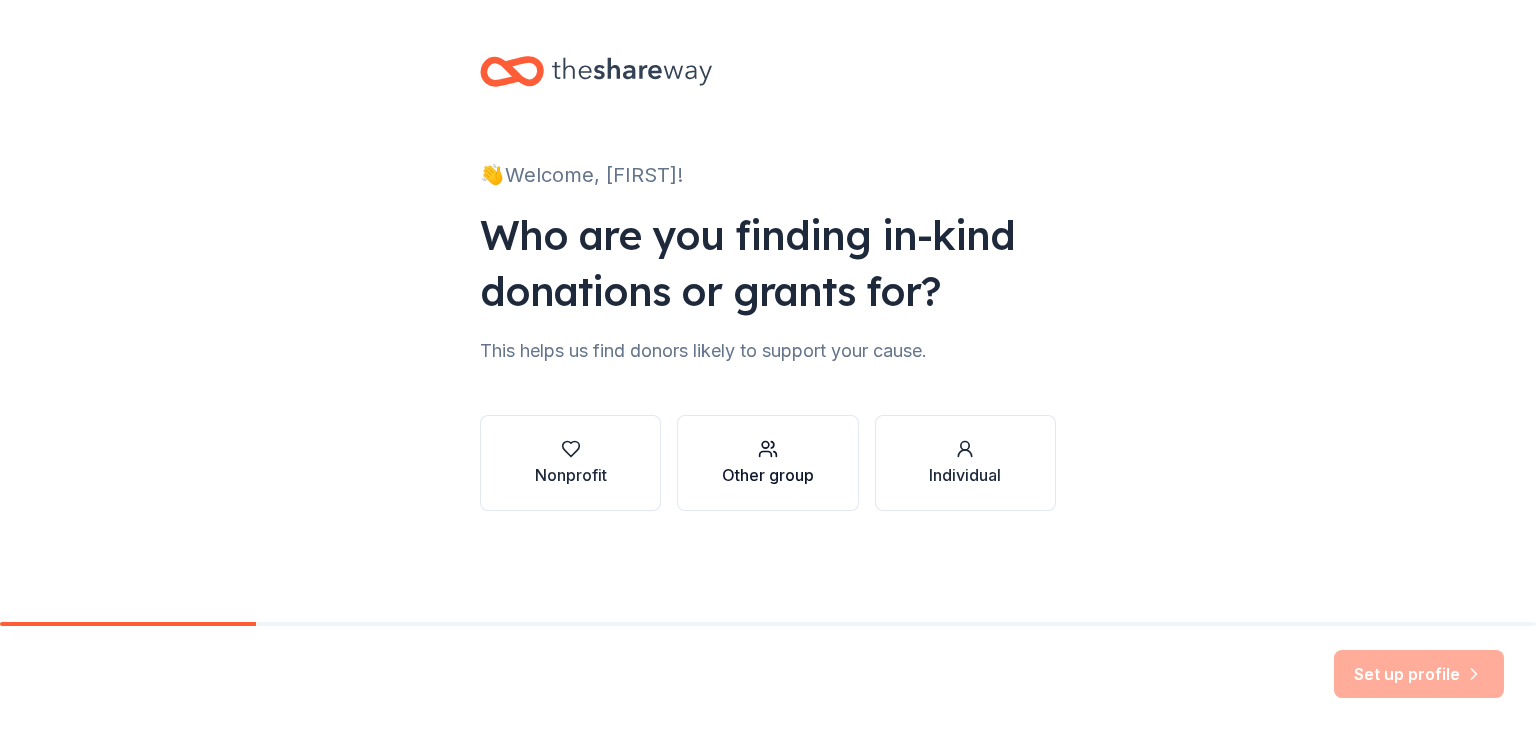 click on "Other group" at bounding box center [767, 463] 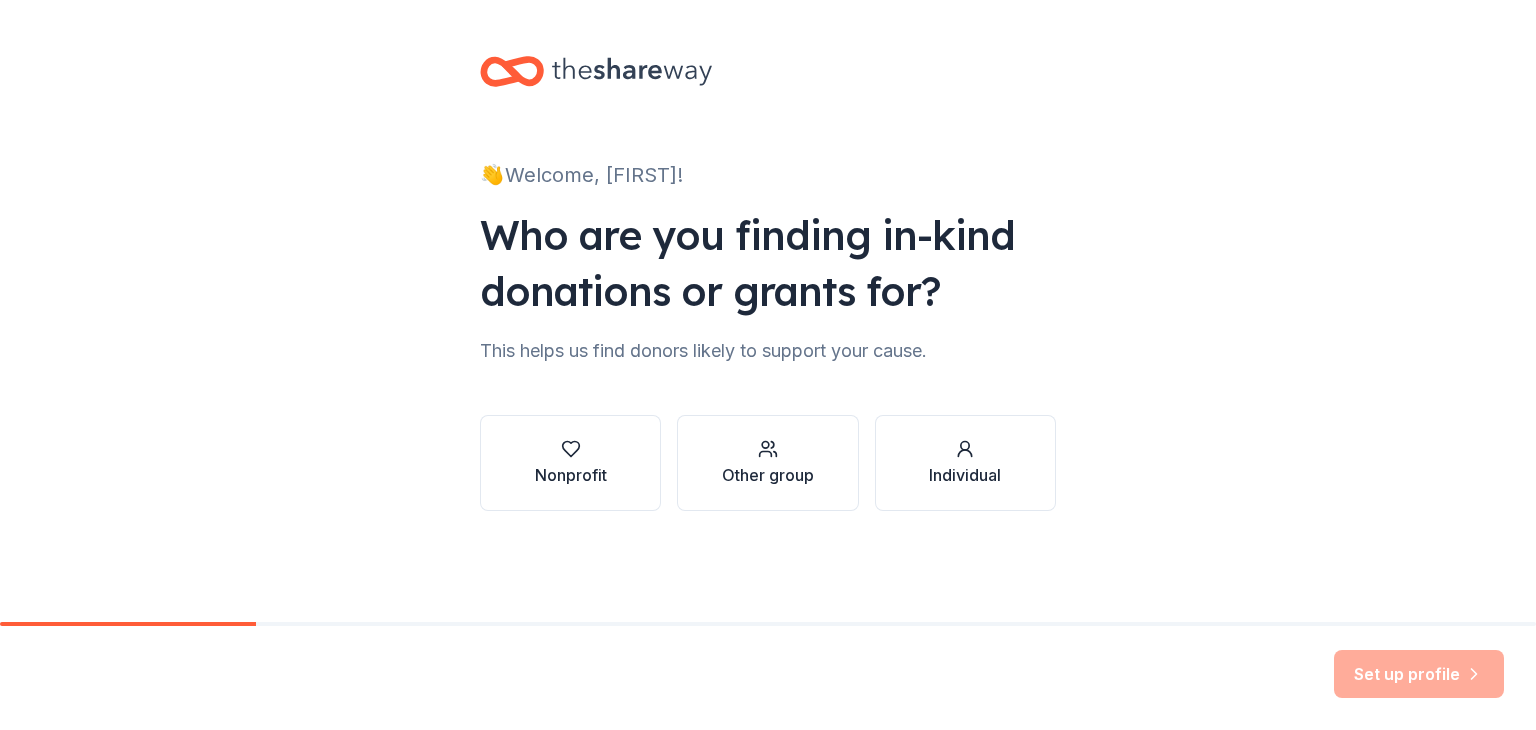 scroll, scrollTop: 0, scrollLeft: 0, axis: both 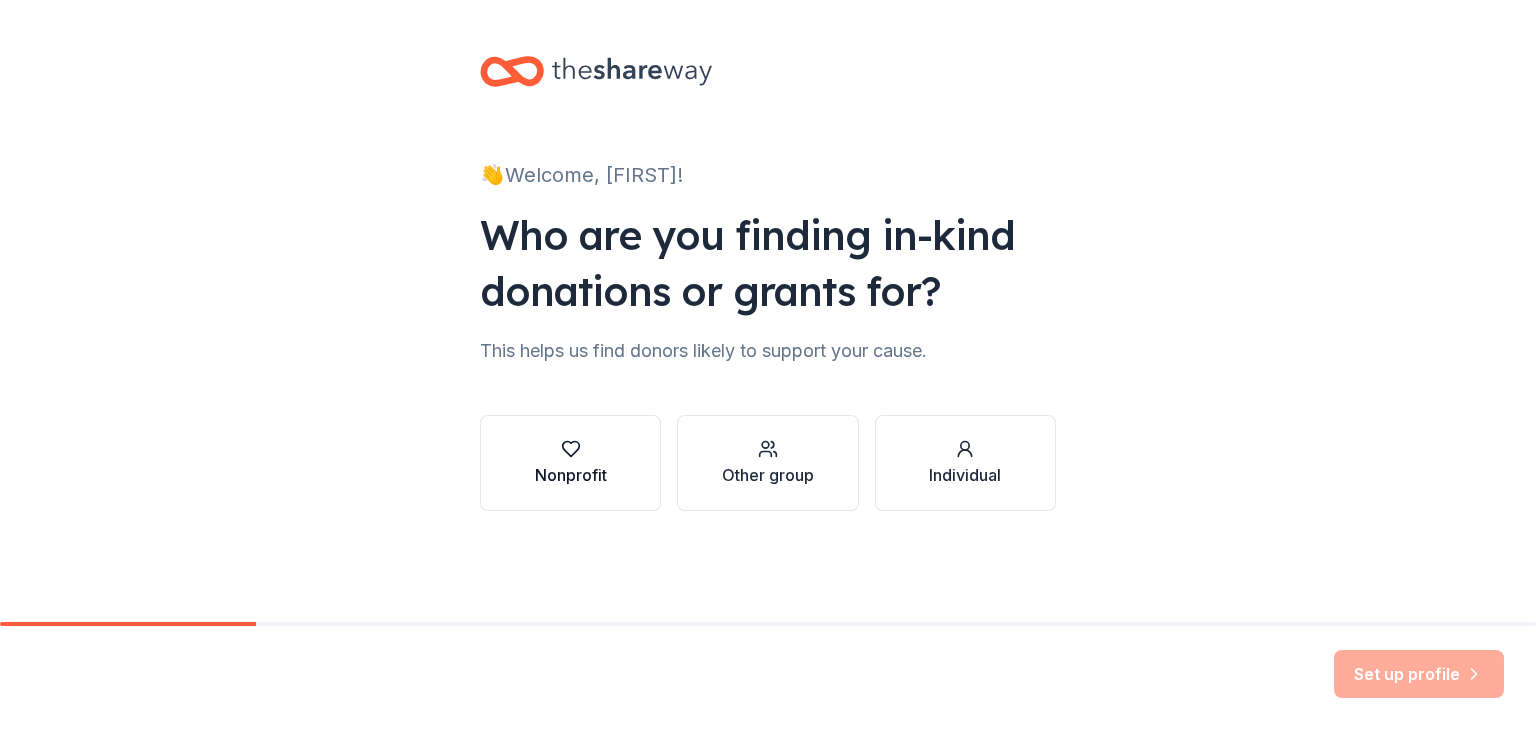 click on "Nonprofit" at bounding box center [570, 463] 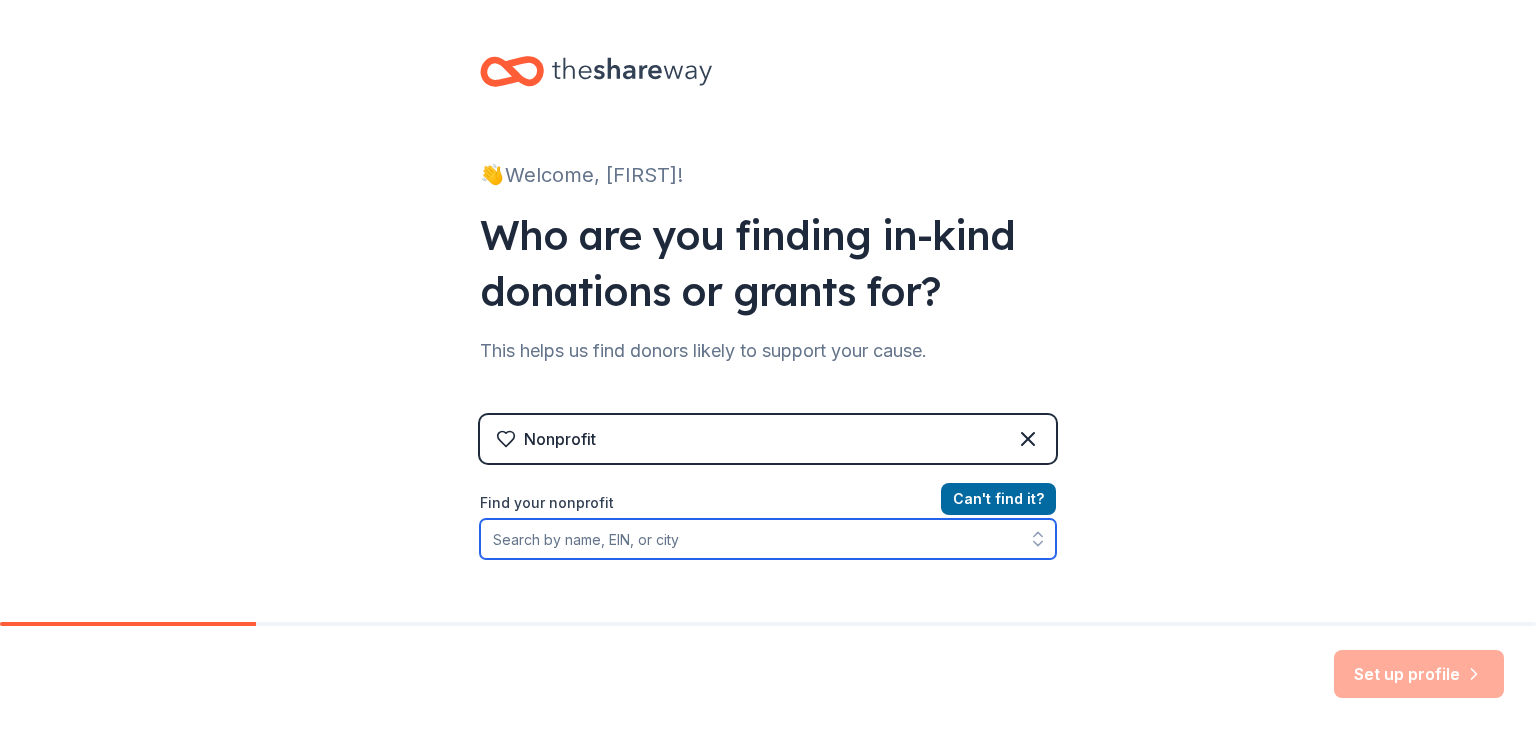 click on "Find your nonprofit" at bounding box center [768, 539] 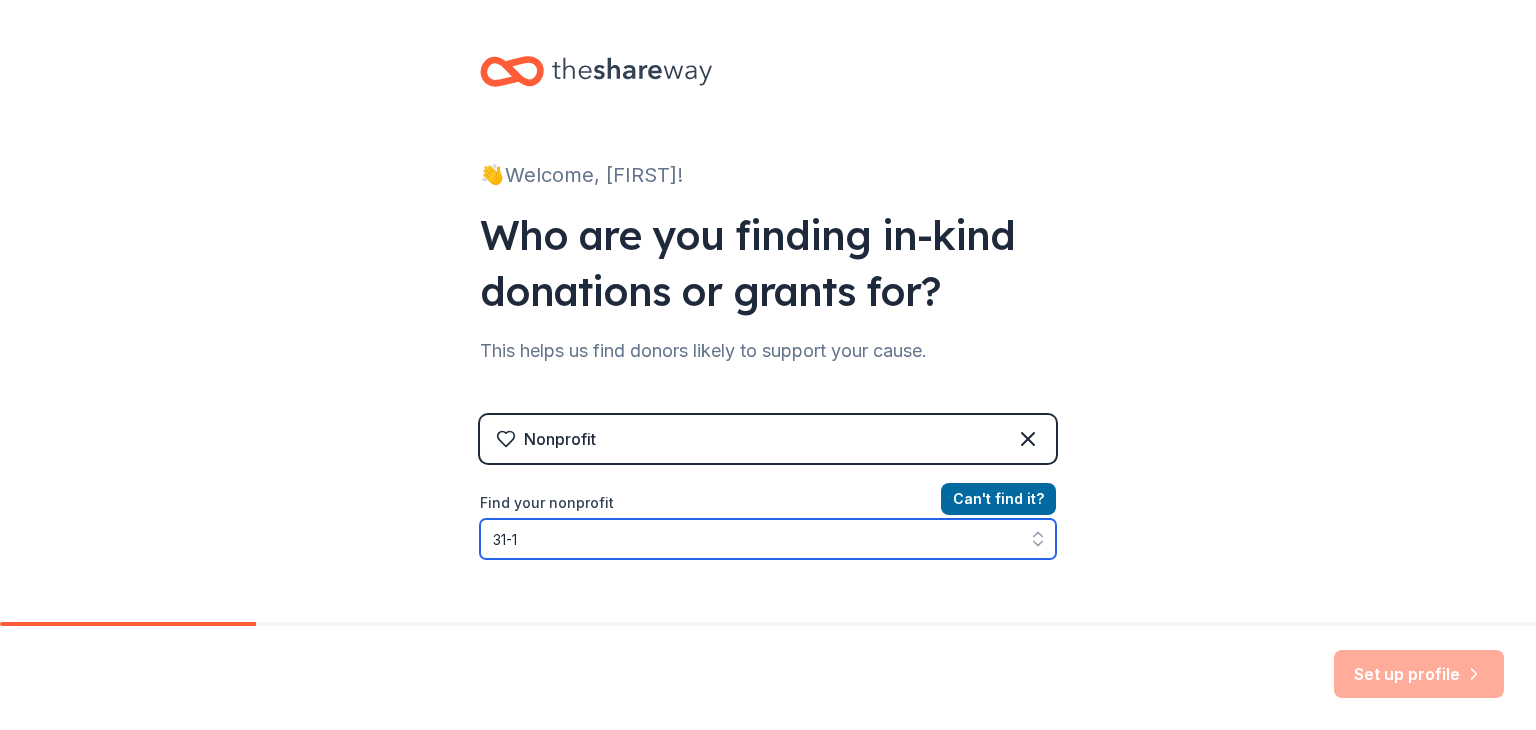scroll, scrollTop: 37, scrollLeft: 0, axis: vertical 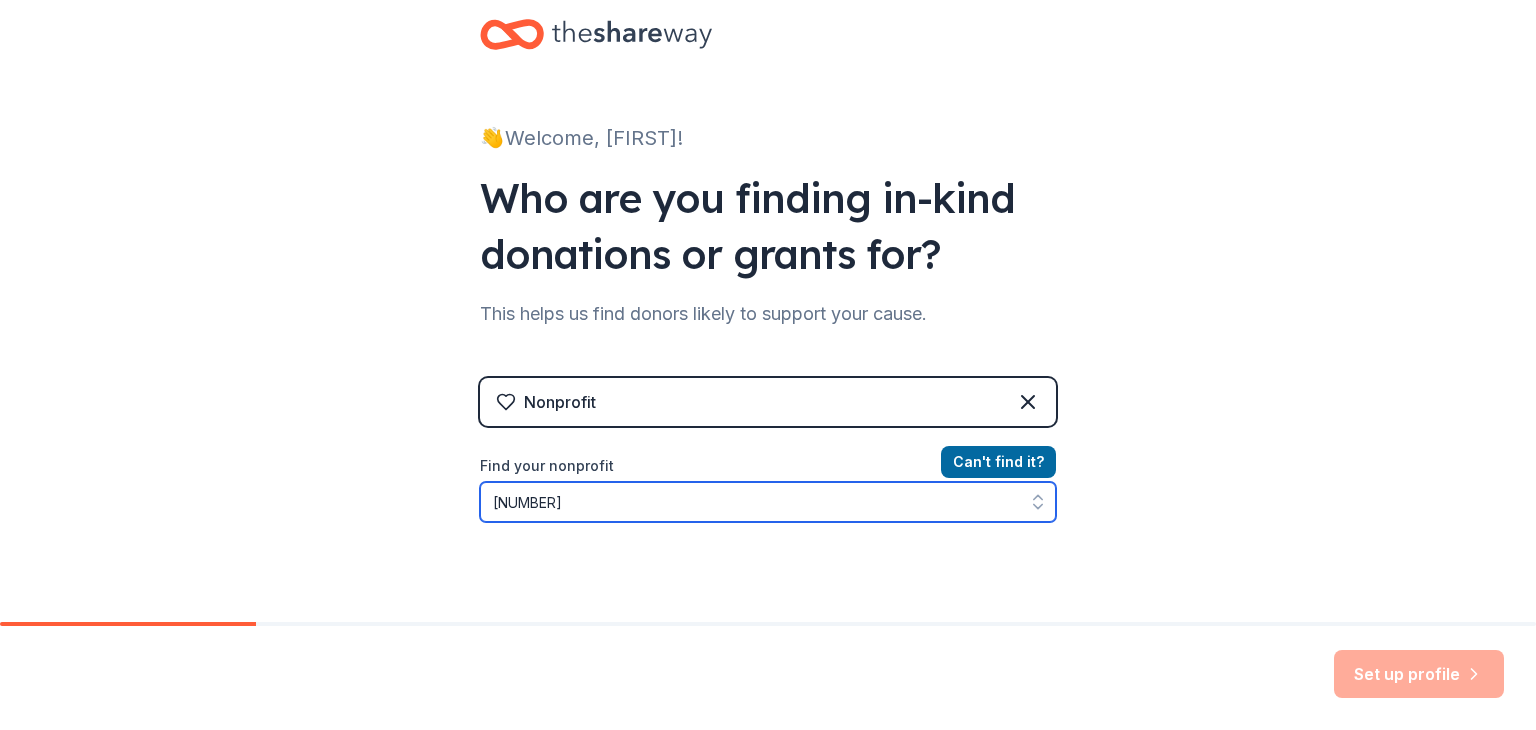 type on "[NUMBER]" 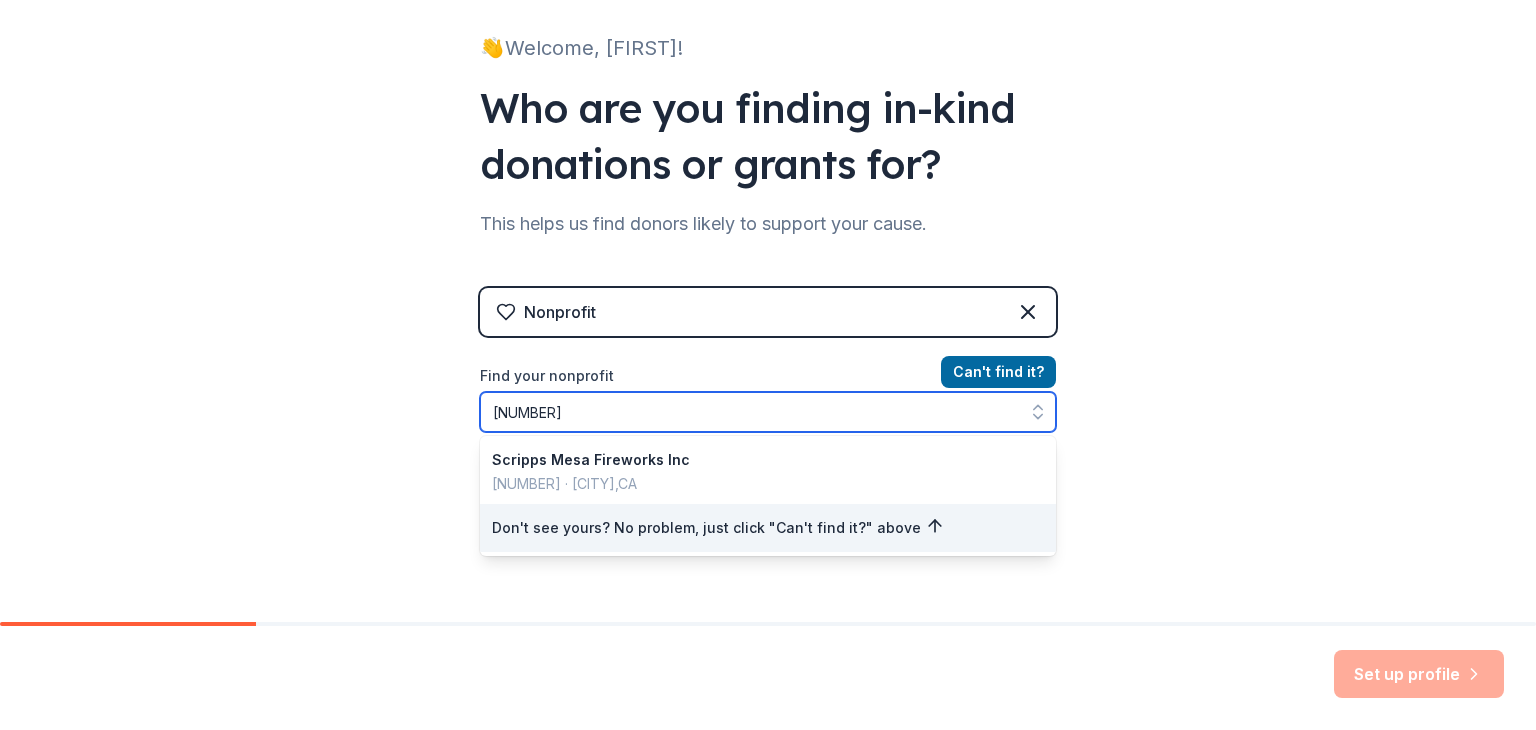 scroll, scrollTop: 233, scrollLeft: 0, axis: vertical 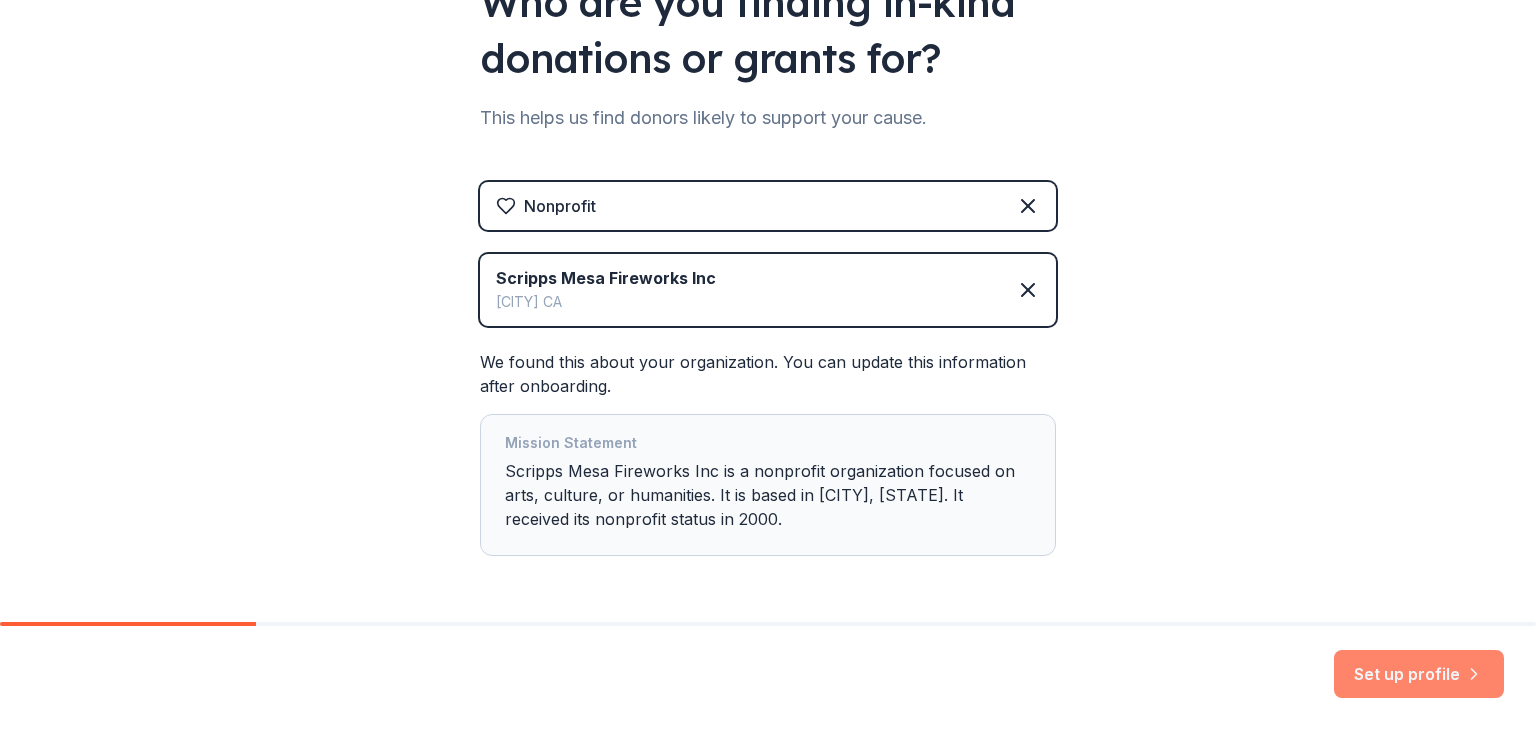 click on "Set up profile" at bounding box center [1419, 674] 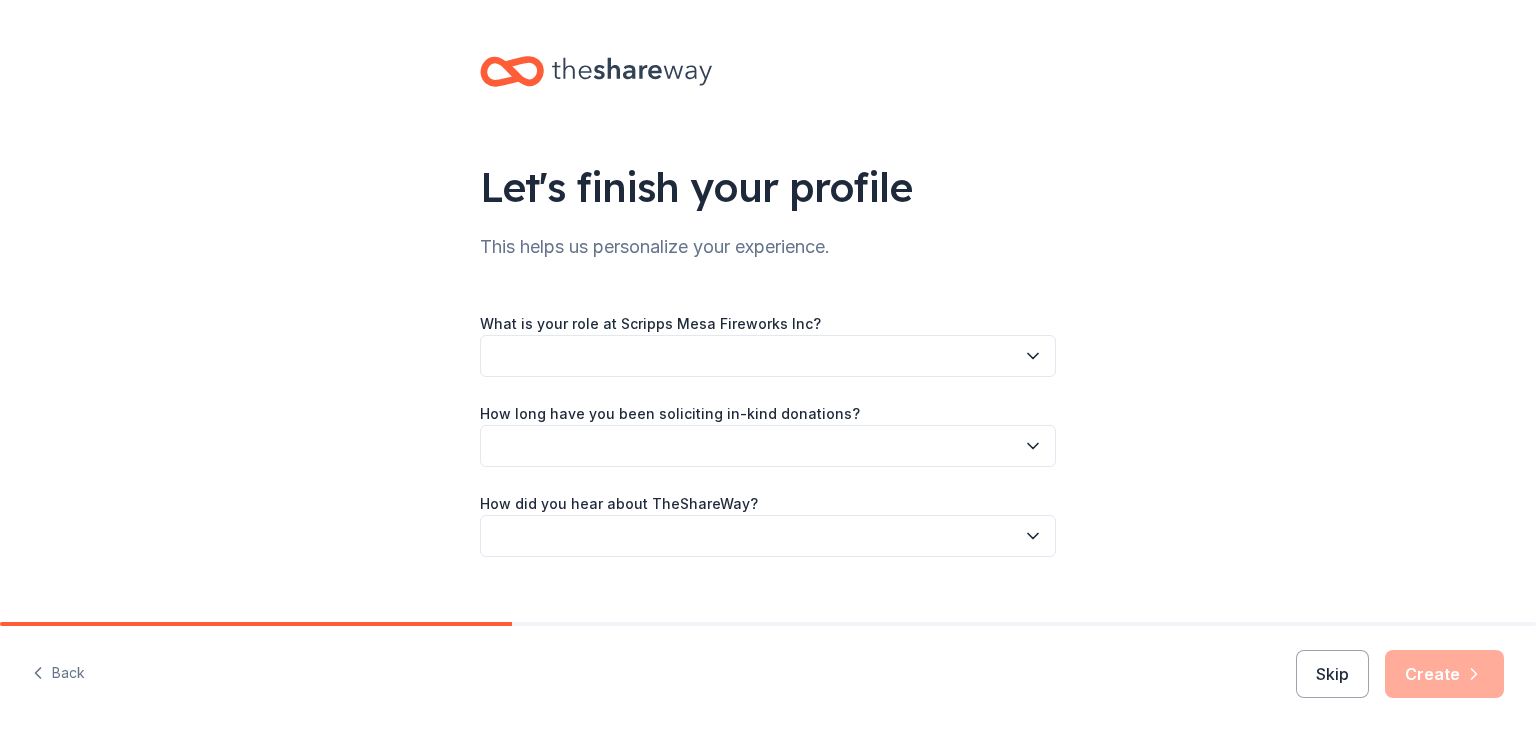 click at bounding box center (768, 356) 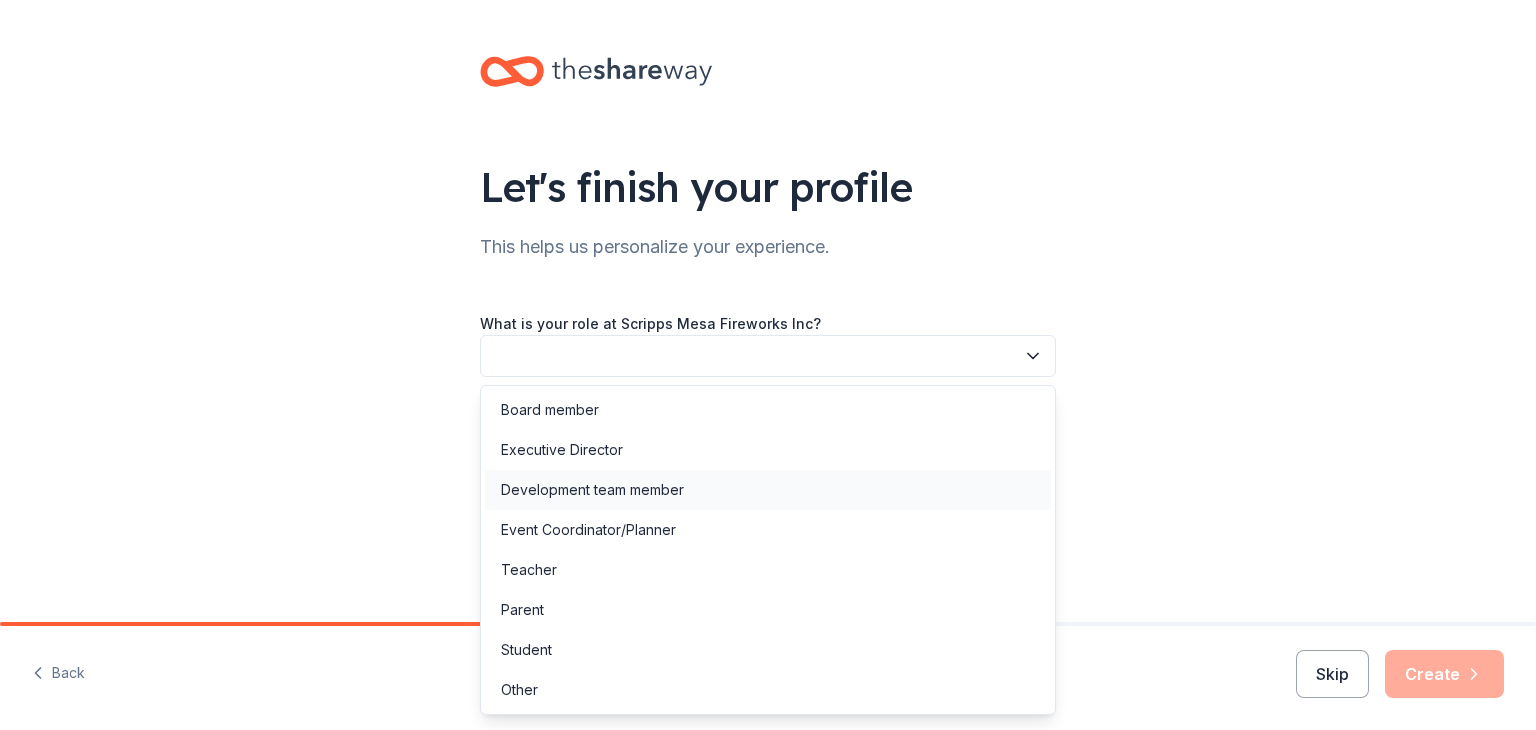 click on "Development team member" at bounding box center [592, 490] 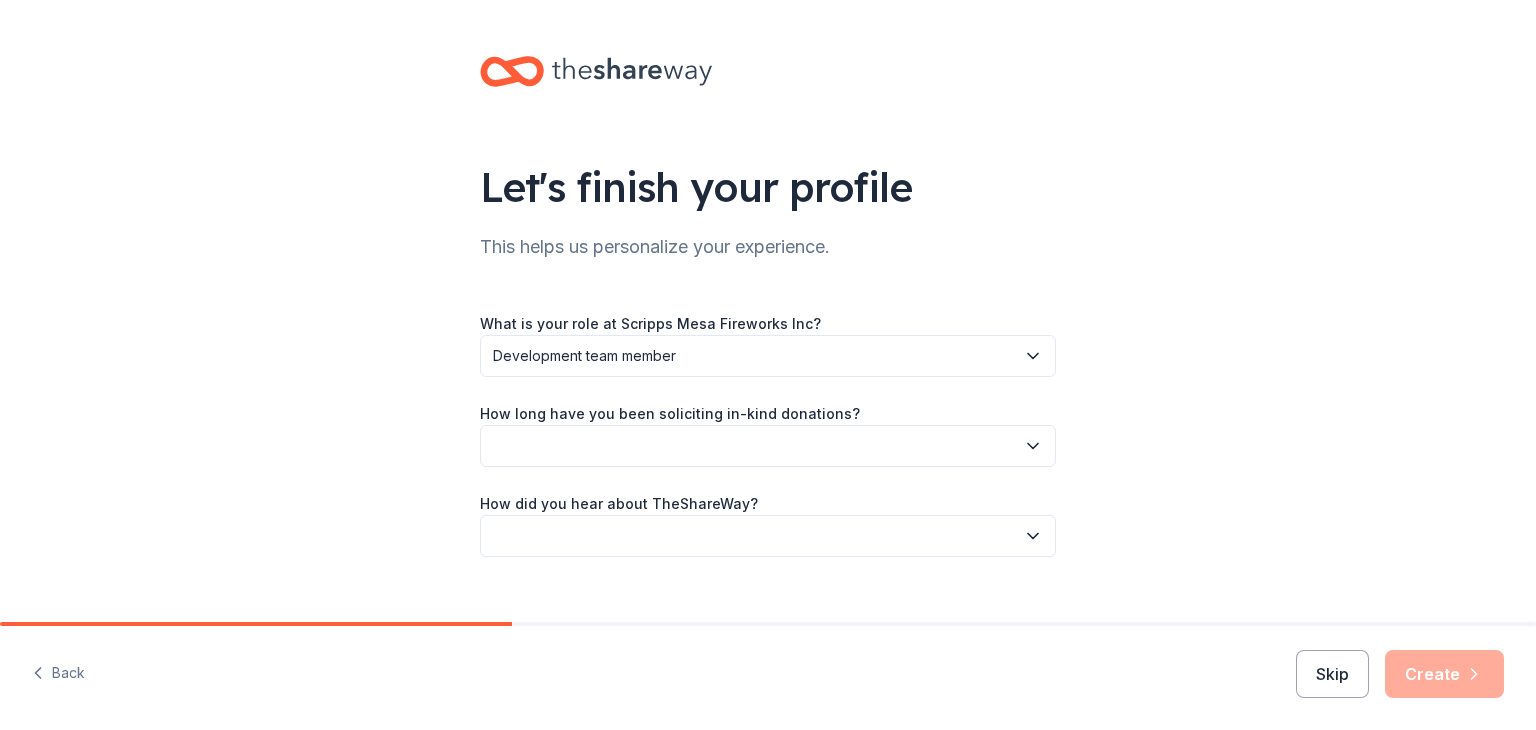 click at bounding box center (768, 446) 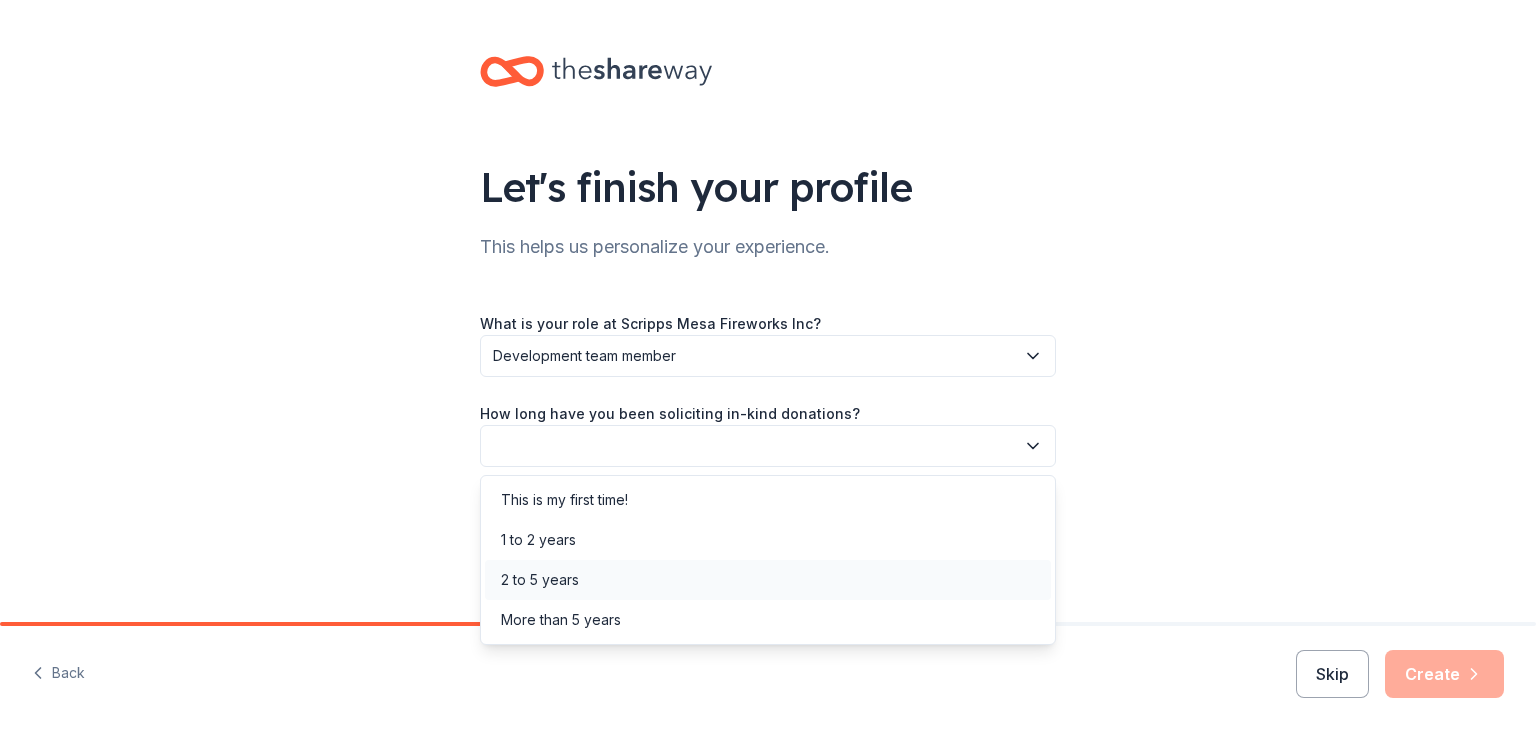 click on "2 to 5 years" at bounding box center (540, 580) 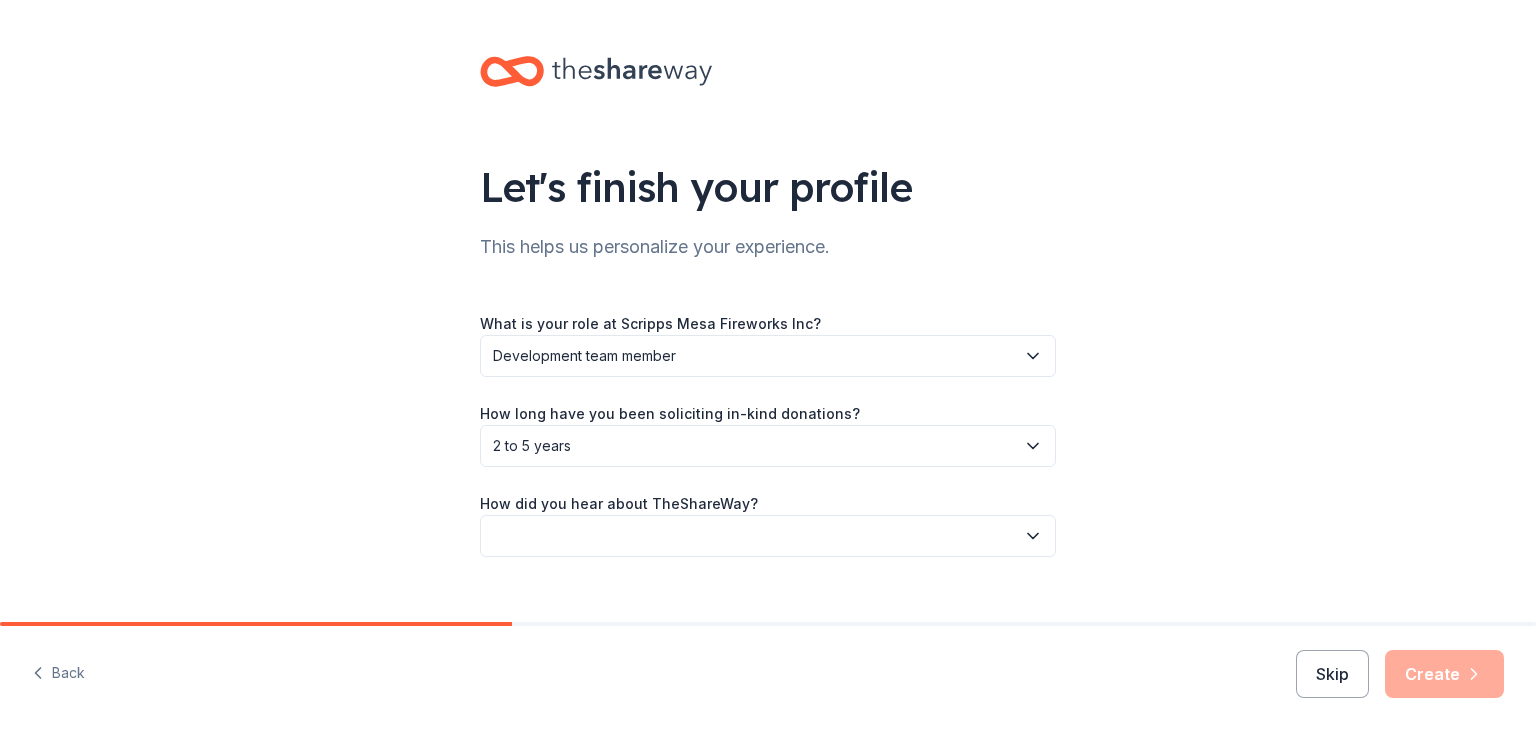 click at bounding box center [768, 536] 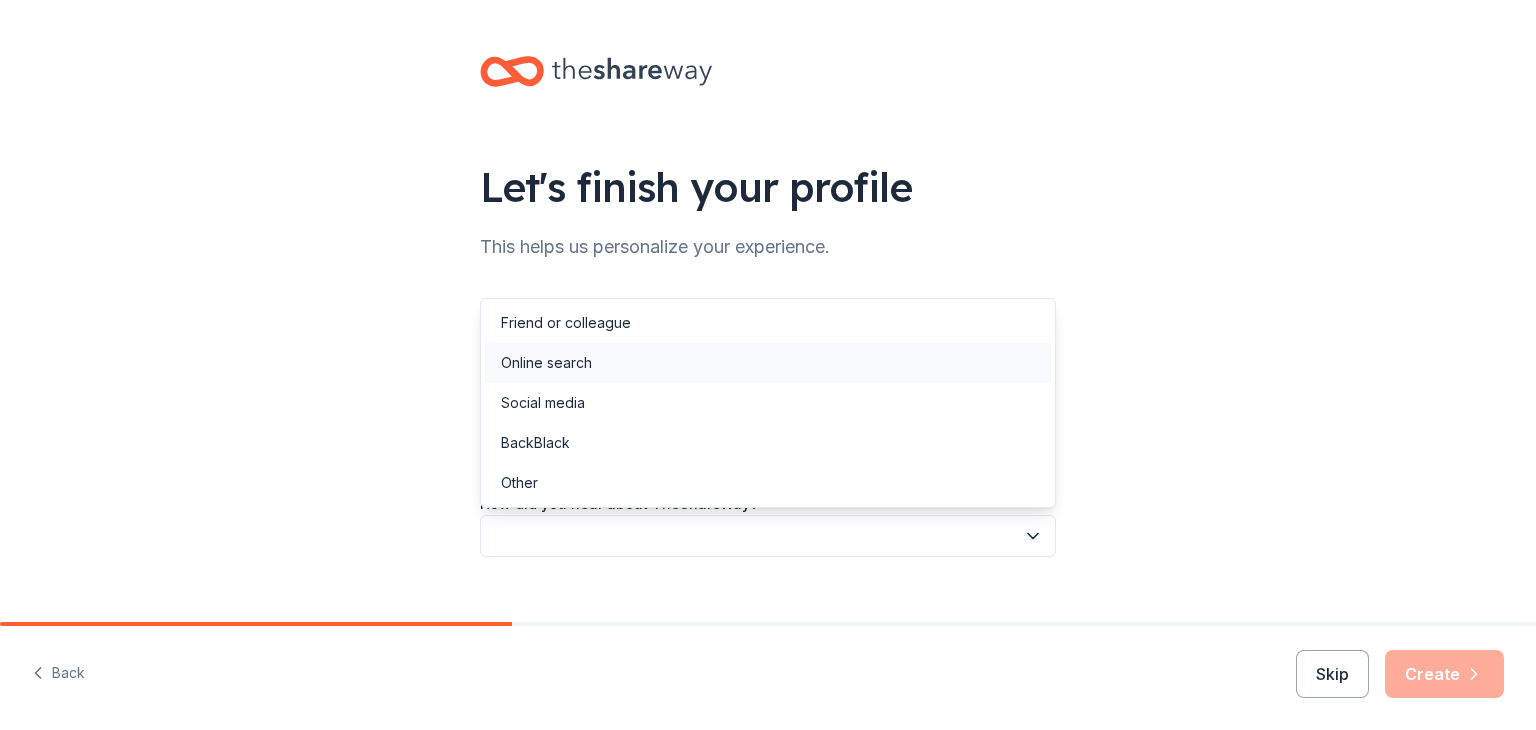 click on "Online search" at bounding box center [546, 363] 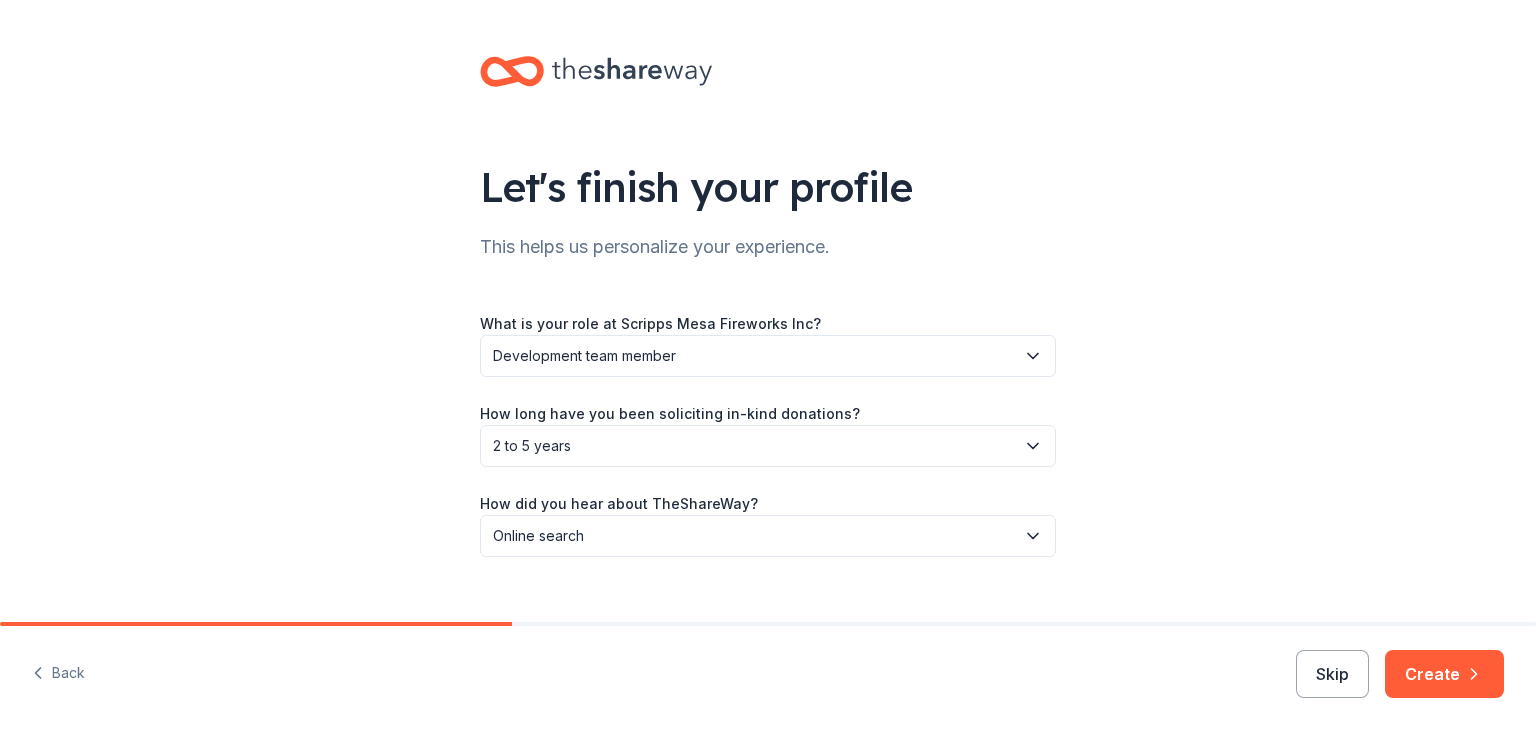 scroll, scrollTop: 31, scrollLeft: 0, axis: vertical 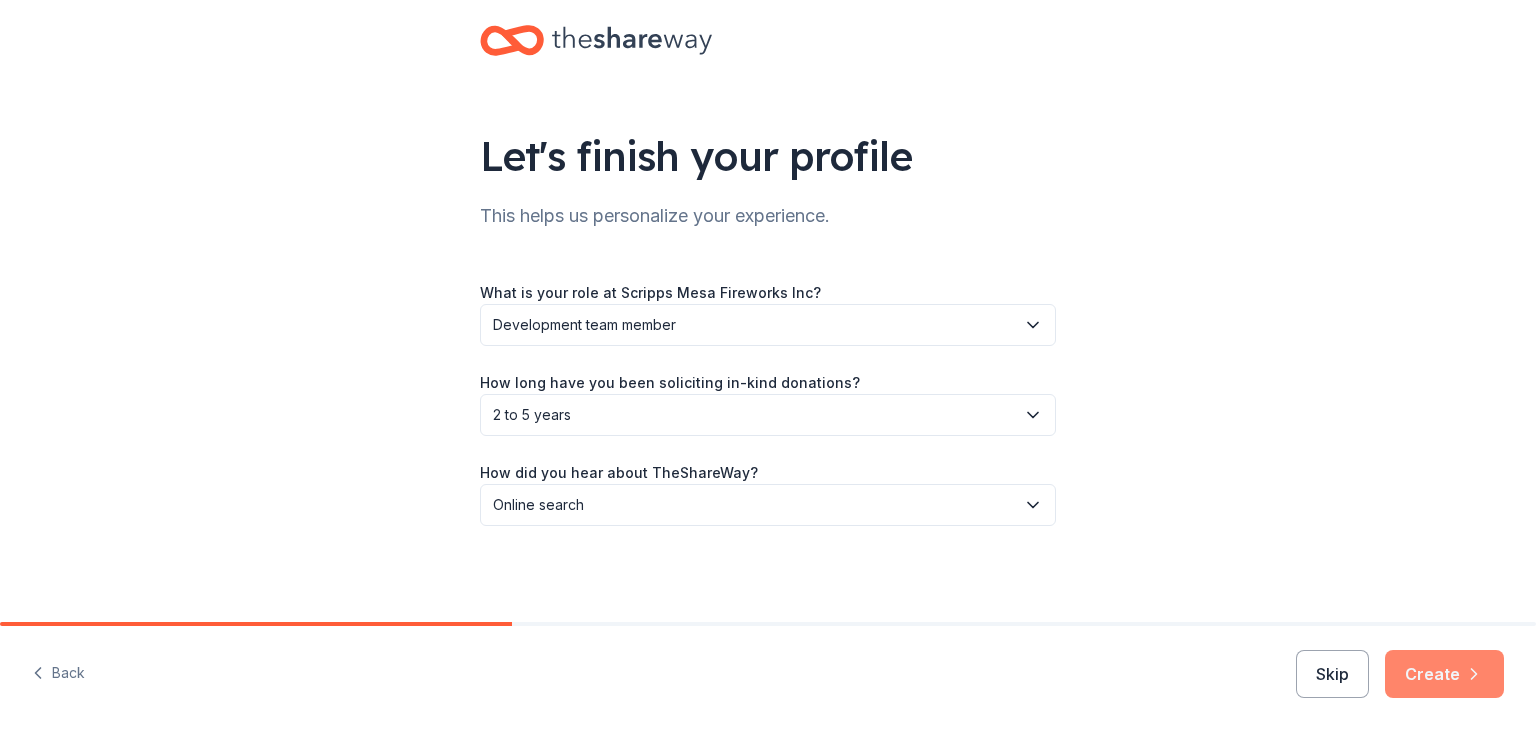 click on "Create" at bounding box center [1444, 674] 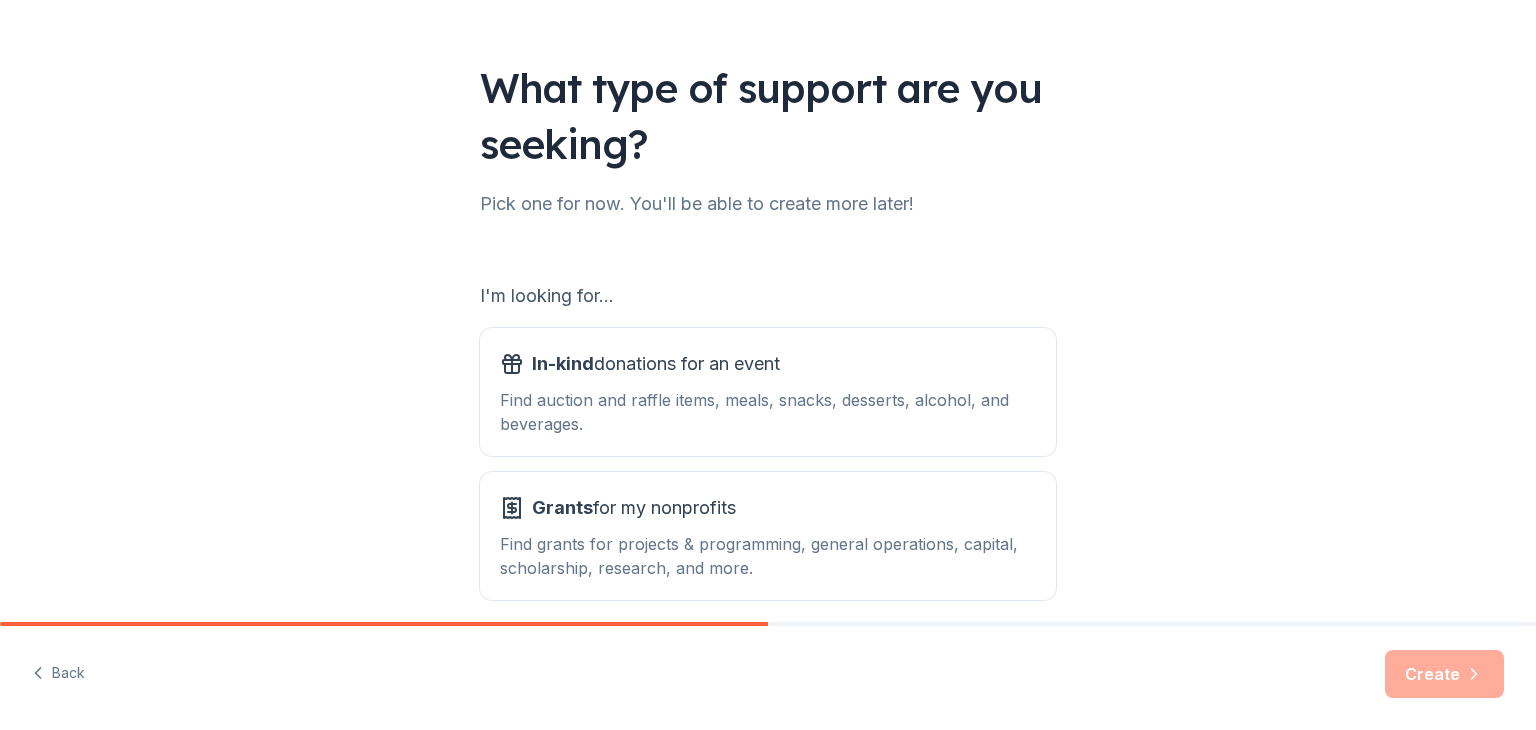 scroll, scrollTop: 185, scrollLeft: 0, axis: vertical 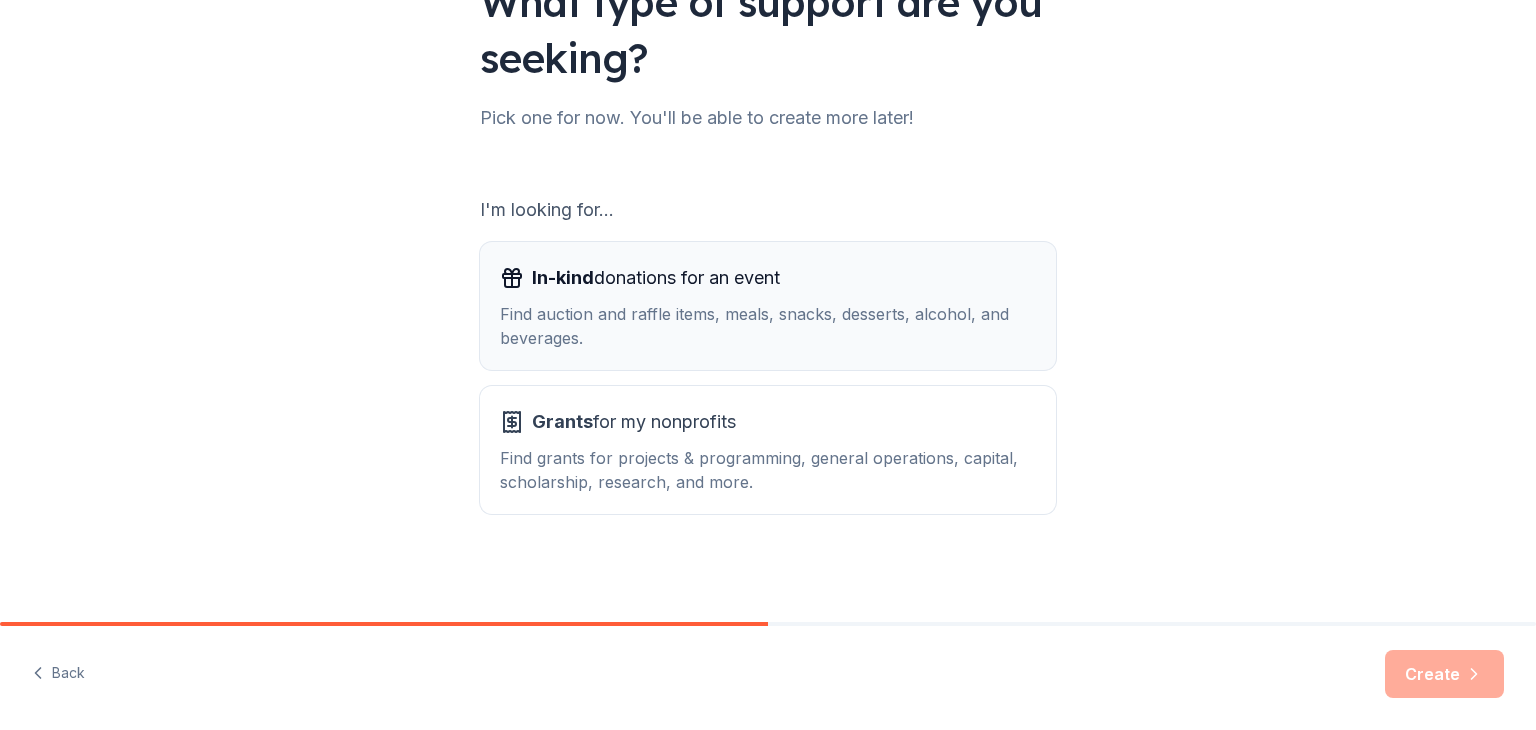 click on "Find auction and raffle items, meals, snacks, desserts, alcohol, and beverages." at bounding box center [768, 326] 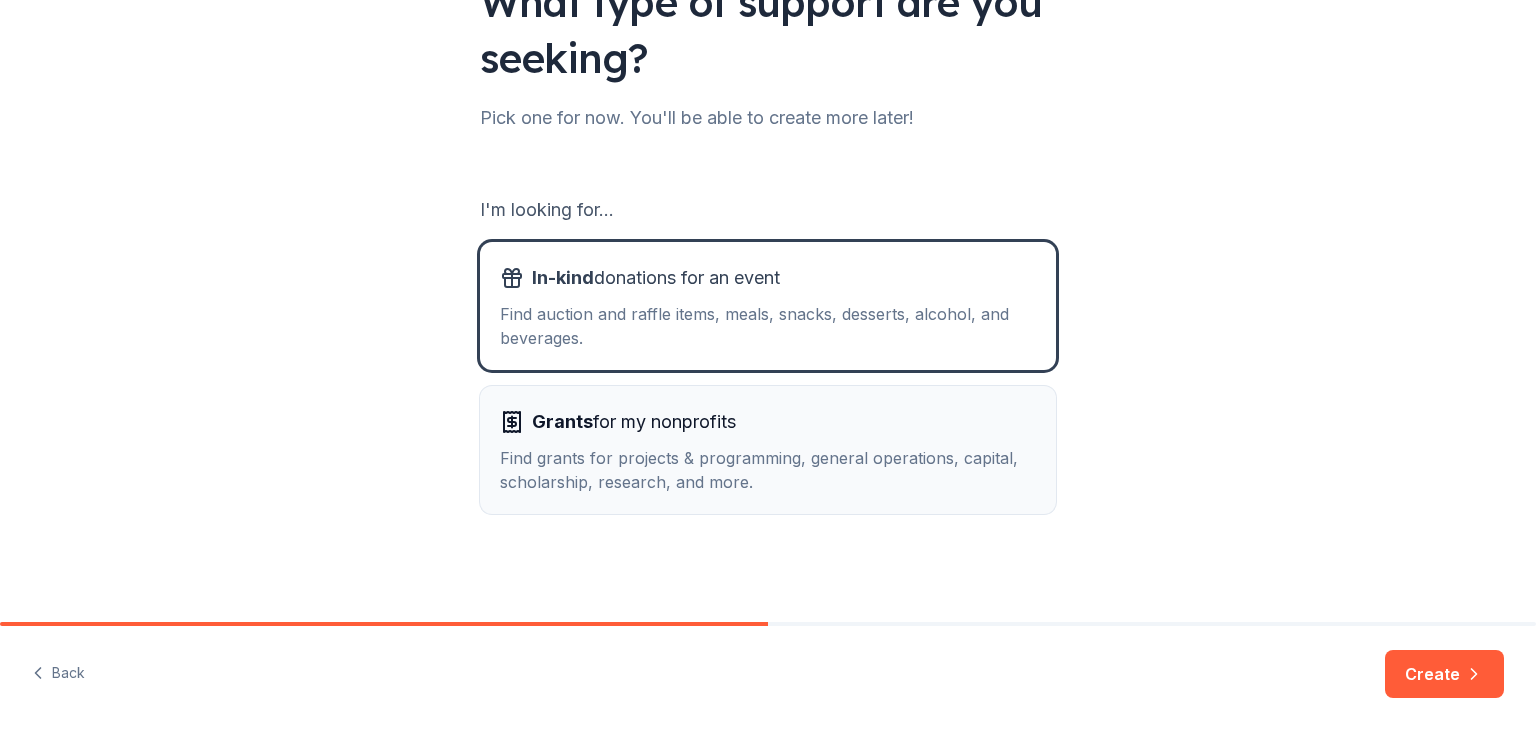 click on "Find grants for projects & programming, general operations, capital, scholarship, research, and more." at bounding box center [768, 470] 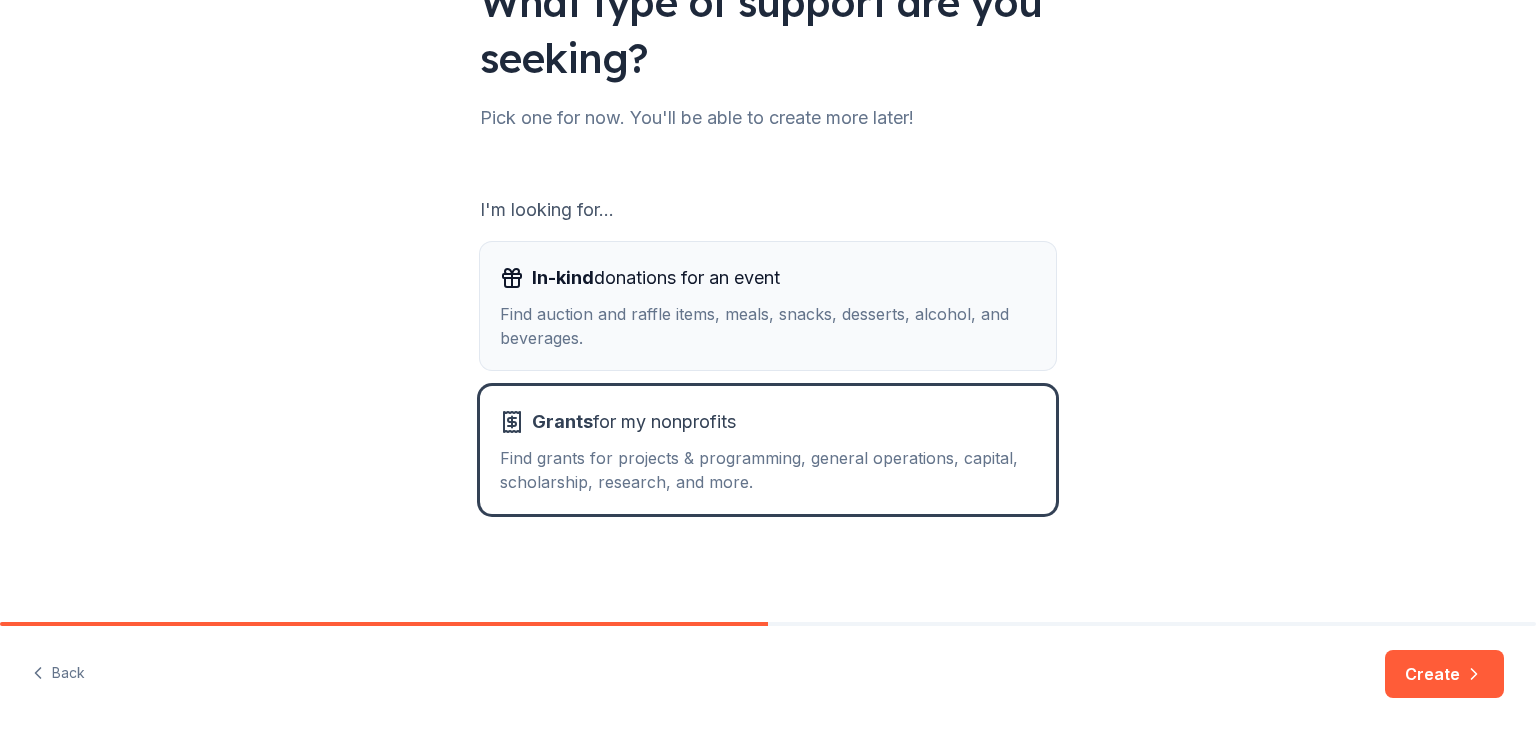 click on "Find auction and raffle items, meals, snacks, desserts, alcohol, and beverages." at bounding box center (768, 326) 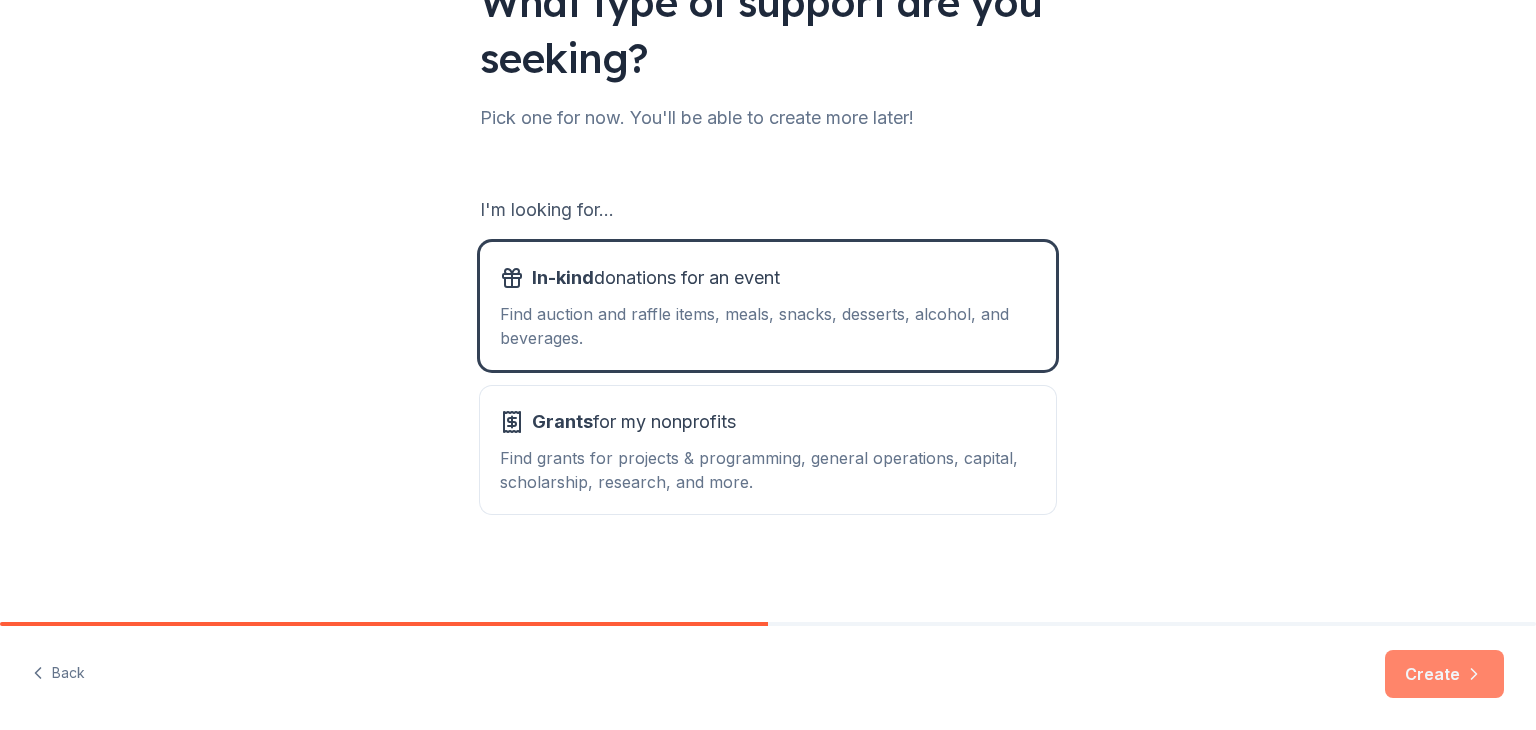 click on "Create" at bounding box center [1444, 674] 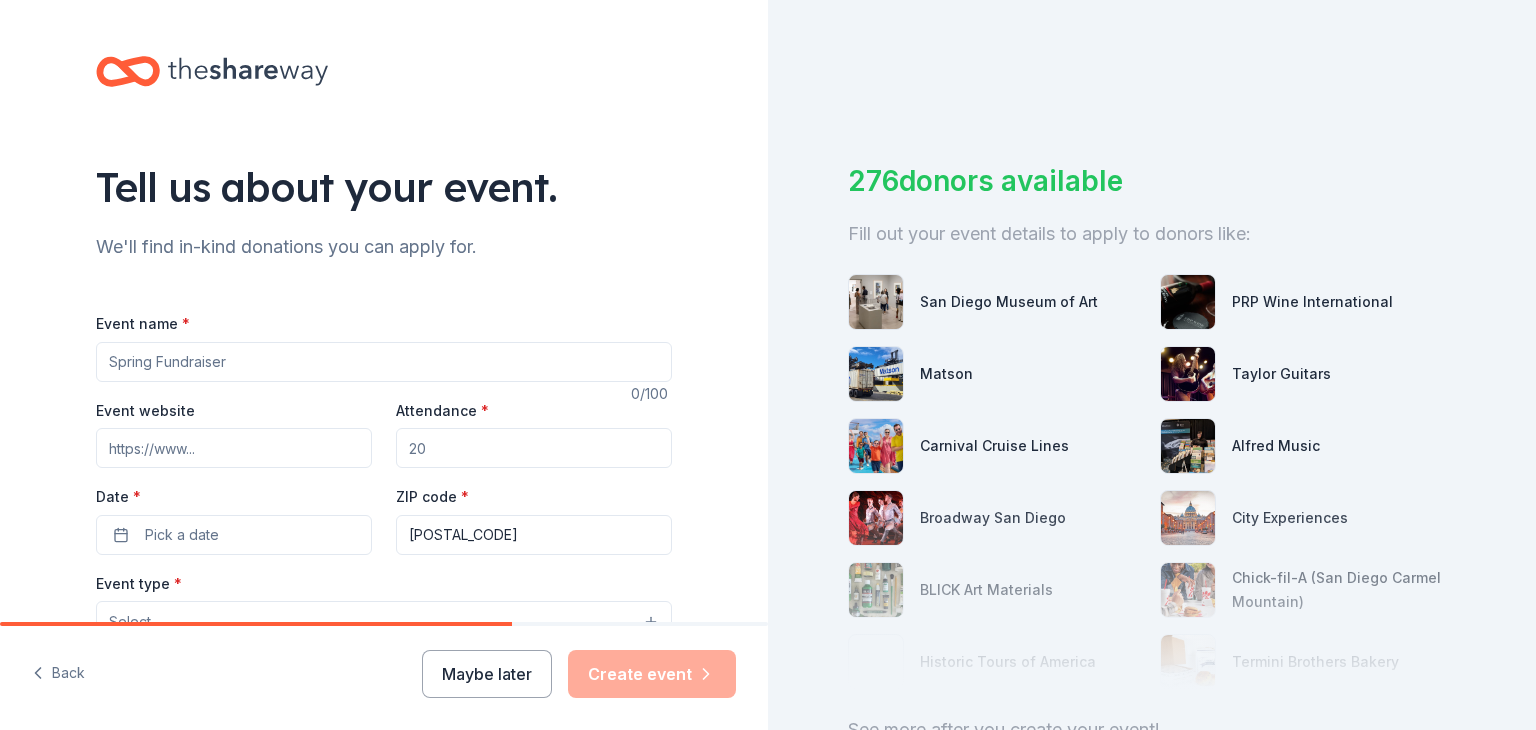 click on "Attendance *" at bounding box center (534, 448) 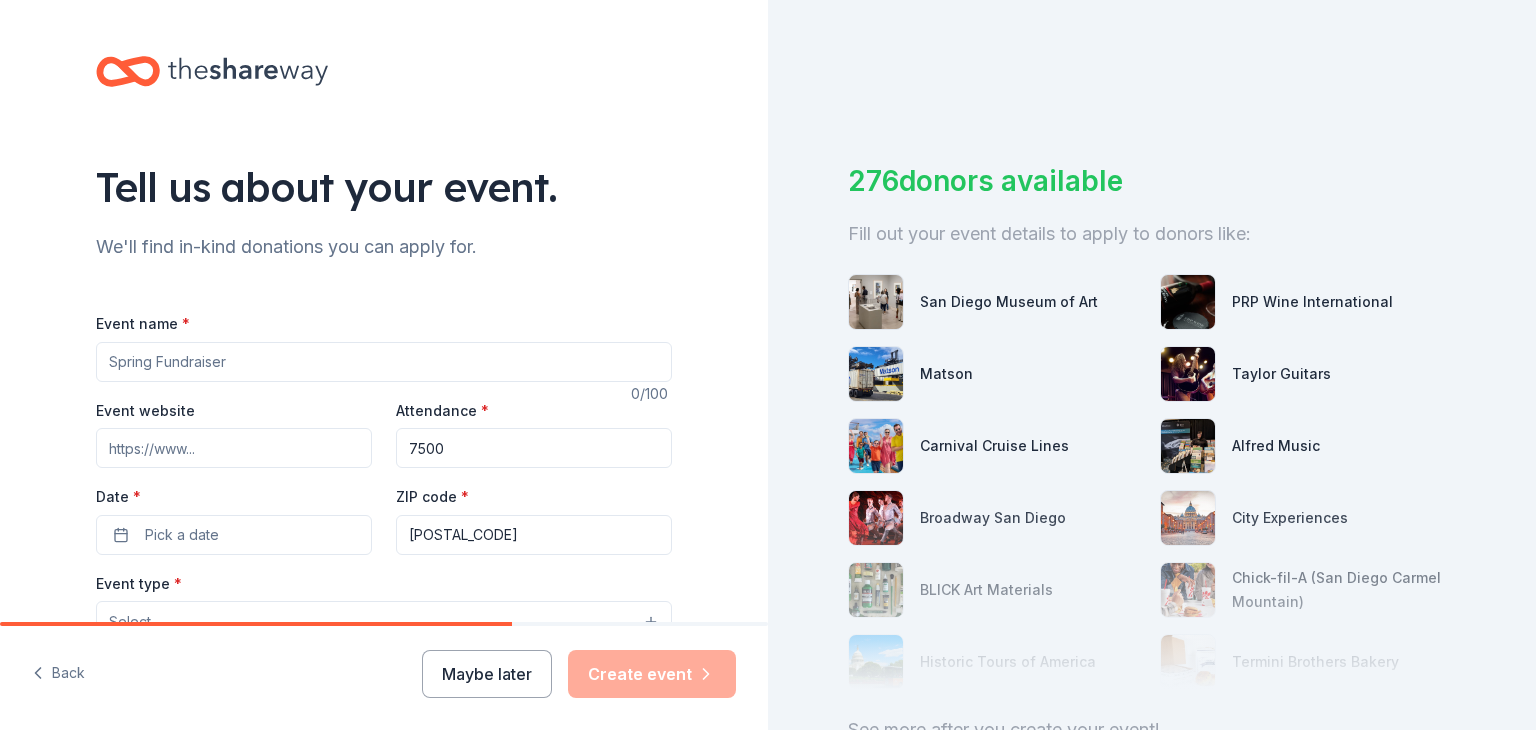 type on "7500" 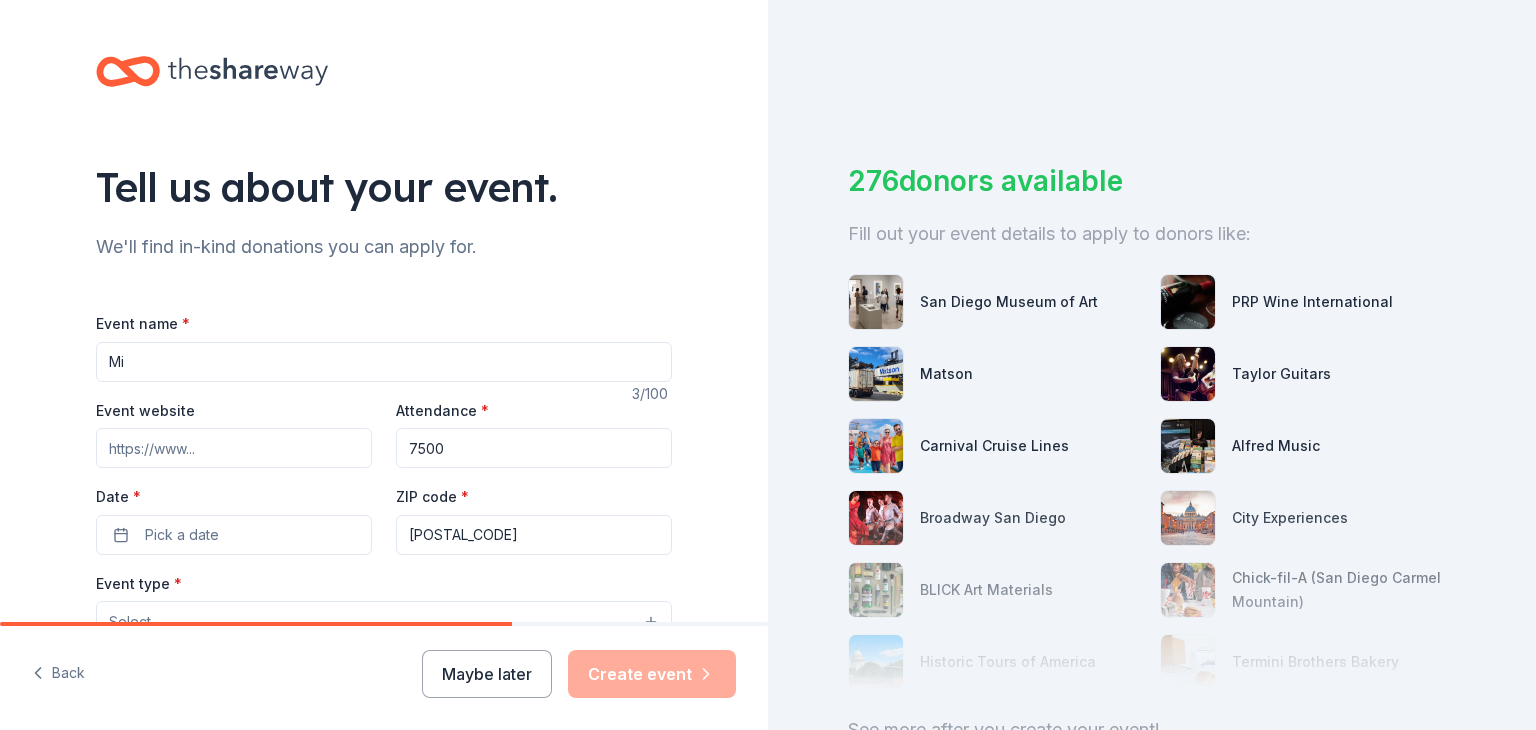 type on "M" 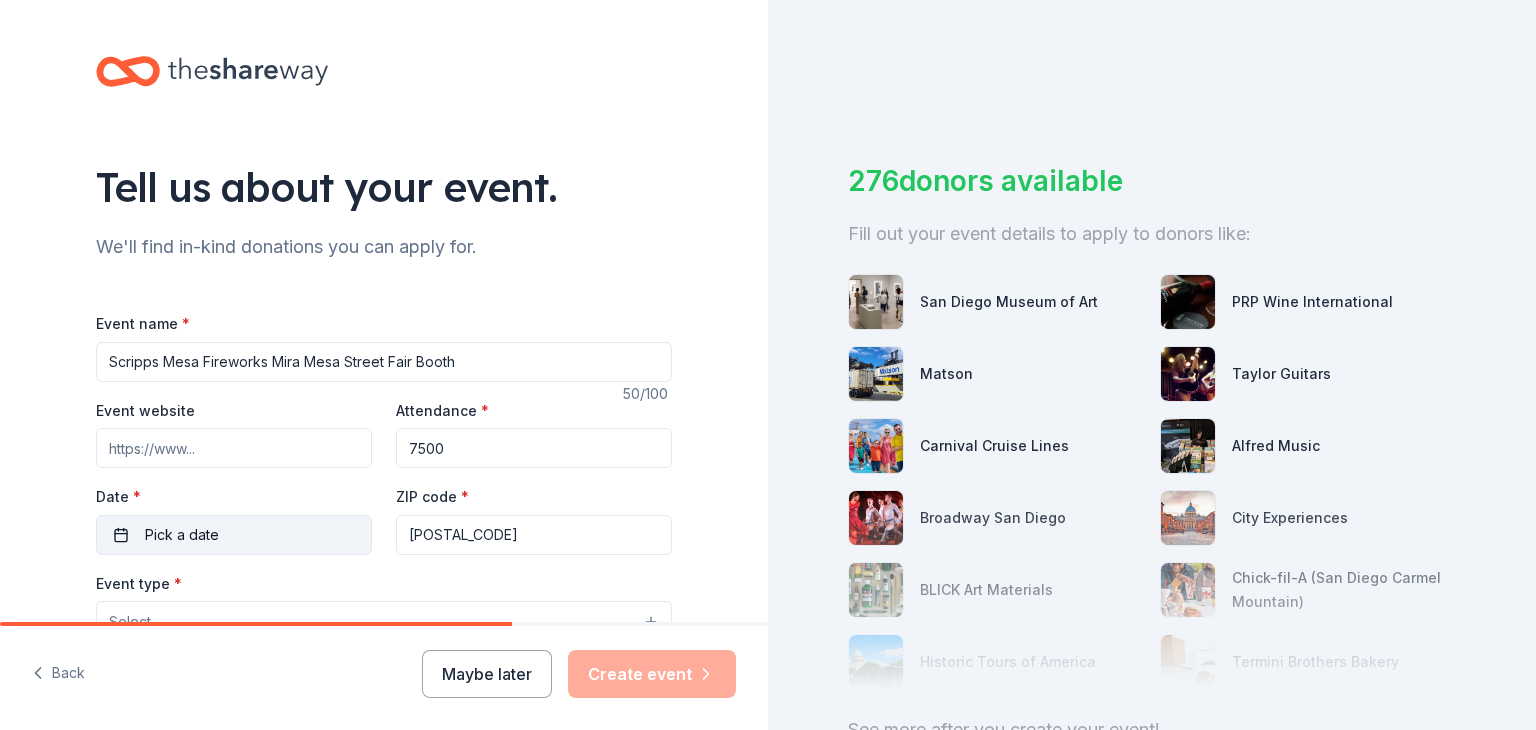 type on "Scripps Mesa Fireworks Mira Mesa Street Fair Booth" 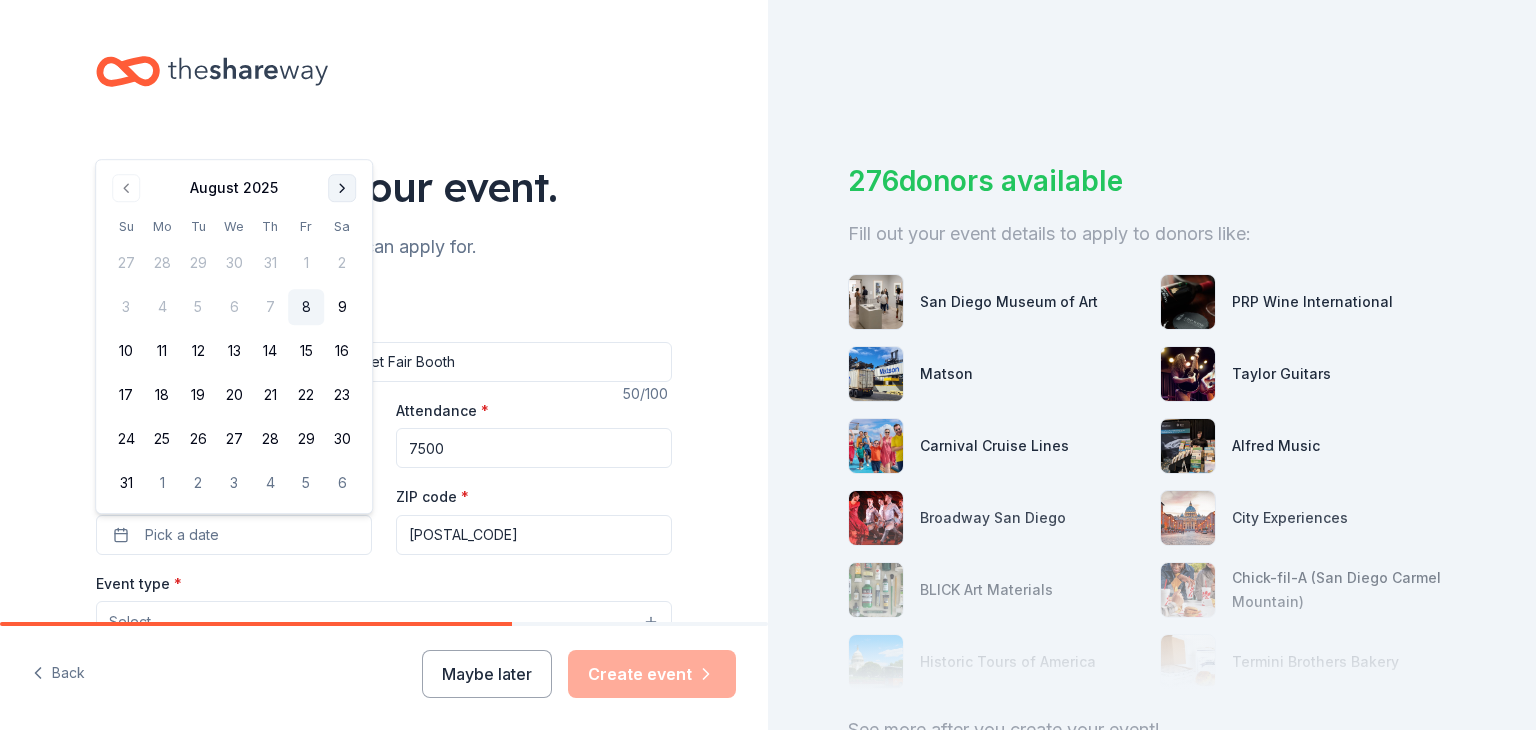 click at bounding box center (342, 188) 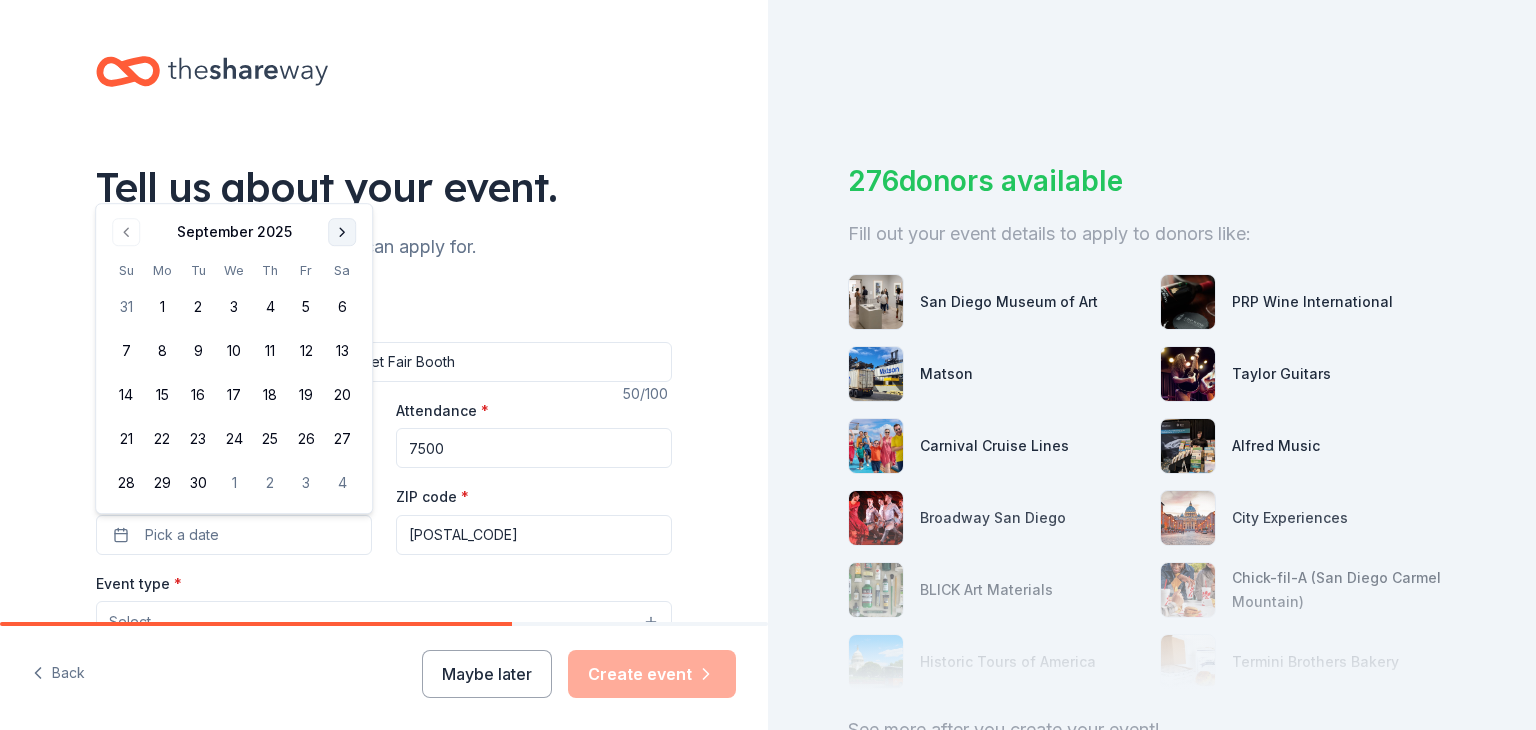 click at bounding box center (342, 232) 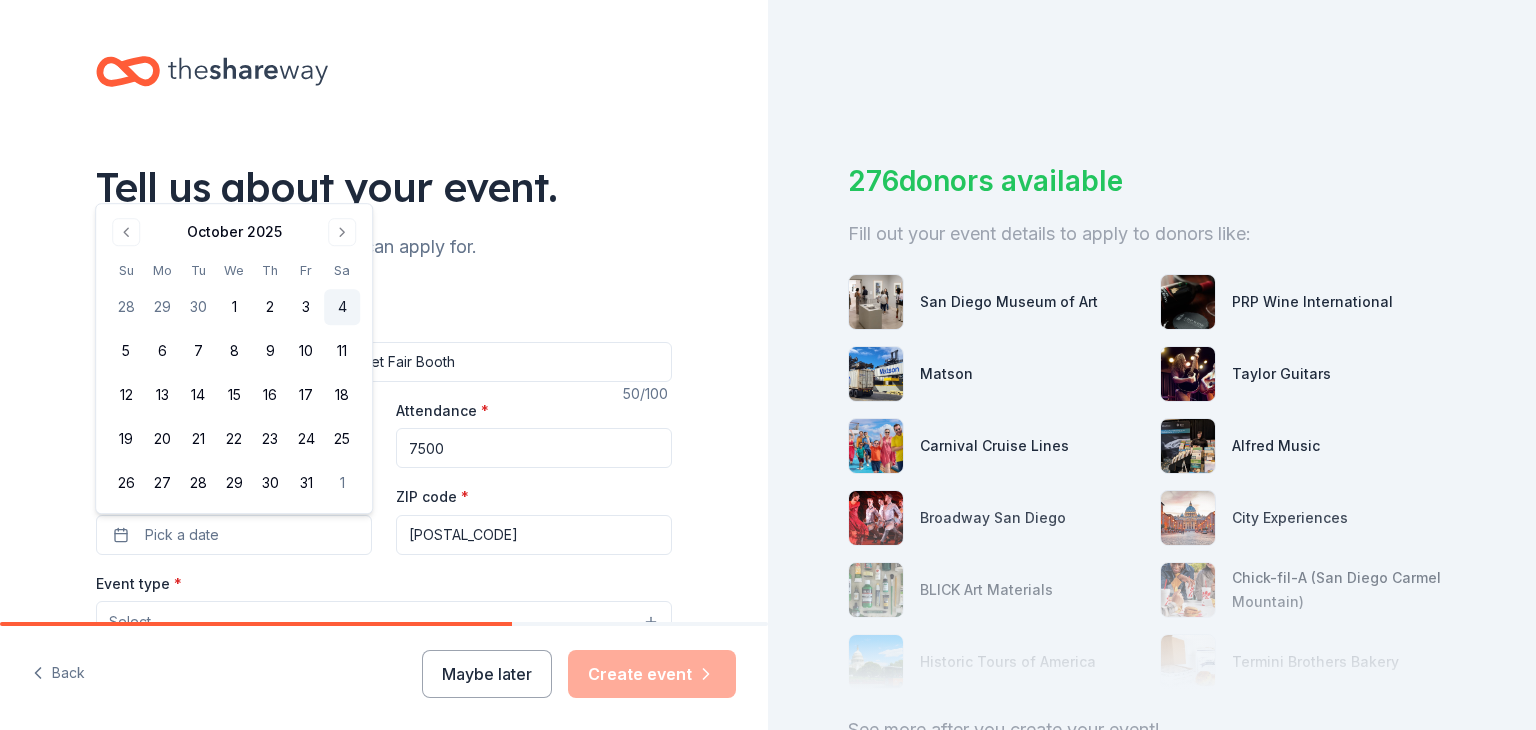 click on "4" at bounding box center [342, 307] 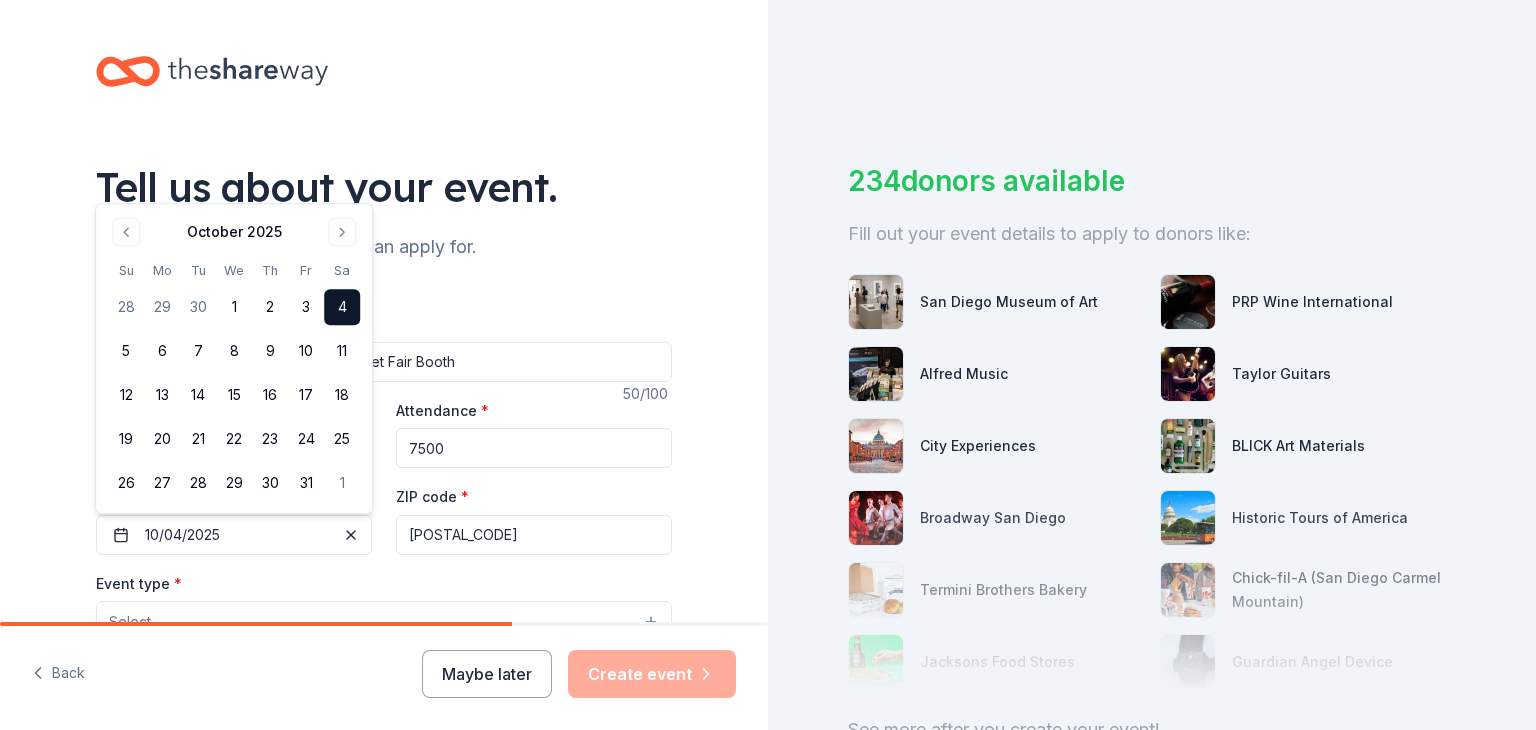 click on "Tell us about your event. We'll find in-kind donations you can apply for. Event name * Scripps Mesa Fireworks Mira Mesa Street Fair Booth 50 /100 Event website Attendance * 7500 Date * 10/04/2025 ZIP code * 92196 Event type * Select Demographic Select We use this information to help brands find events with their target demographic to sponsor their products. Mailing address Apt/unit Description What are you looking for? * Auction & raffle Meals Snacks Desserts Alcohol Beverages Send me reminders Email me reminders of donor application deadlines Recurring event" at bounding box center (384, 665) 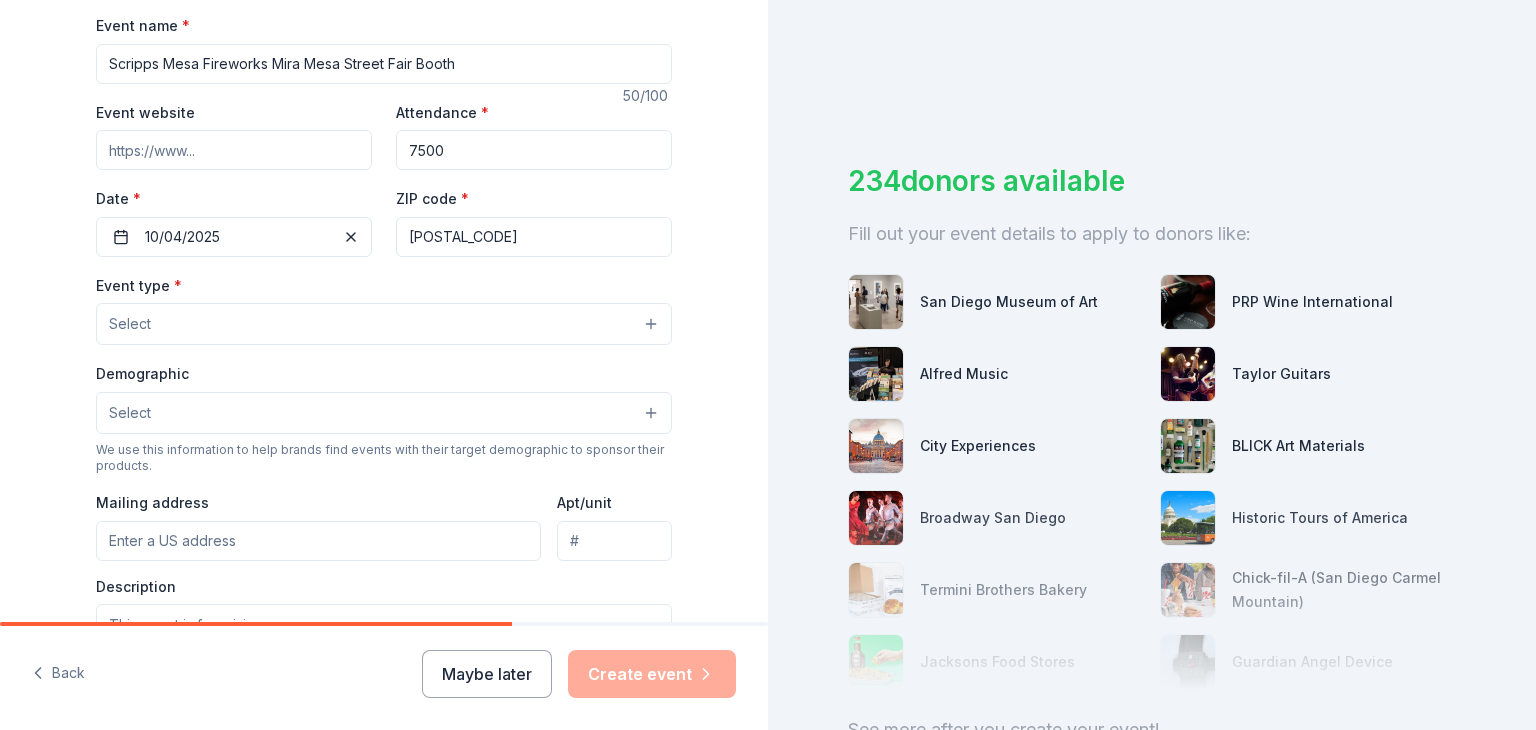 scroll, scrollTop: 299, scrollLeft: 0, axis: vertical 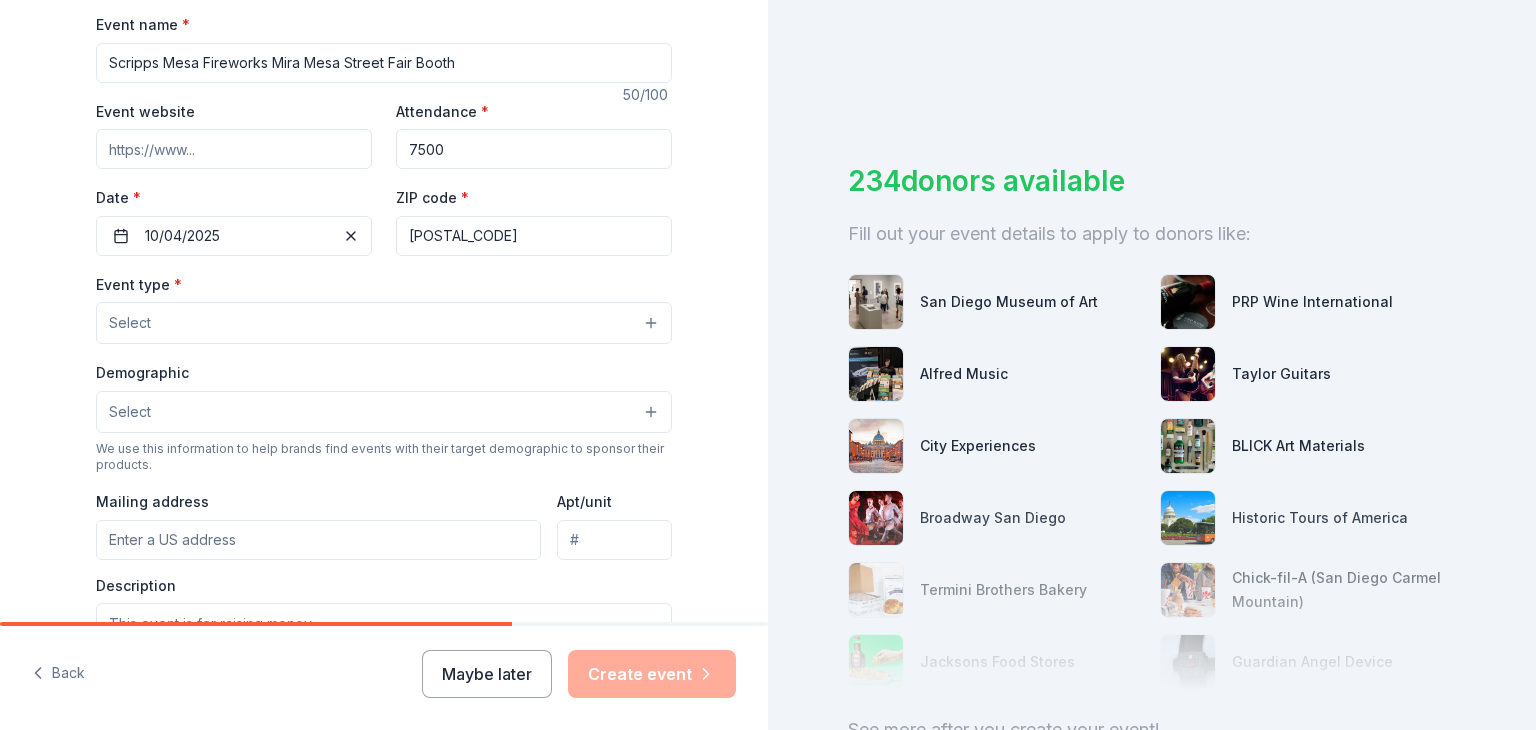 click on "Select" at bounding box center [384, 323] 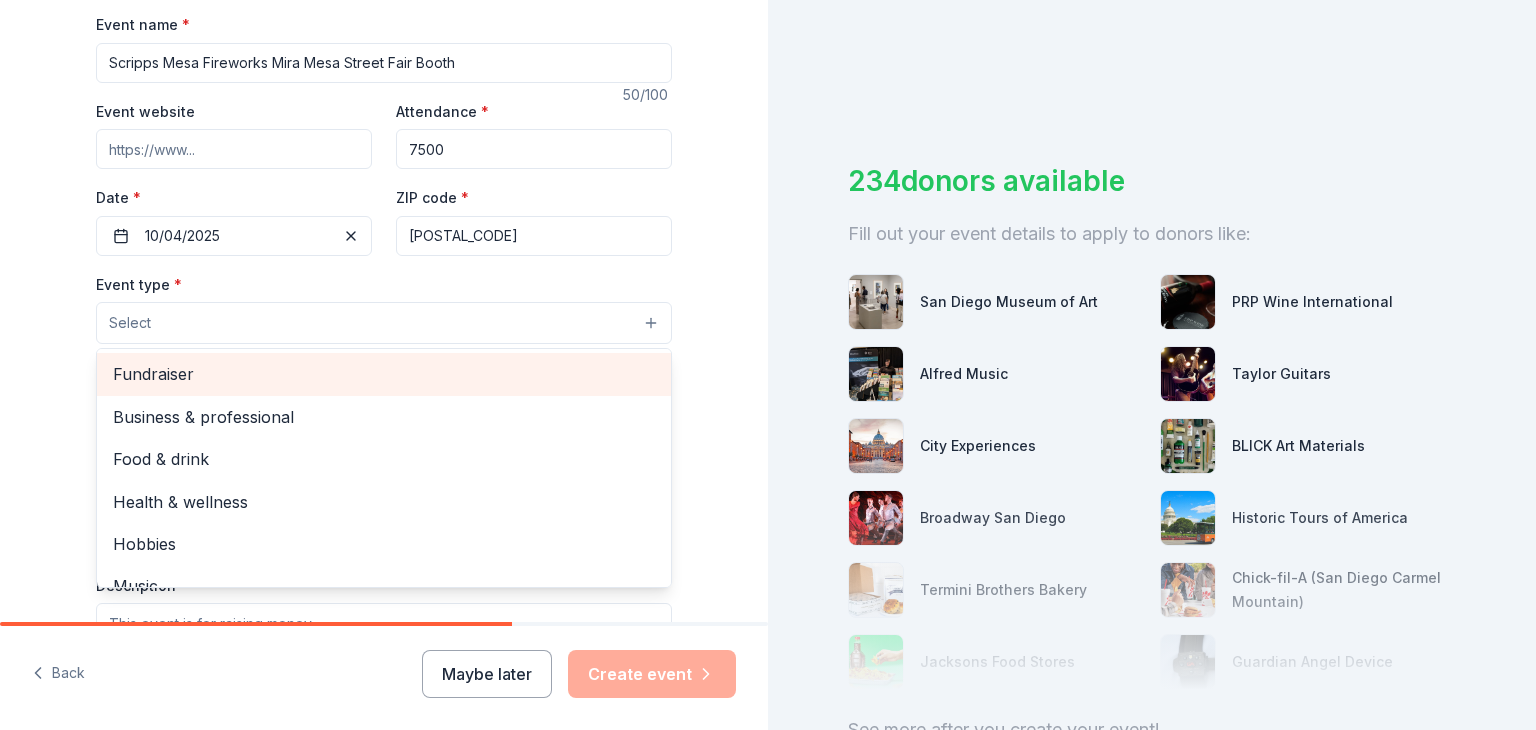 click on "Fundraiser" at bounding box center [384, 374] 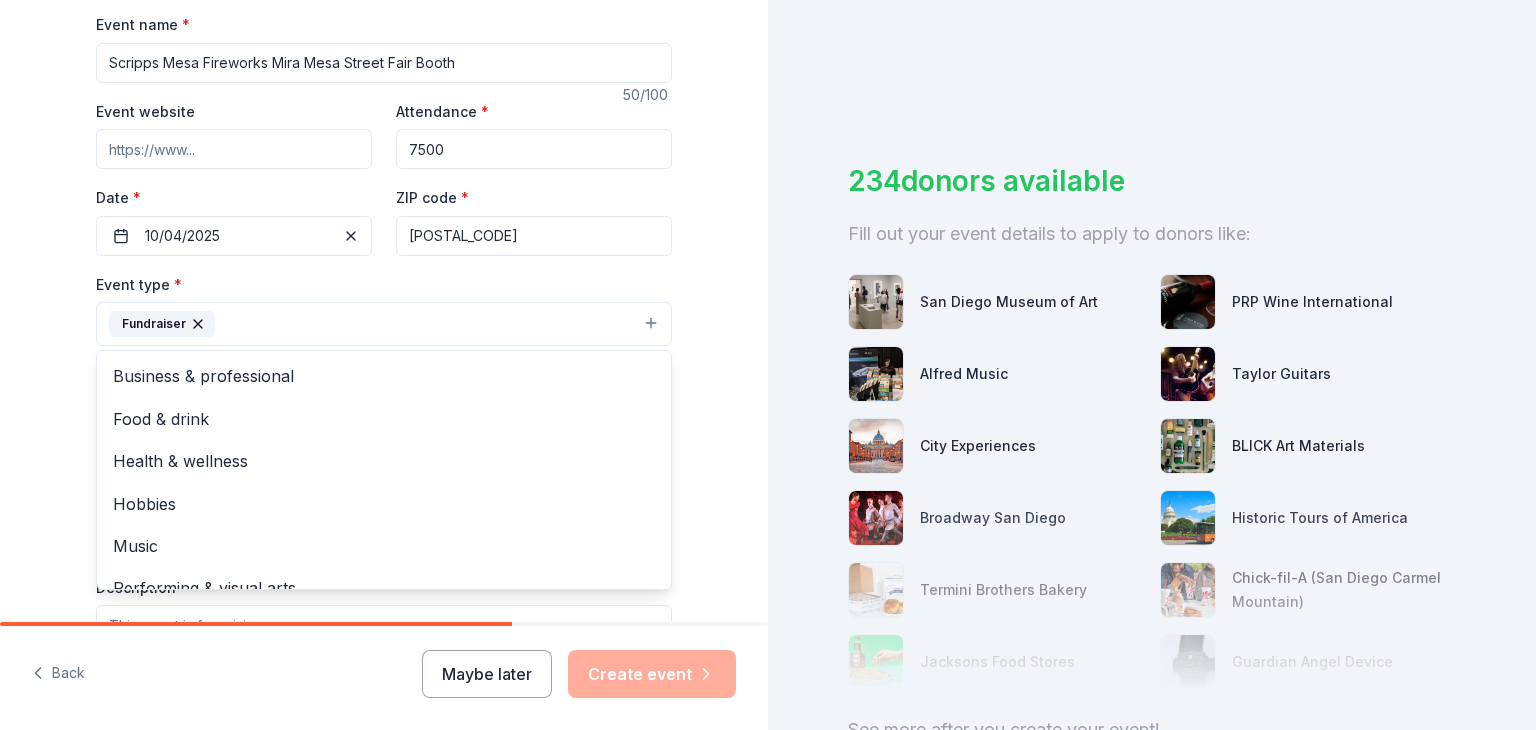 click on "Tell us about your event. We'll find in-kind donations you can apply for. Event name * Scripps Mesa Fireworks Mira Mesa Street Fair Booth 50 /100 Event website Attendance * 7500 Date * 10/04/2025 ZIP code * 92196 Event type * Fundraiser Business & professional Food & drink Health & wellness Hobbies Music Performing & visual arts Demographic Select We use this information to help brands find events with their target demographic to sponsor their products. Mailing address Apt/unit Description What are you looking for? * Auction & raffle Meals Snacks Desserts Alcohol Beverages Send me reminders Email me reminders of donor application deadlines Recurring event" at bounding box center [384, 367] 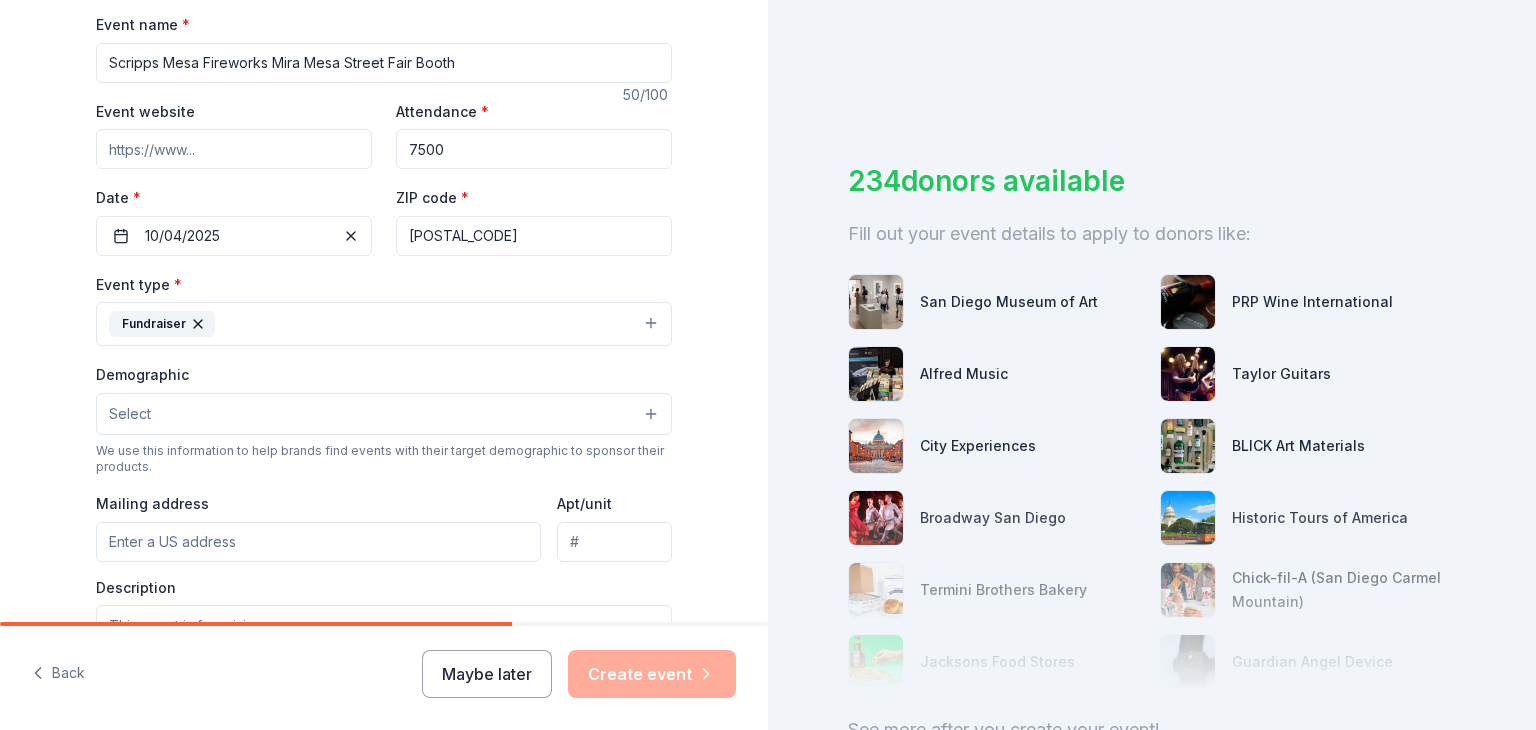 click on "Fundraiser" at bounding box center [384, 324] 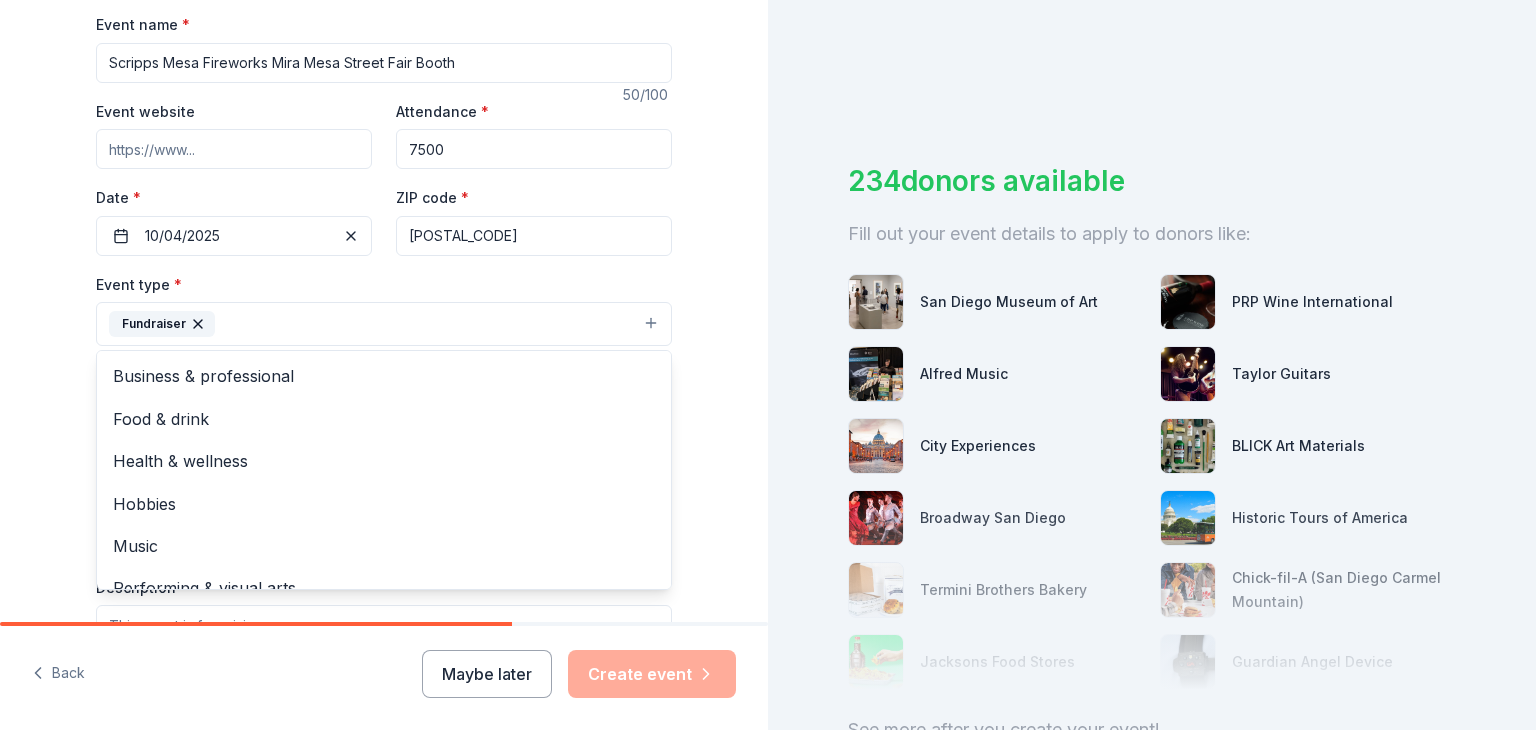 scroll, scrollTop: 24, scrollLeft: 0, axis: vertical 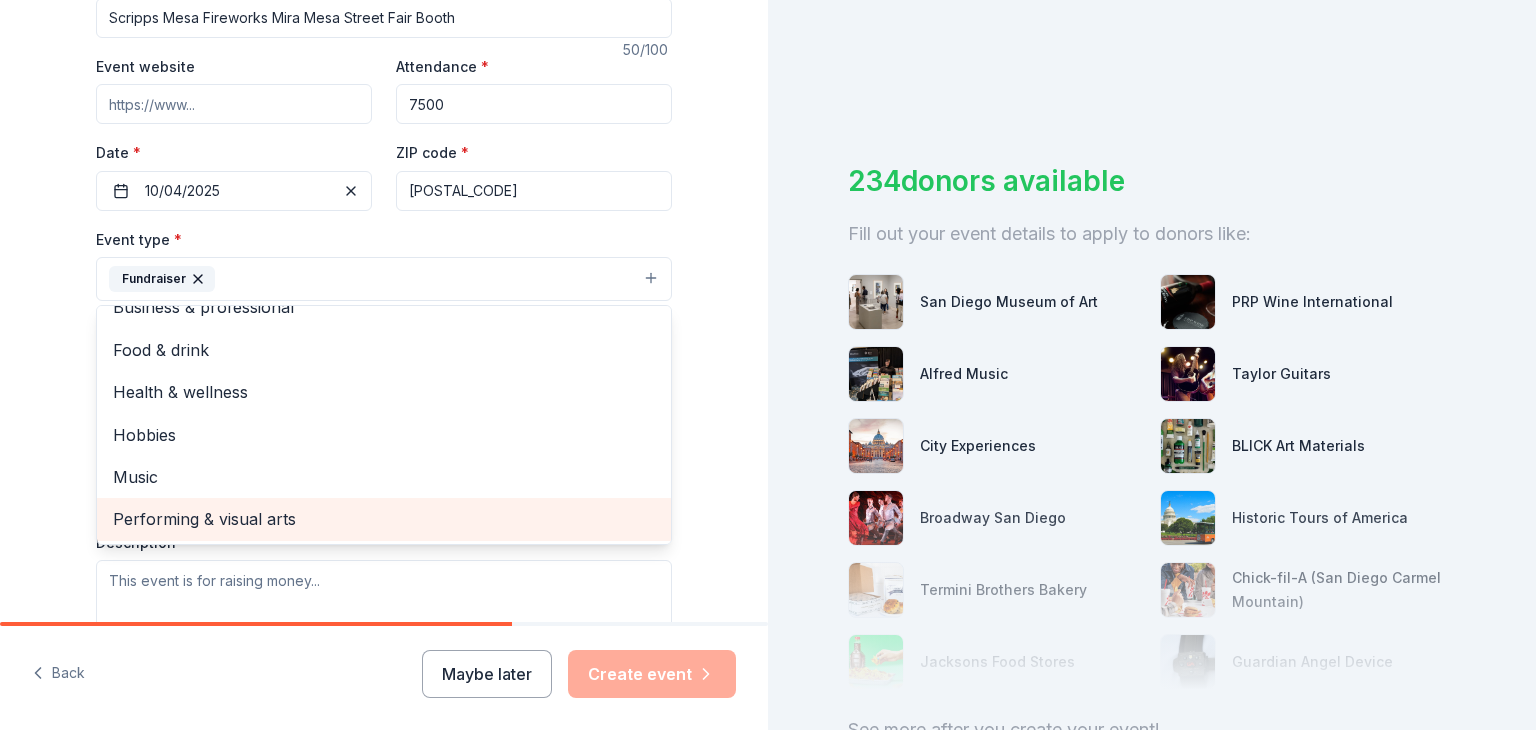 click on "Performing & visual arts" at bounding box center [384, 519] 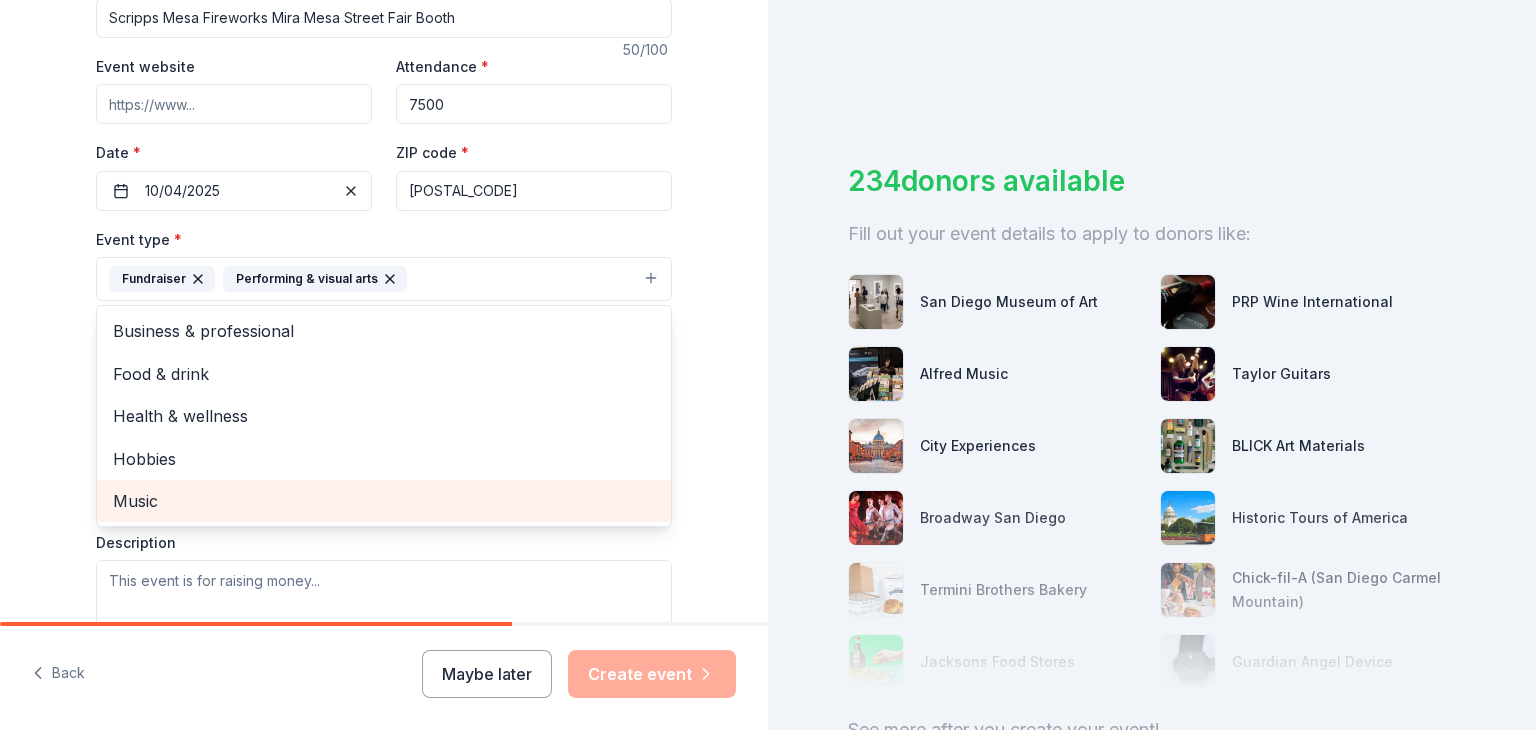 click on "Music" at bounding box center [384, 501] 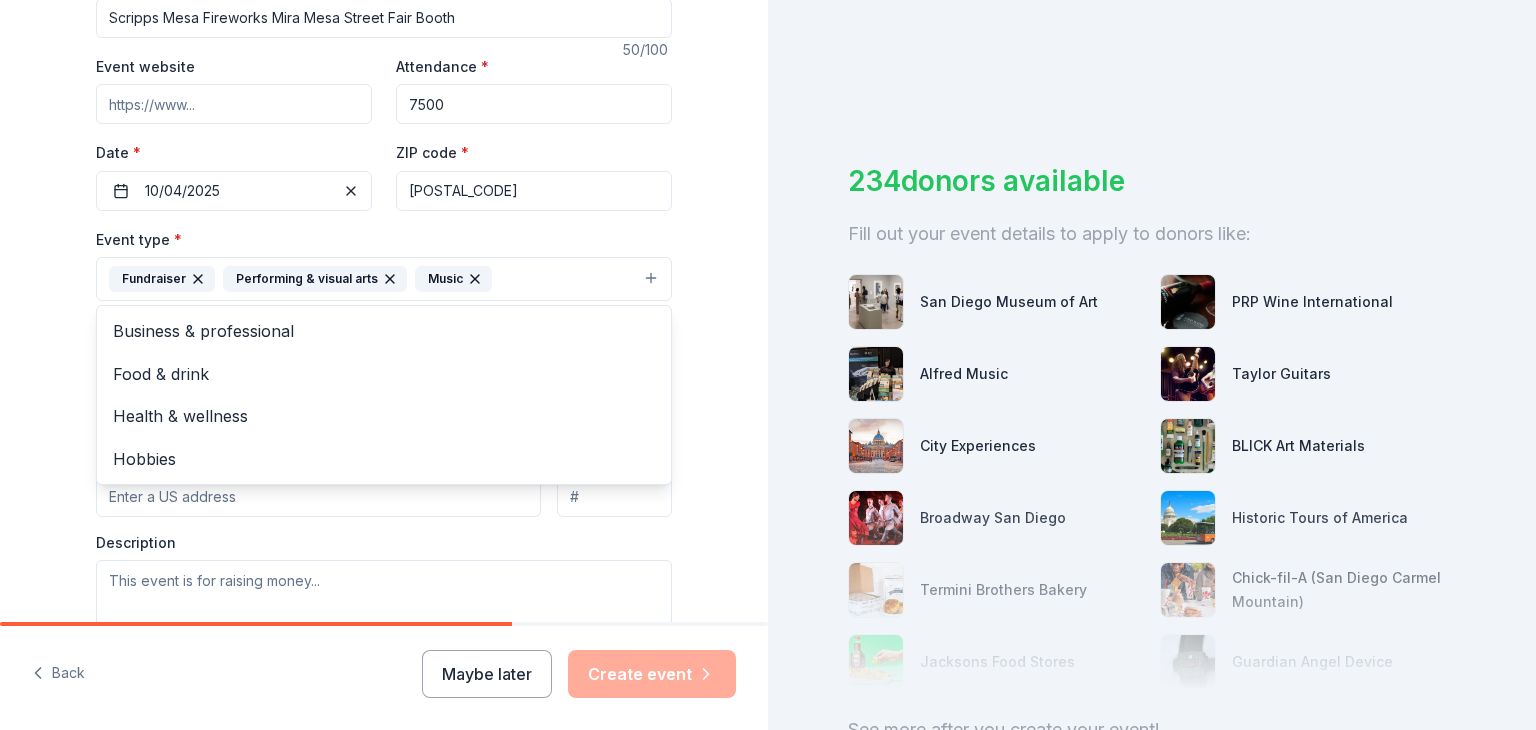 click on "Event type * Fundraiser Performing & visual arts Music Business & professional Food & drink Health & wellness Hobbies Demographic Select We use this information to help brands find events with their target demographic to sponsor their products. Mailing address Apt/unit Description" at bounding box center [384, 438] 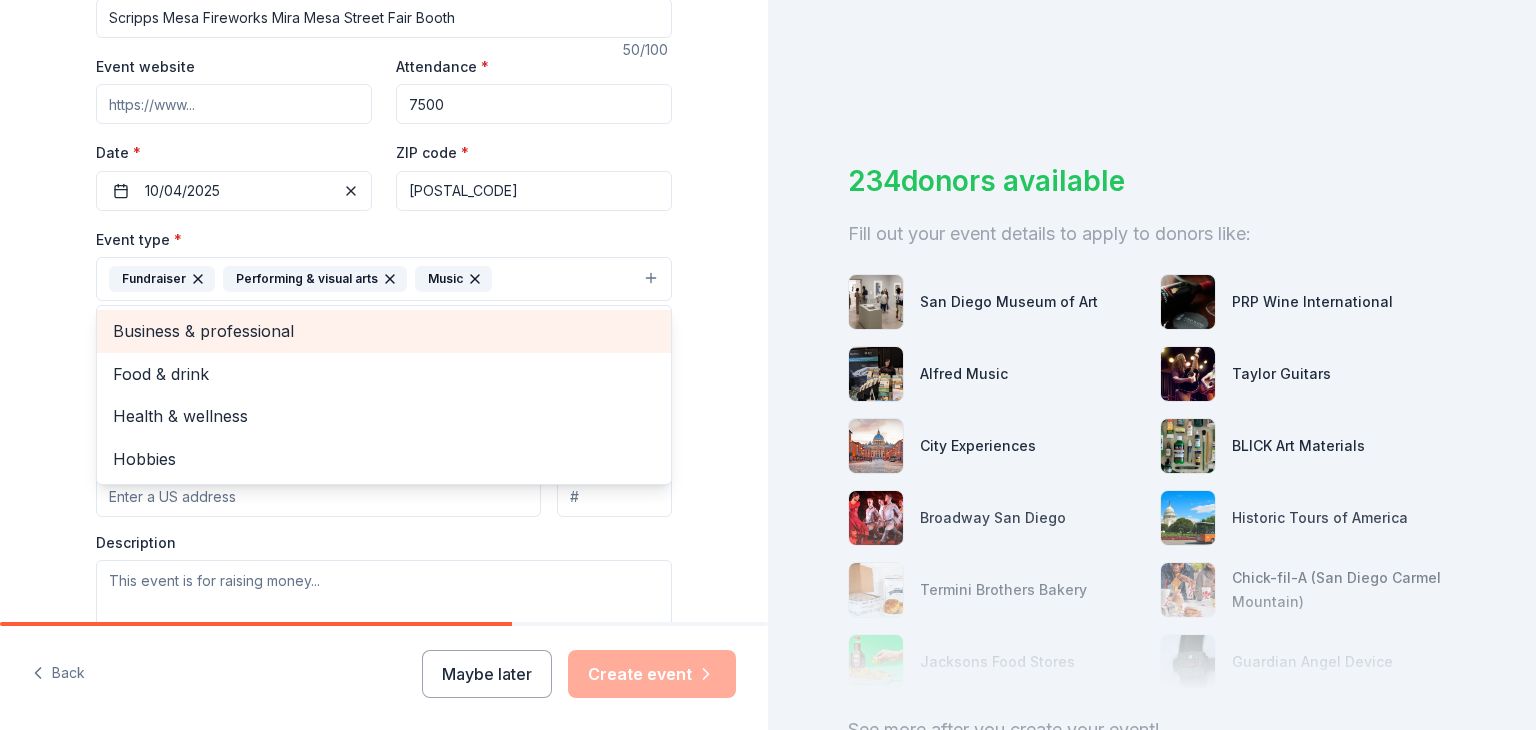 click on "Business & professional" at bounding box center (384, 331) 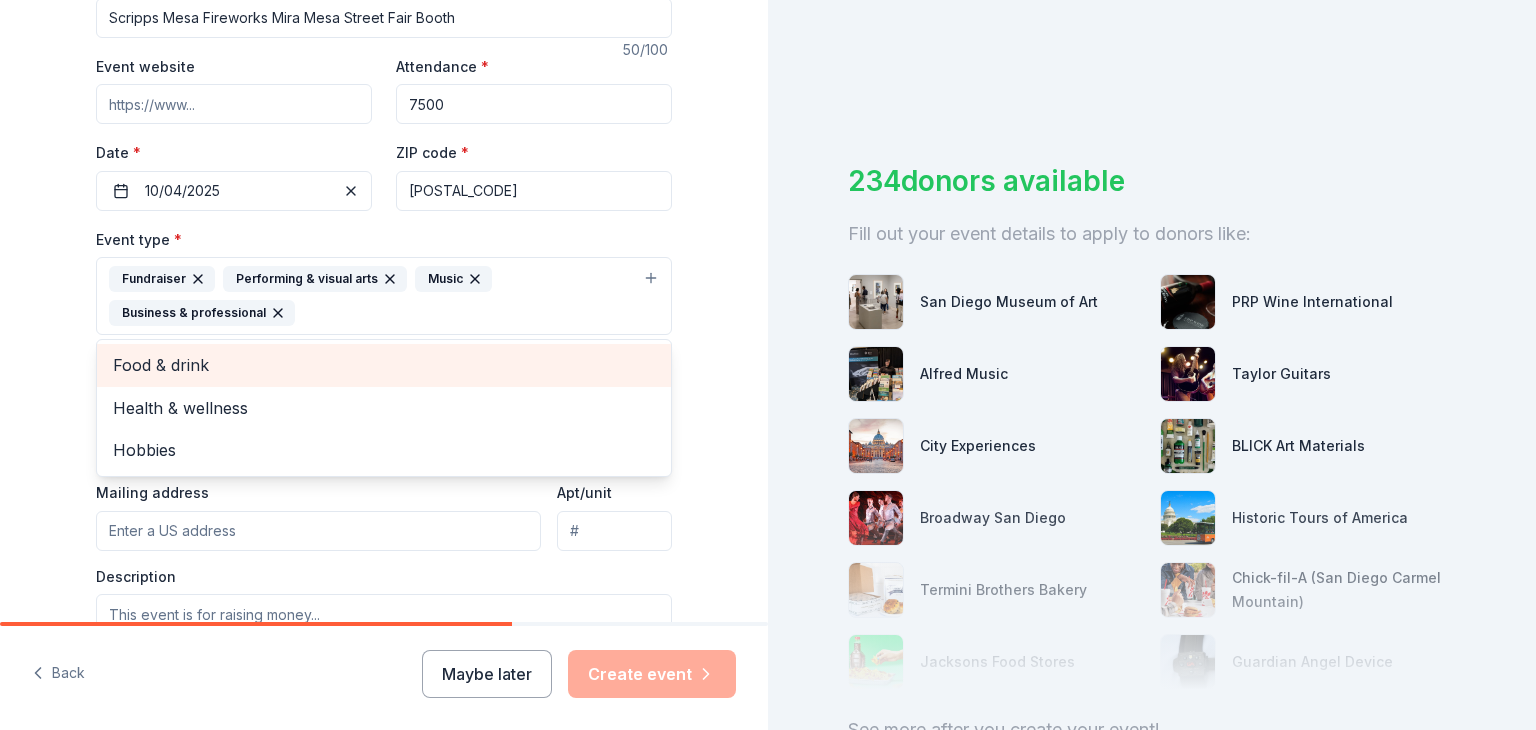 click on "Food & drink" at bounding box center [384, 365] 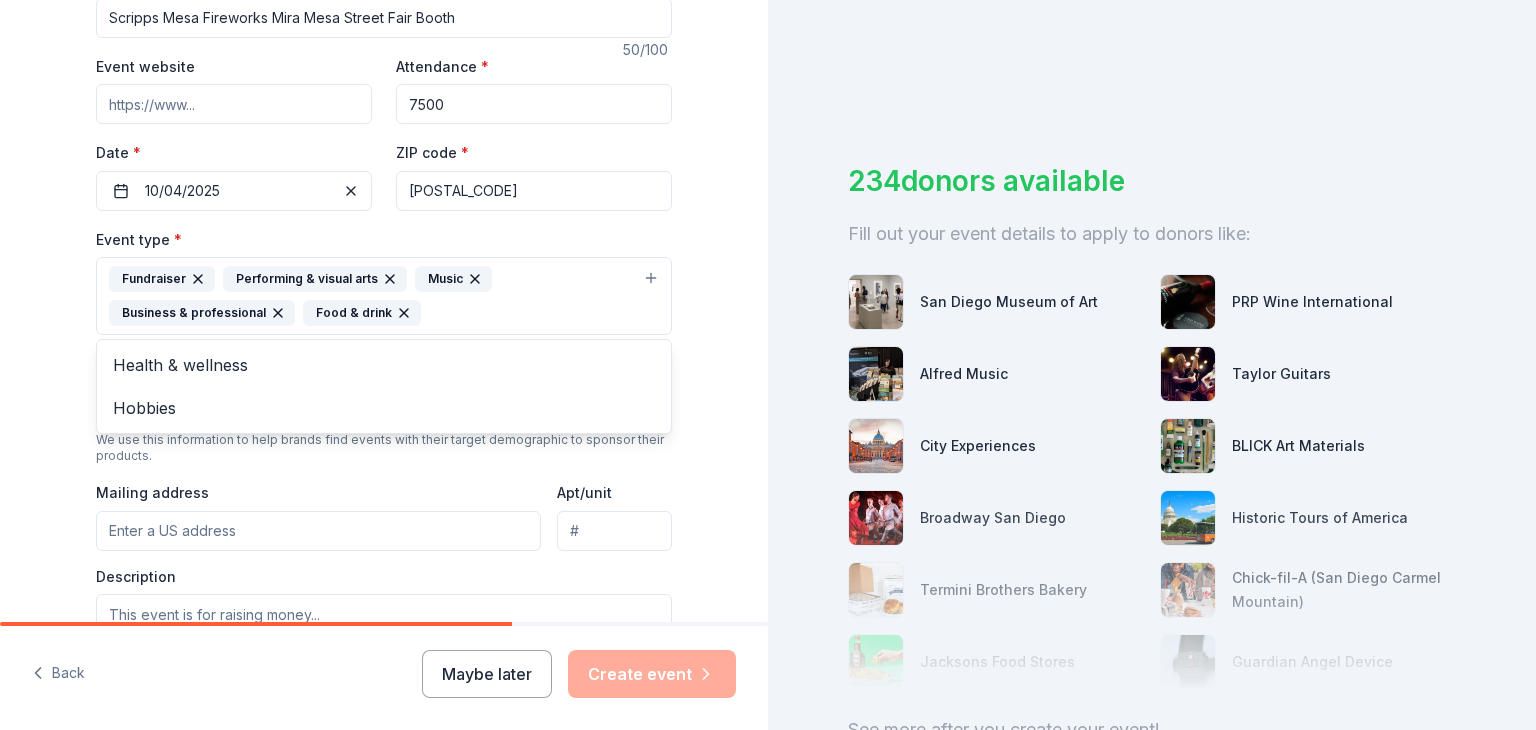 click on "Tell us about your event. We'll find in-kind donations you can apply for. Event name * Scripps Mesa Fireworks Mira Mesa Street Fair Booth 50 /100 Event website Attendance * 7500 Date * 10/04/2025 ZIP code * 92196 Event type * Fundraiser Performing & visual arts Music Business & professional Food & drink Health & wellness Hobbies Demographic Select We use this information to help brands find events with their target demographic to sponsor their products. Mailing address Apt/unit Description What are you looking for? * Auction & raffle Meals Snacks Desserts Alcohol Beverages Send me reminders Email me reminders of donor application deadlines Recurring event" at bounding box center (384, 339) 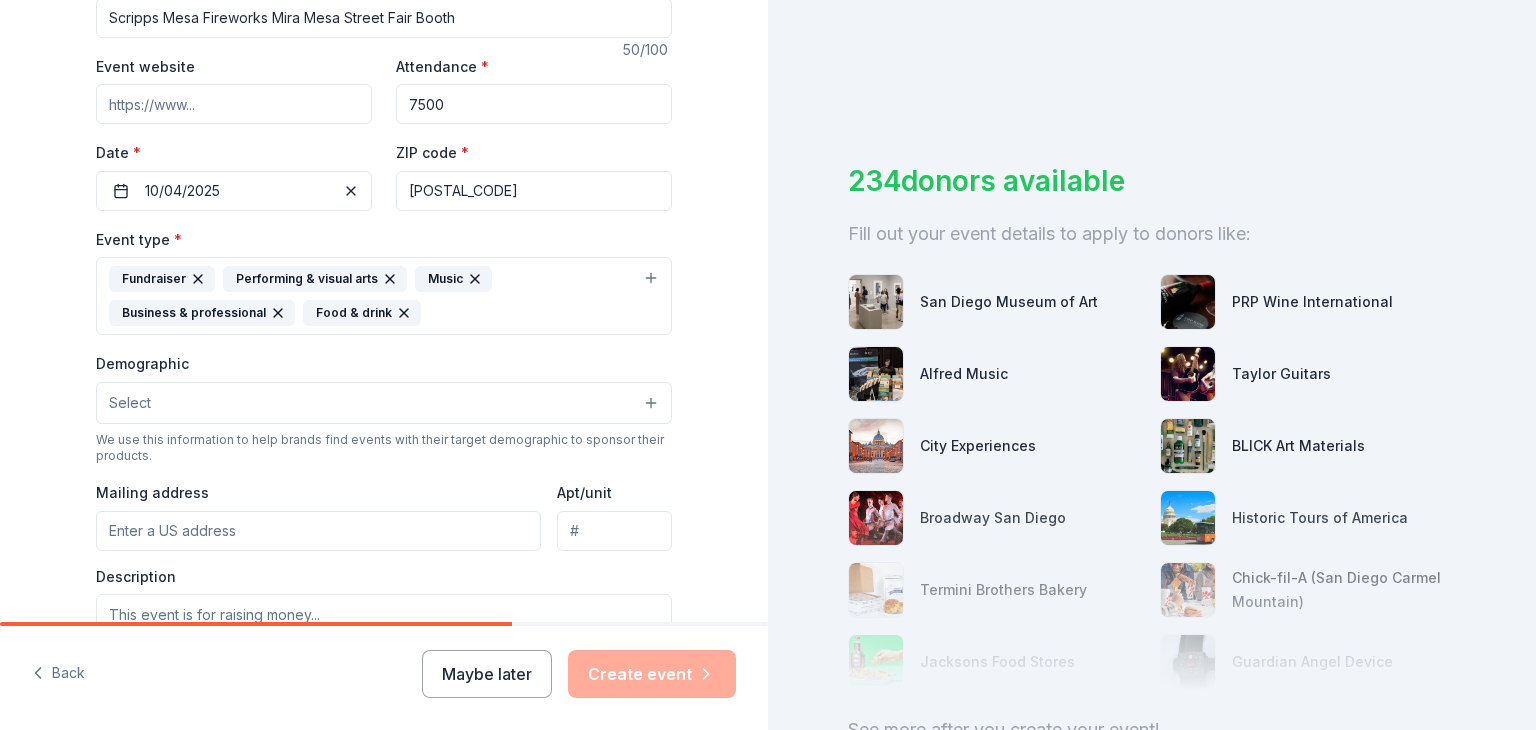 click on "Select" at bounding box center [384, 403] 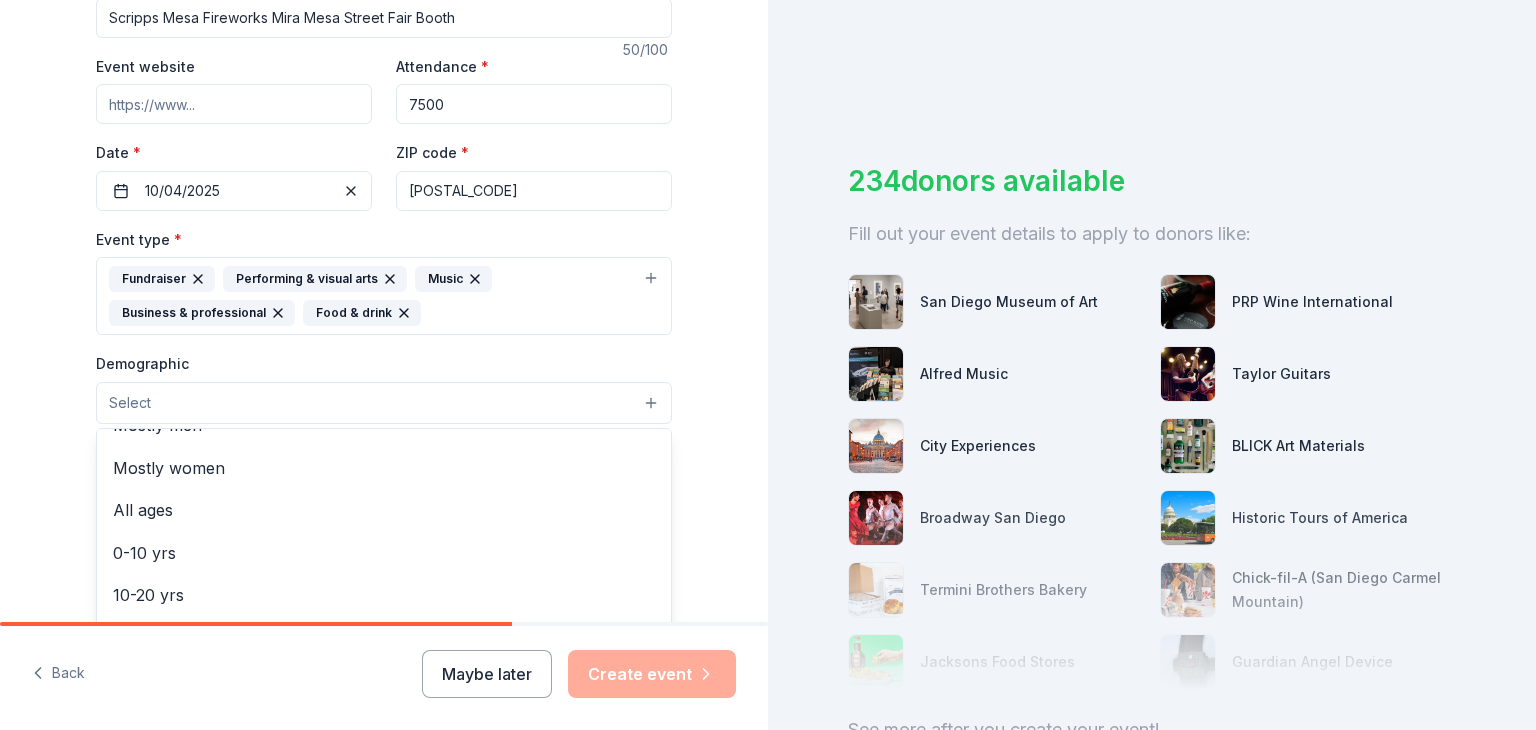 scroll, scrollTop: 70, scrollLeft: 0, axis: vertical 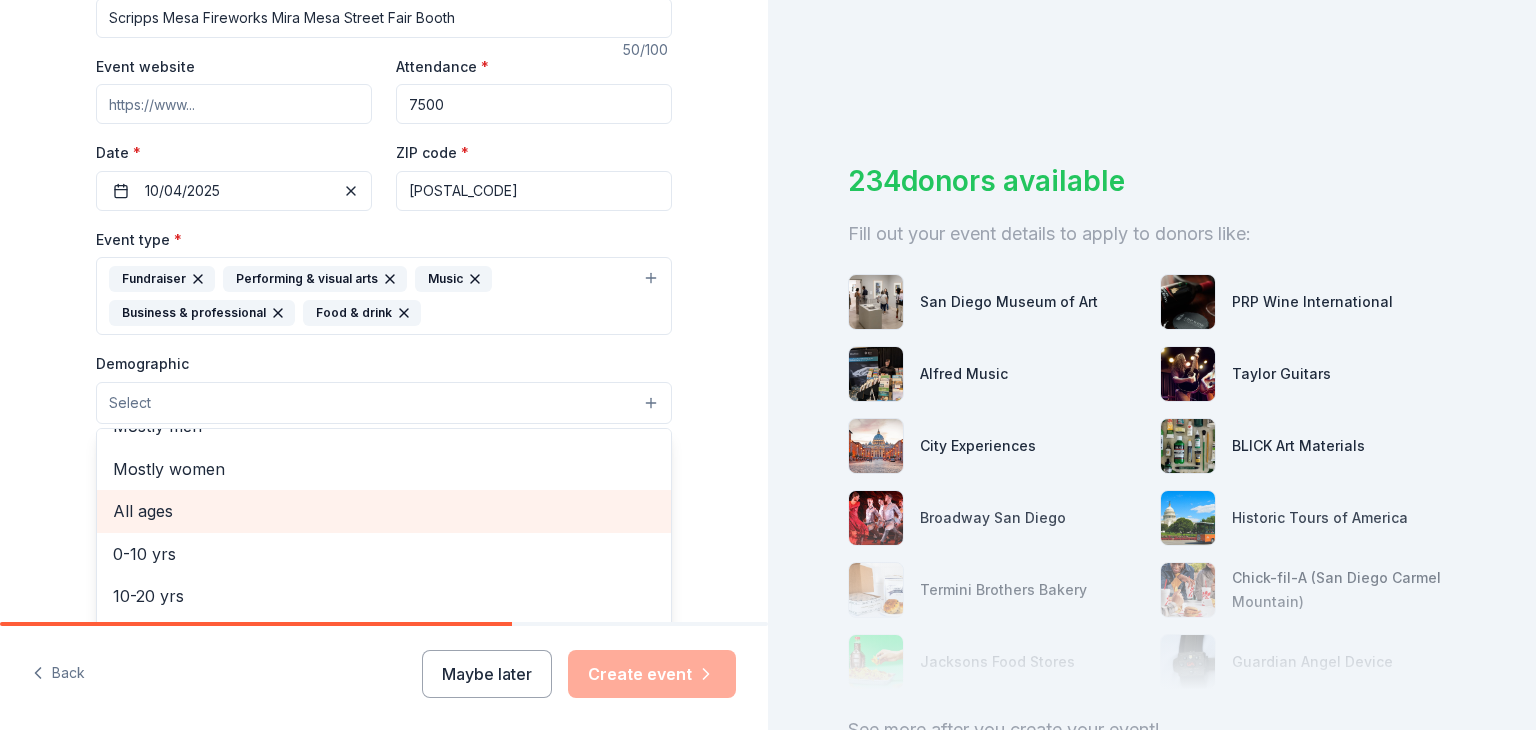 click on "All ages" at bounding box center (384, 511) 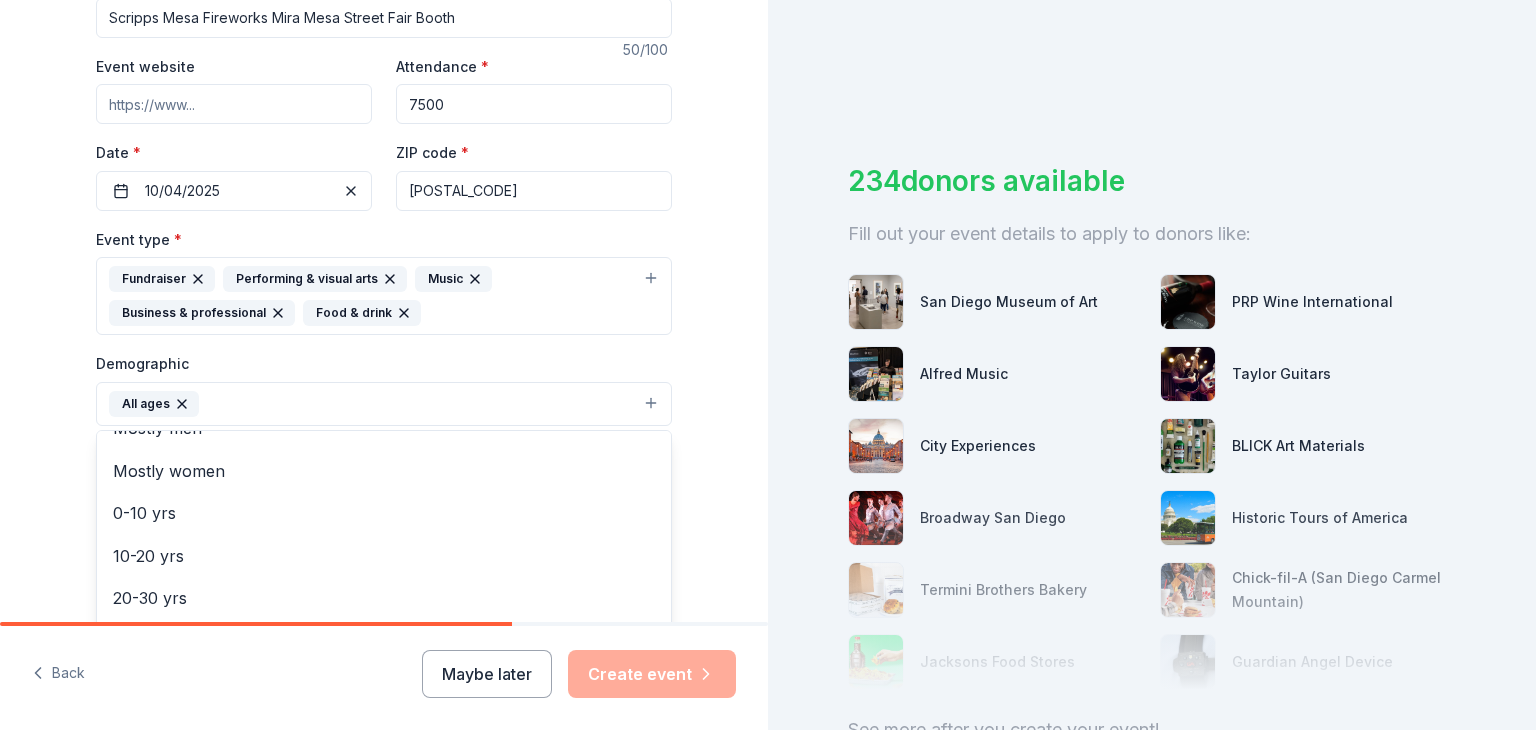click on "Tell us about your event. We'll find in-kind donations you can apply for. Event name * Scripps Mesa Fireworks Mira Mesa Street Fair Booth 50 /100 Event website Attendance * 7500 Date * 10/04/2025 ZIP code * 92196 Event type * Fundraiser Performing & visual arts Music Business & professional Food & drink Demographic All ages All genders Mostly men Mostly women 0-10 yrs 10-20 yrs 20-30 yrs 30-40 yrs 40-50 yrs 50-60 yrs 60-70 yrs 70-80 yrs 80+ yrs We use this information to help brands find events with their target demographic to sponsor their products. Mailing address Apt/unit Description What are you looking for? * Auction & raffle Meals Snacks Desserts Alcohol Beverages Send me reminders Email me reminders of donor application deadlines Recurring event" at bounding box center [384, 340] 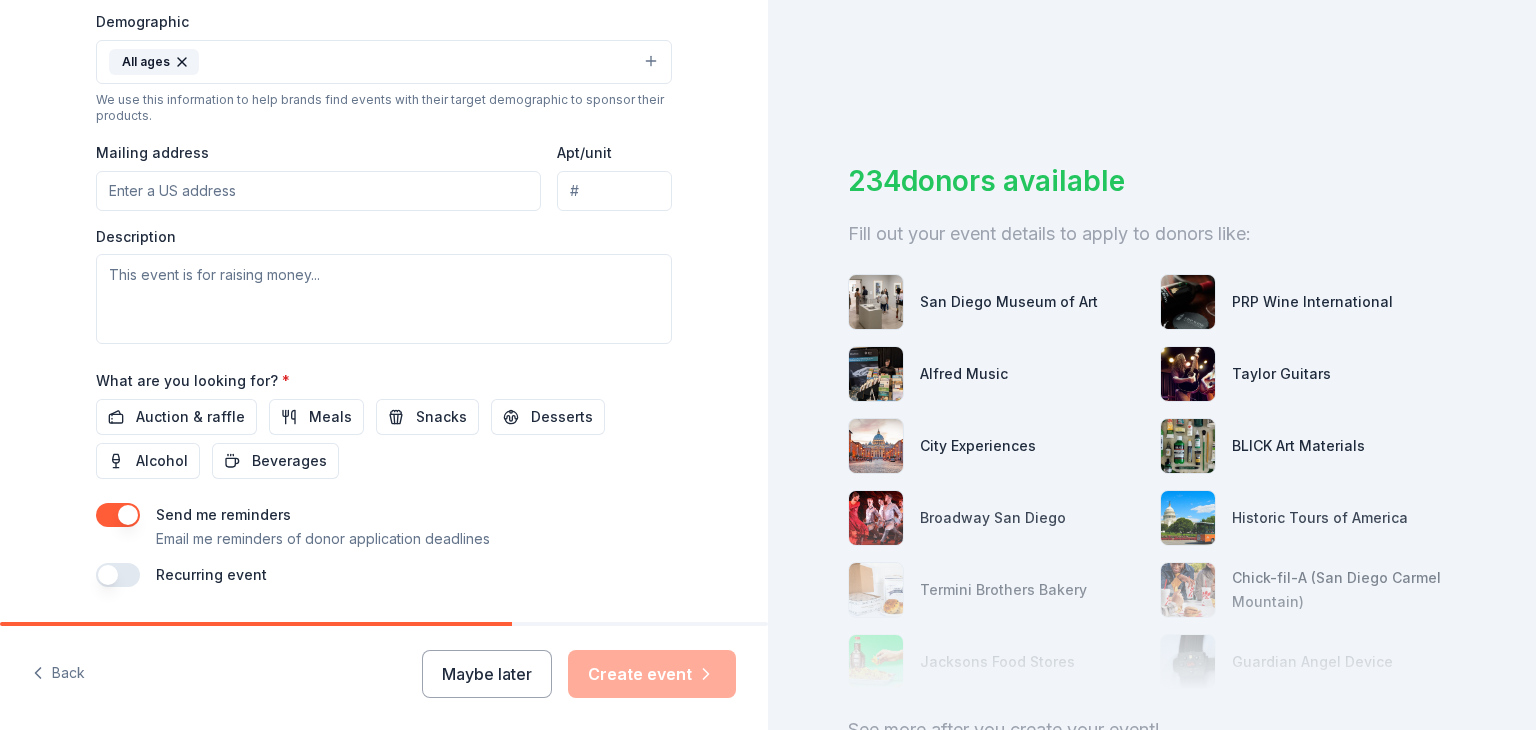 scroll, scrollTop: 752, scrollLeft: 0, axis: vertical 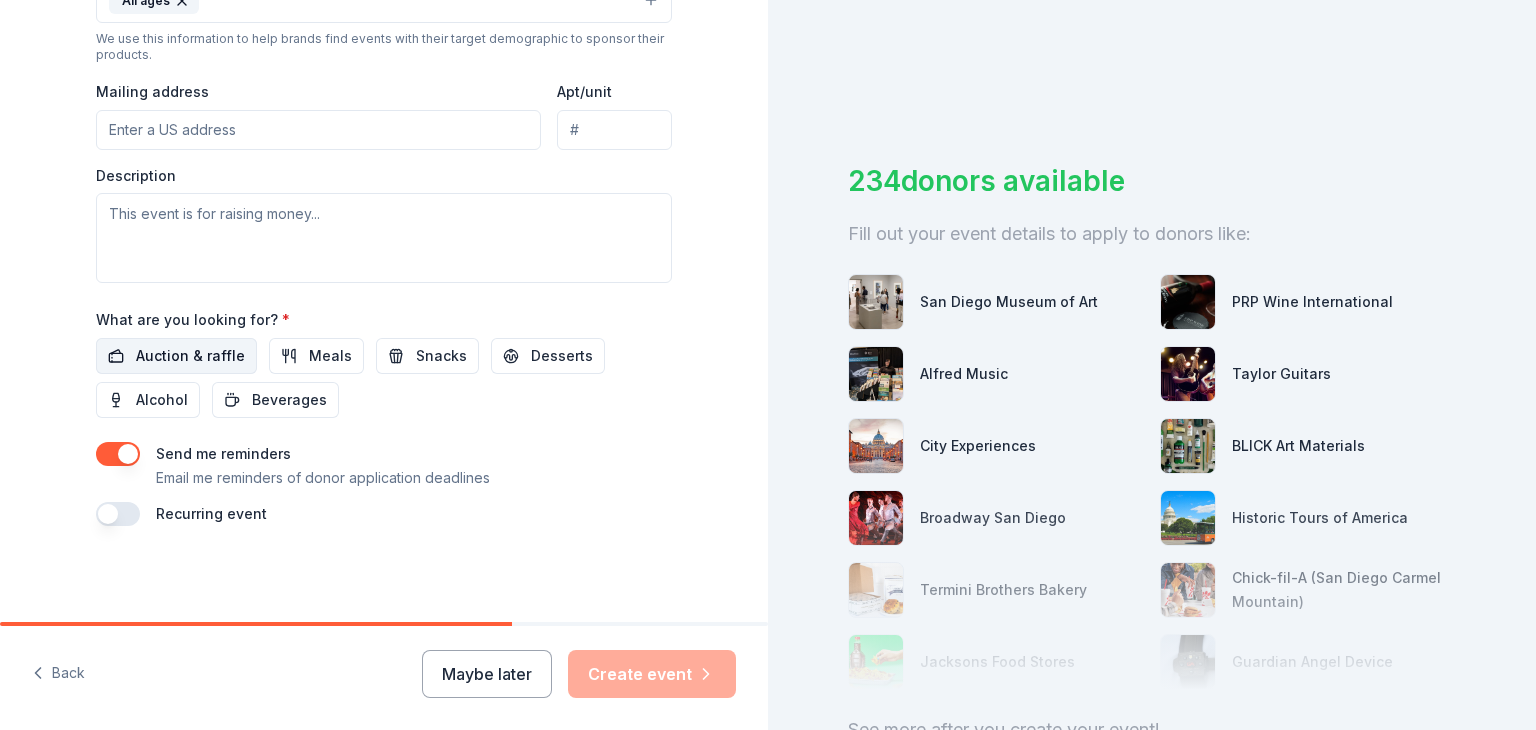 click on "Auction & raffle" at bounding box center [190, 356] 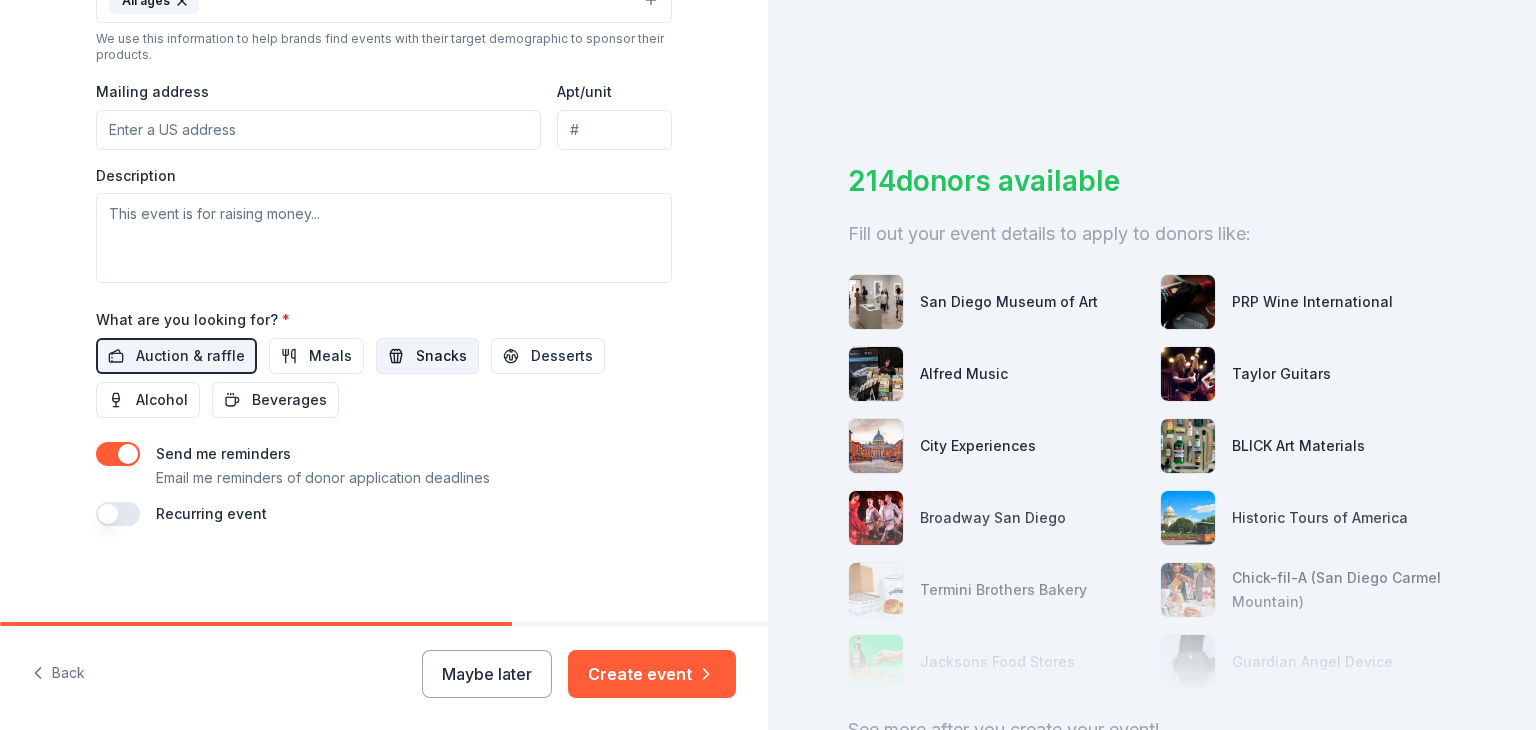 click on "Snacks" at bounding box center (441, 356) 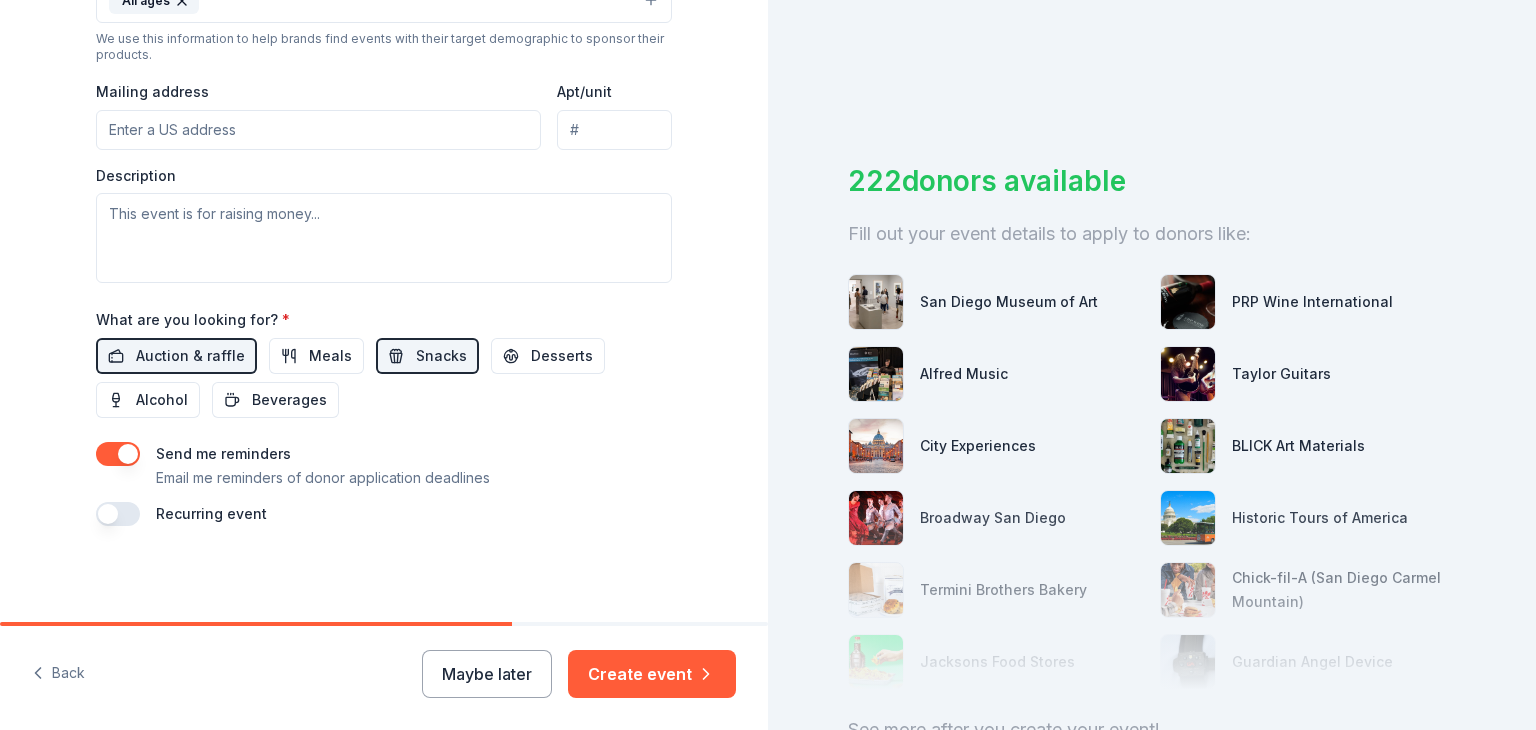 click on "Mailing address" at bounding box center [318, 130] 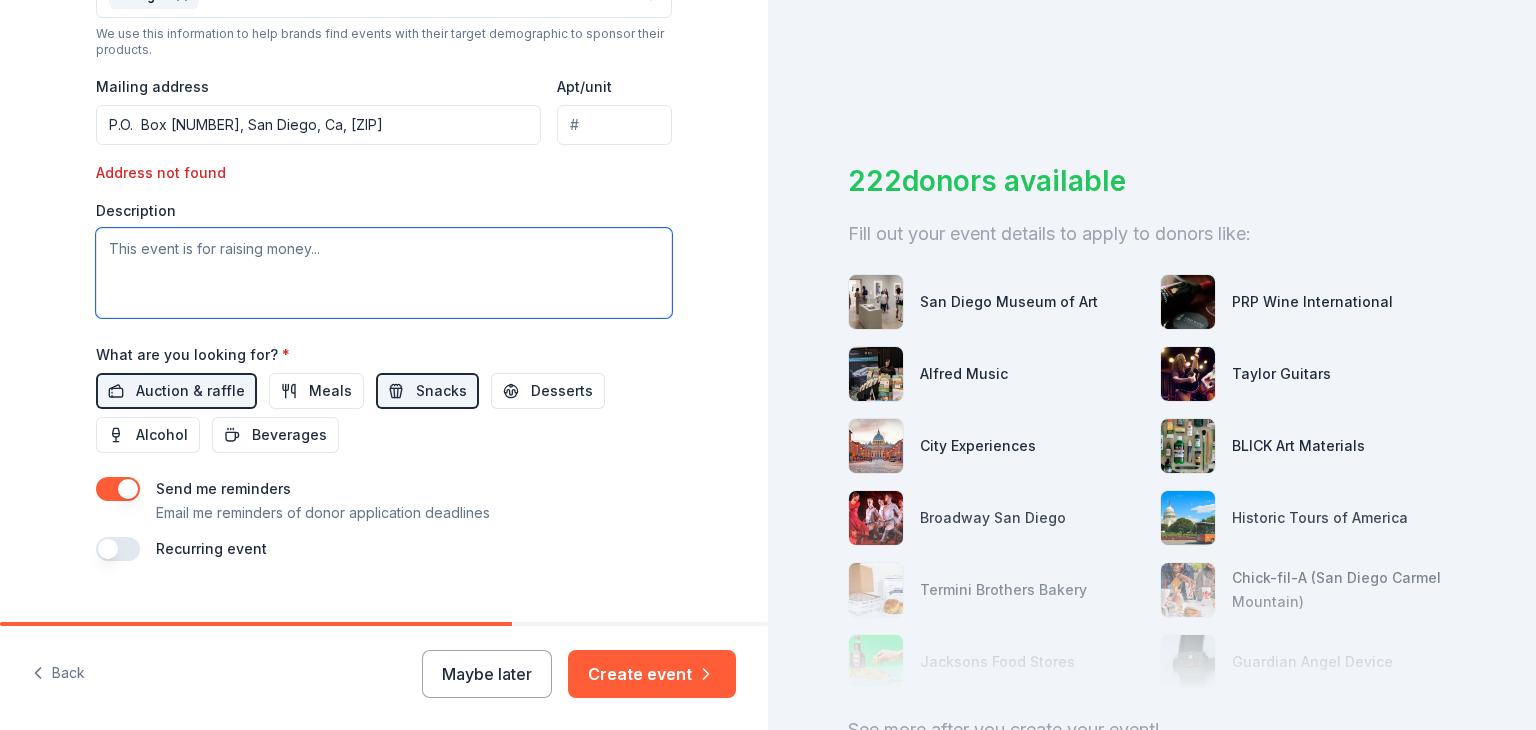 click at bounding box center (384, 273) 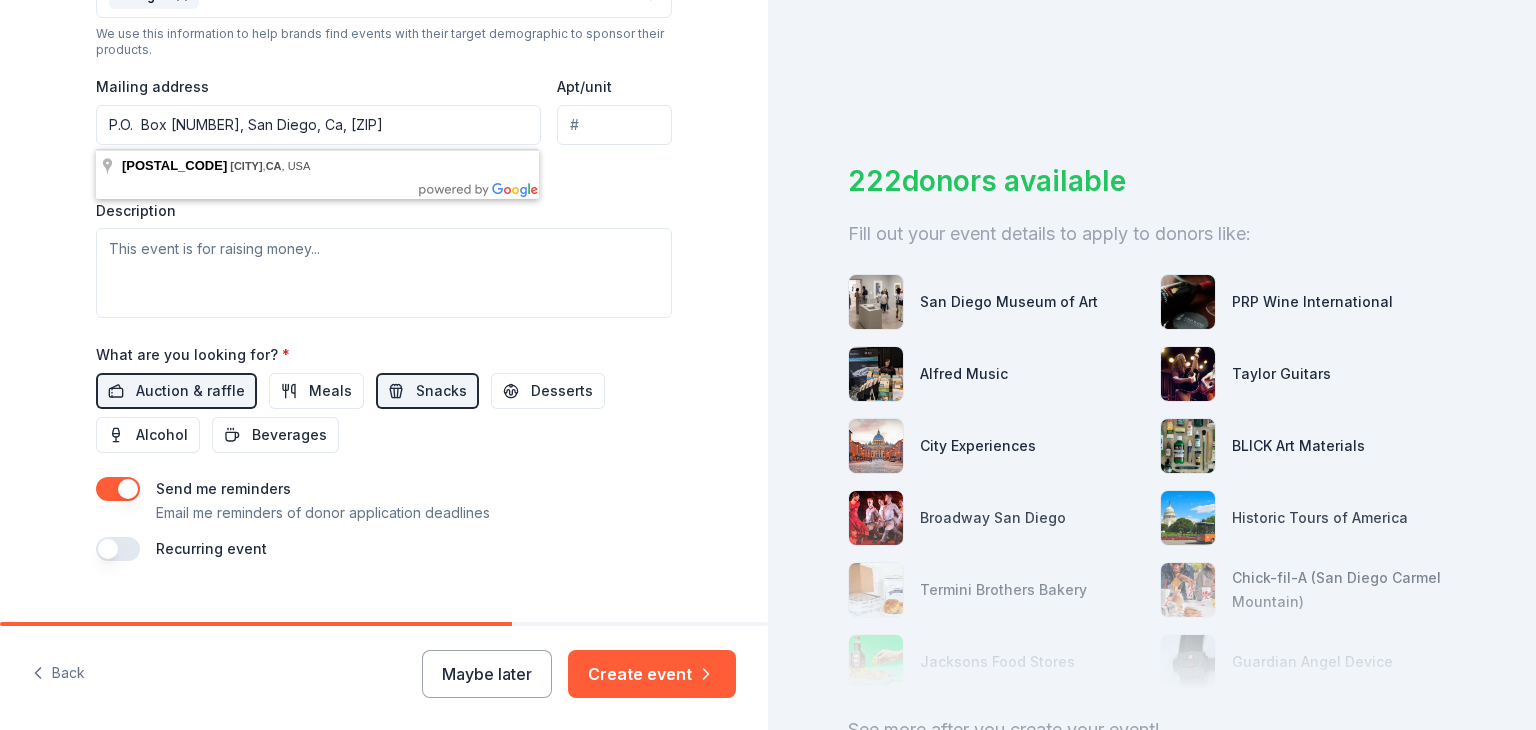 click on "P.O.  Box 261264, San Diego, Ca, 92196" at bounding box center [318, 125] 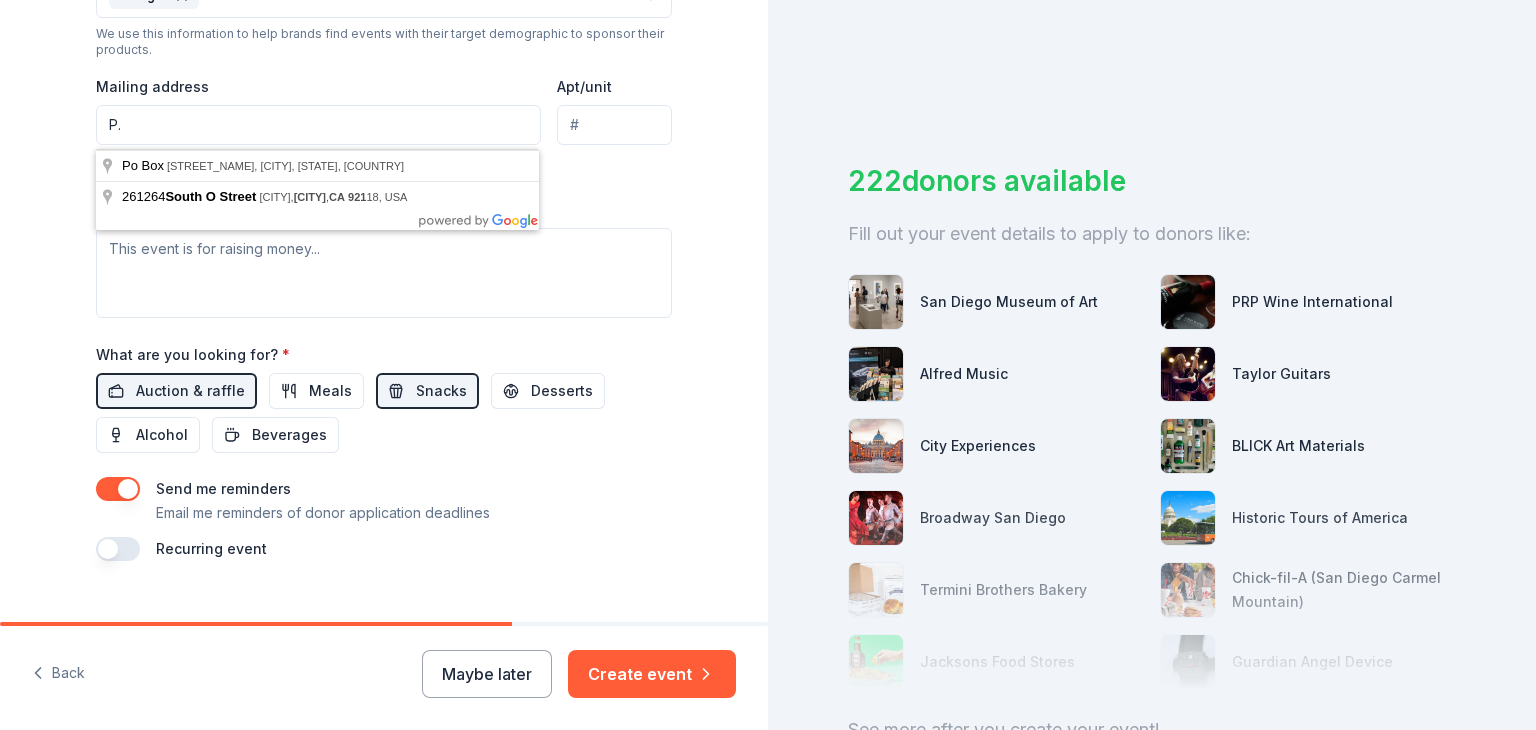 type on "P" 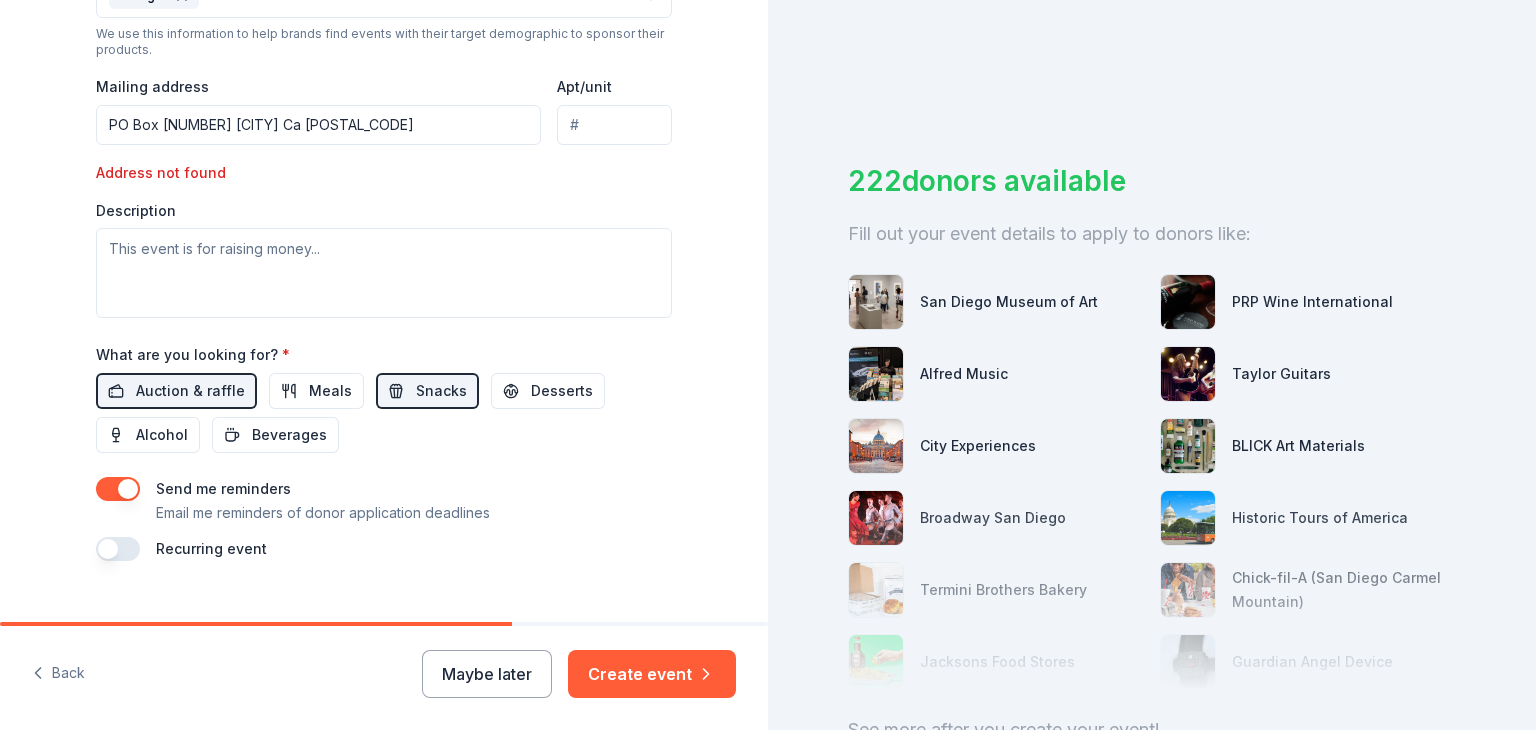 click on "PO Box 261264 San Diego Ca 92196" at bounding box center (318, 125) 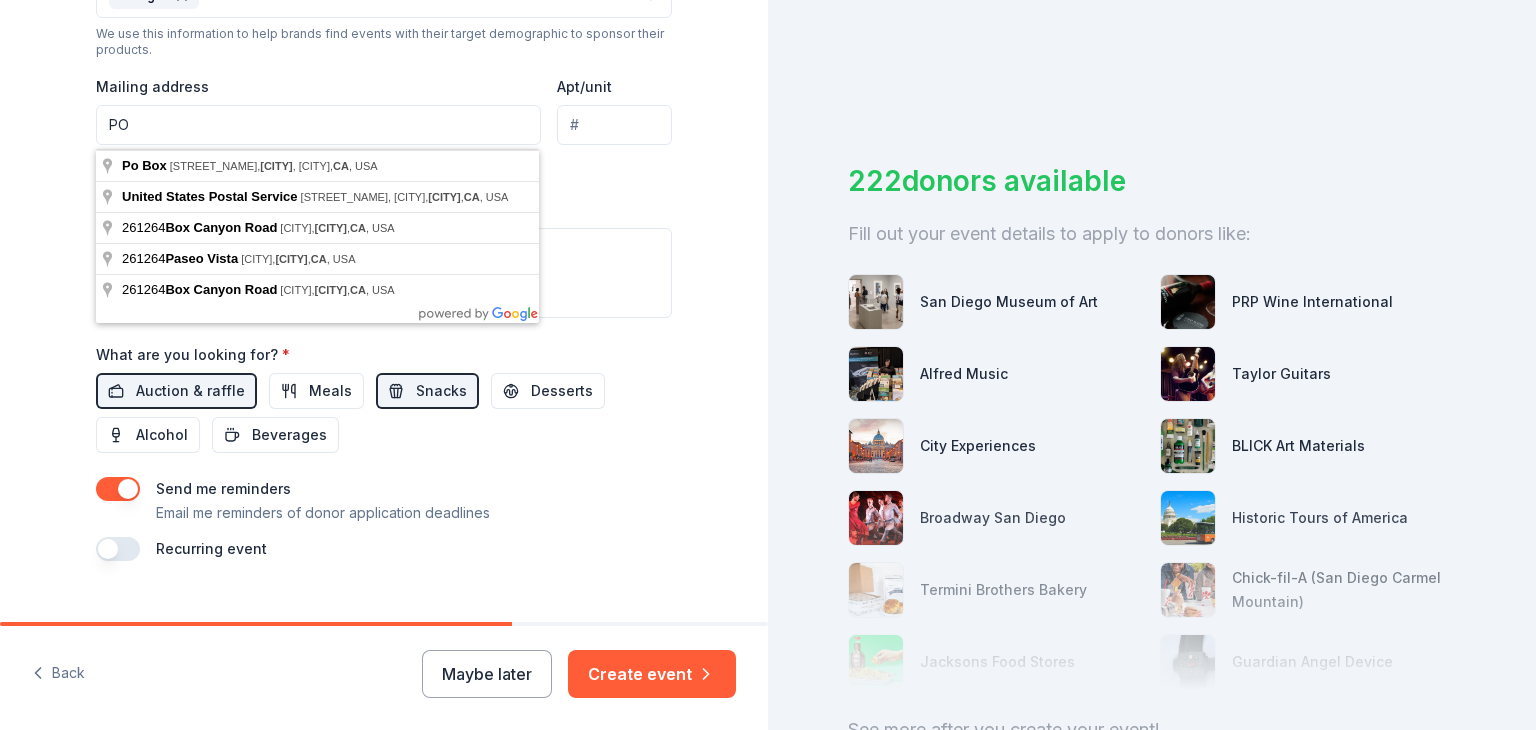 type on "P" 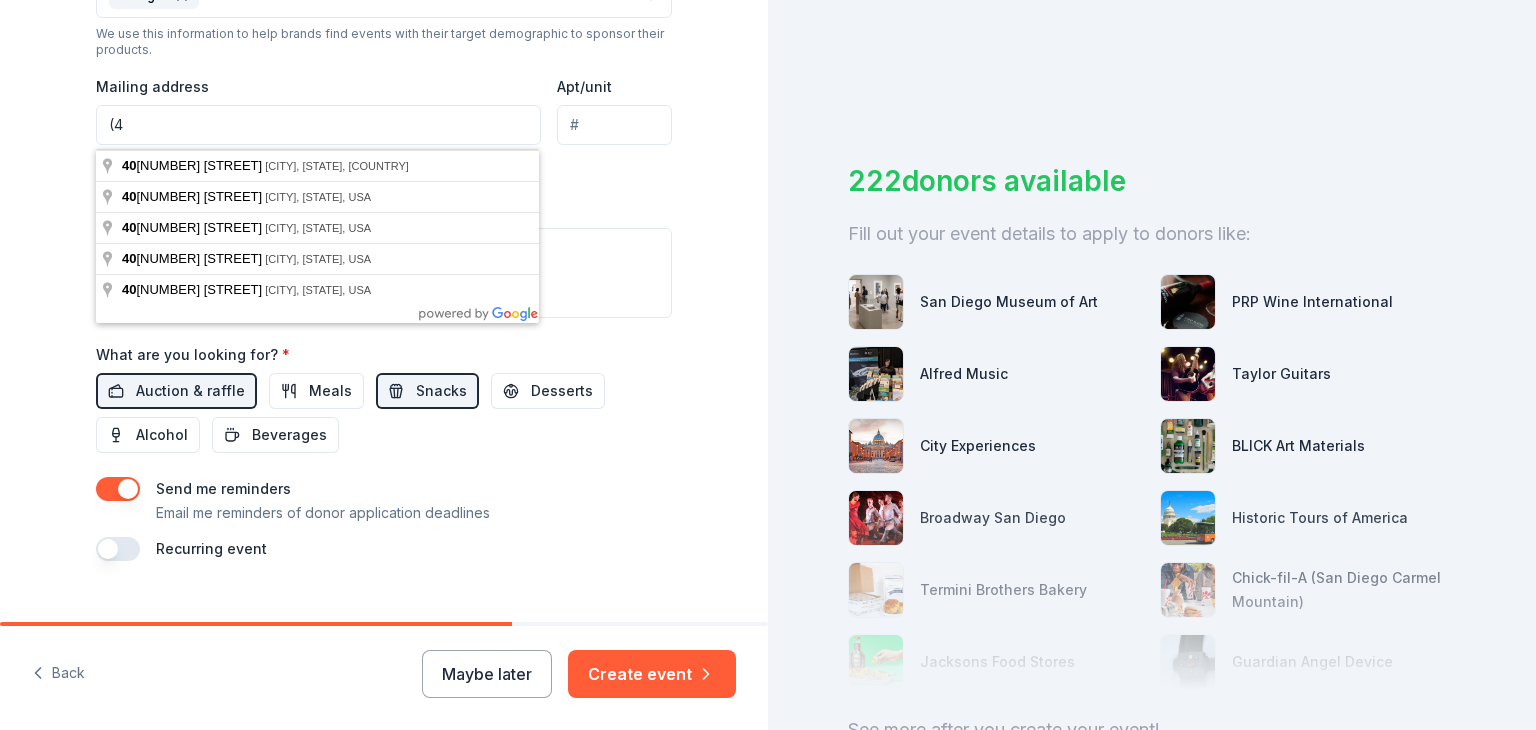 type on "(" 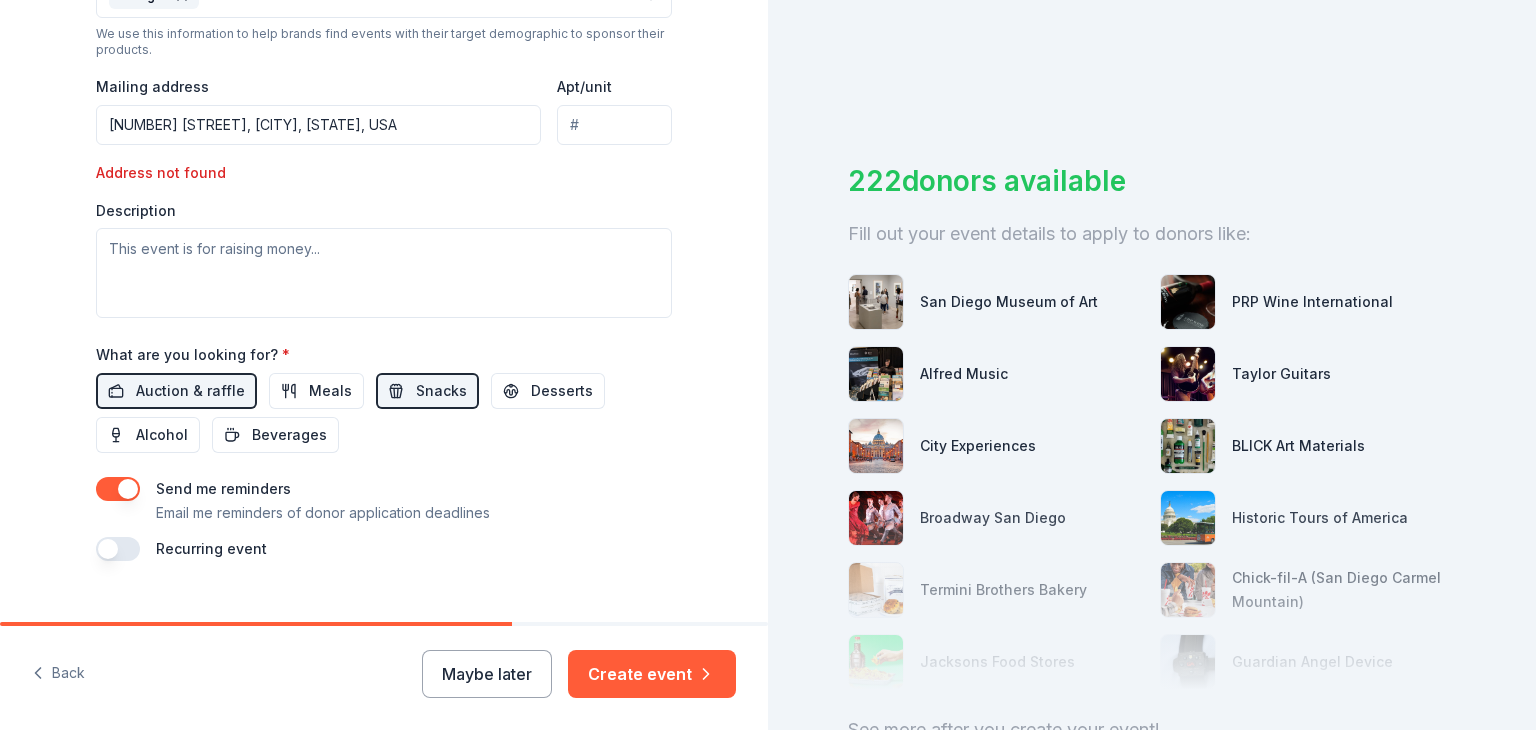 type on "9405 Gold Coast Drive, San Diego, CA, 92126" 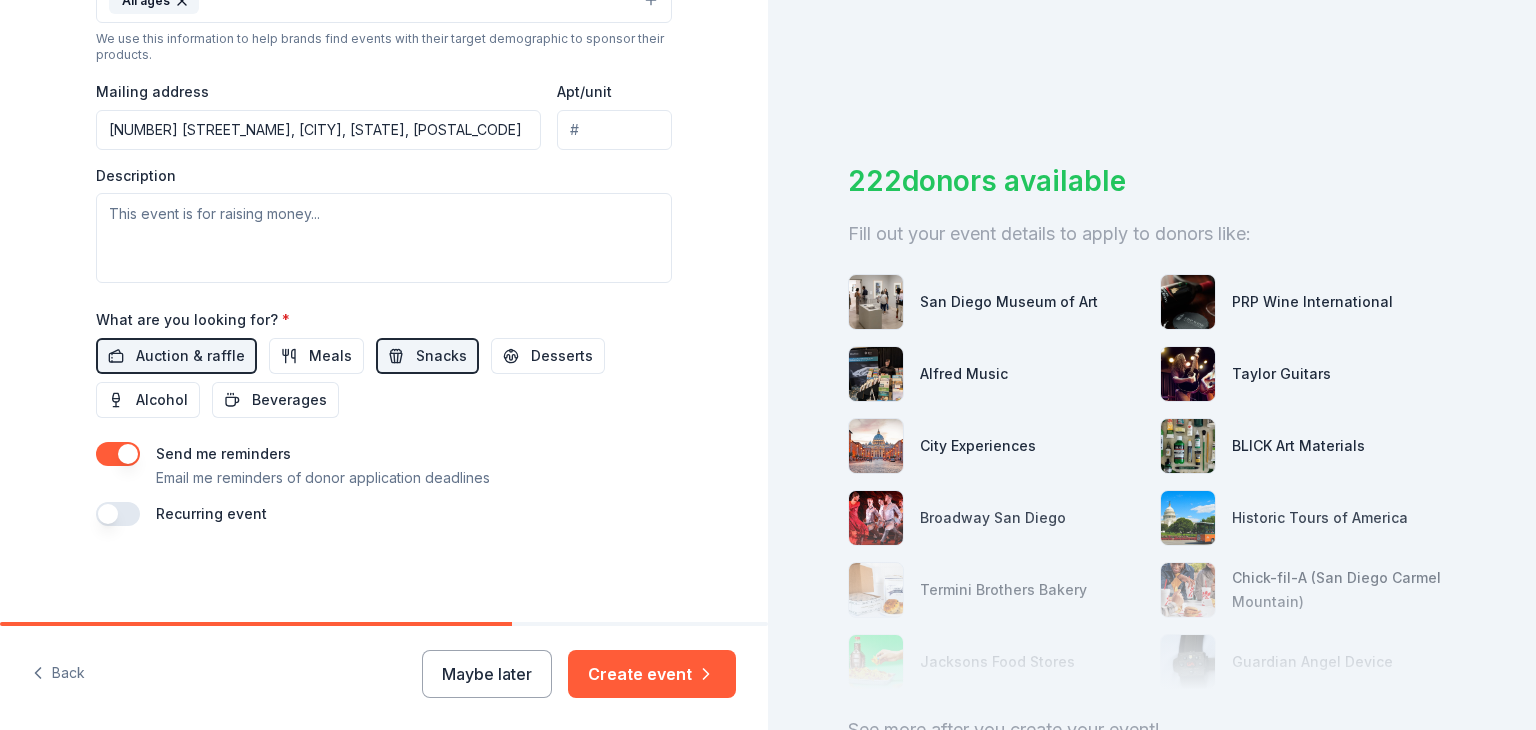click on "Apt/unit" at bounding box center [614, 130] 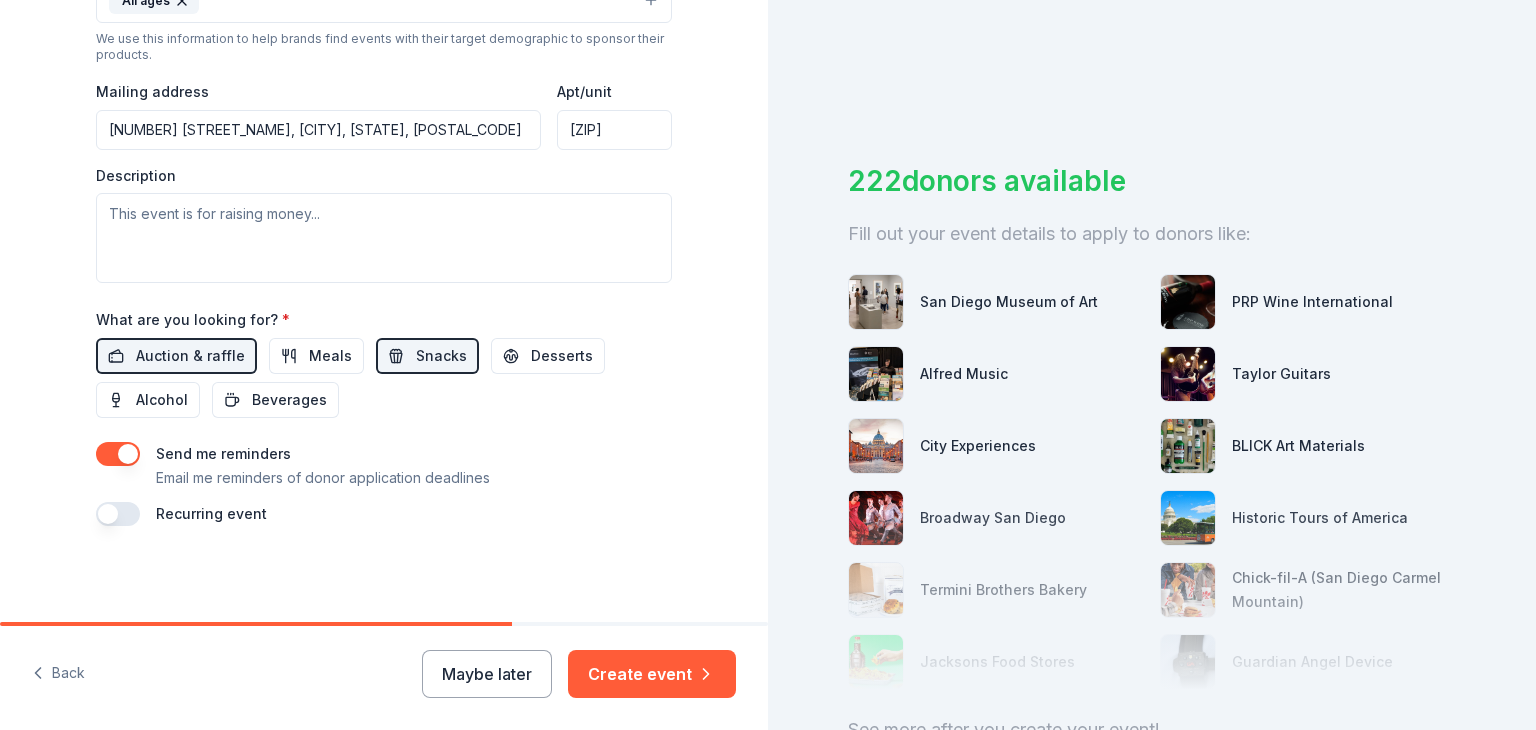 type on "A4" 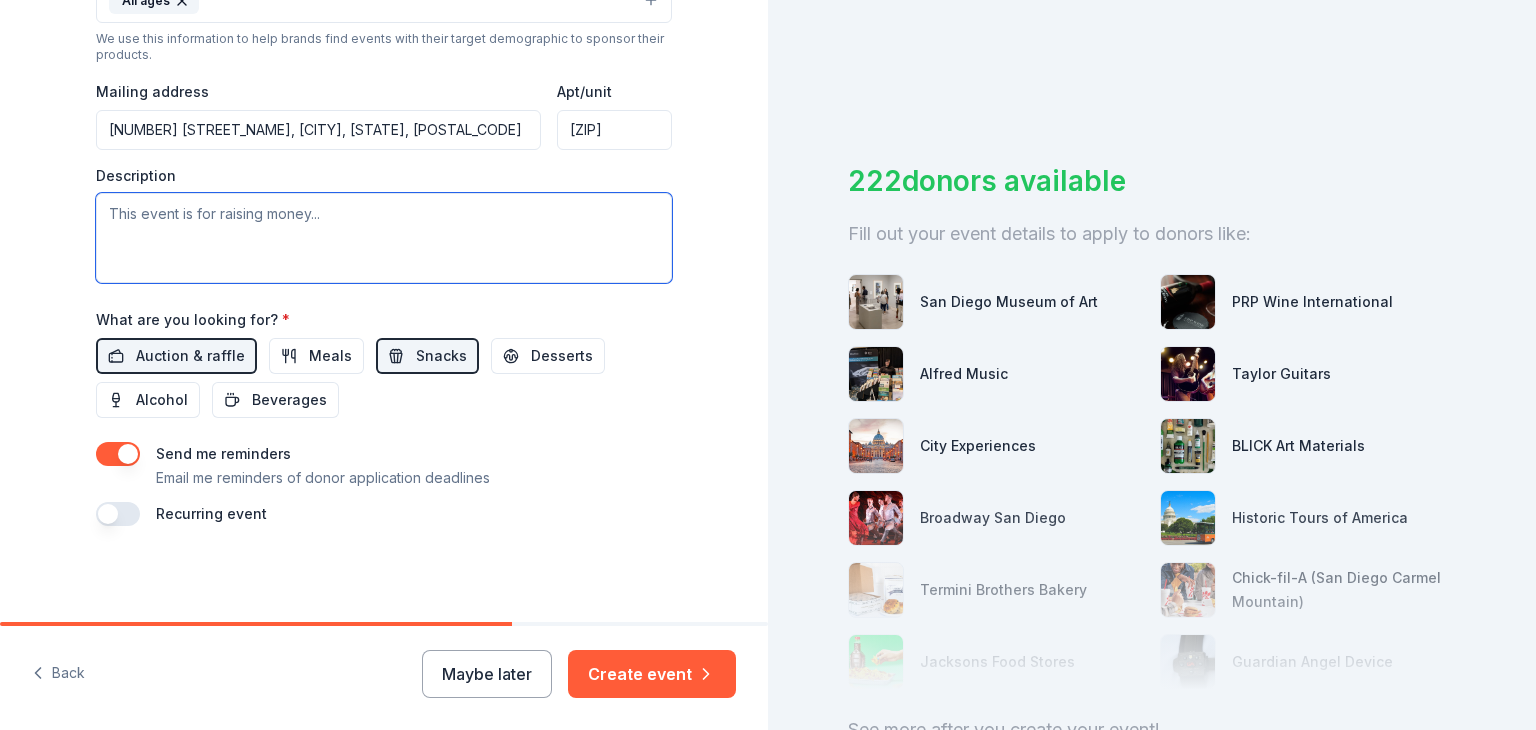 click at bounding box center [384, 238] 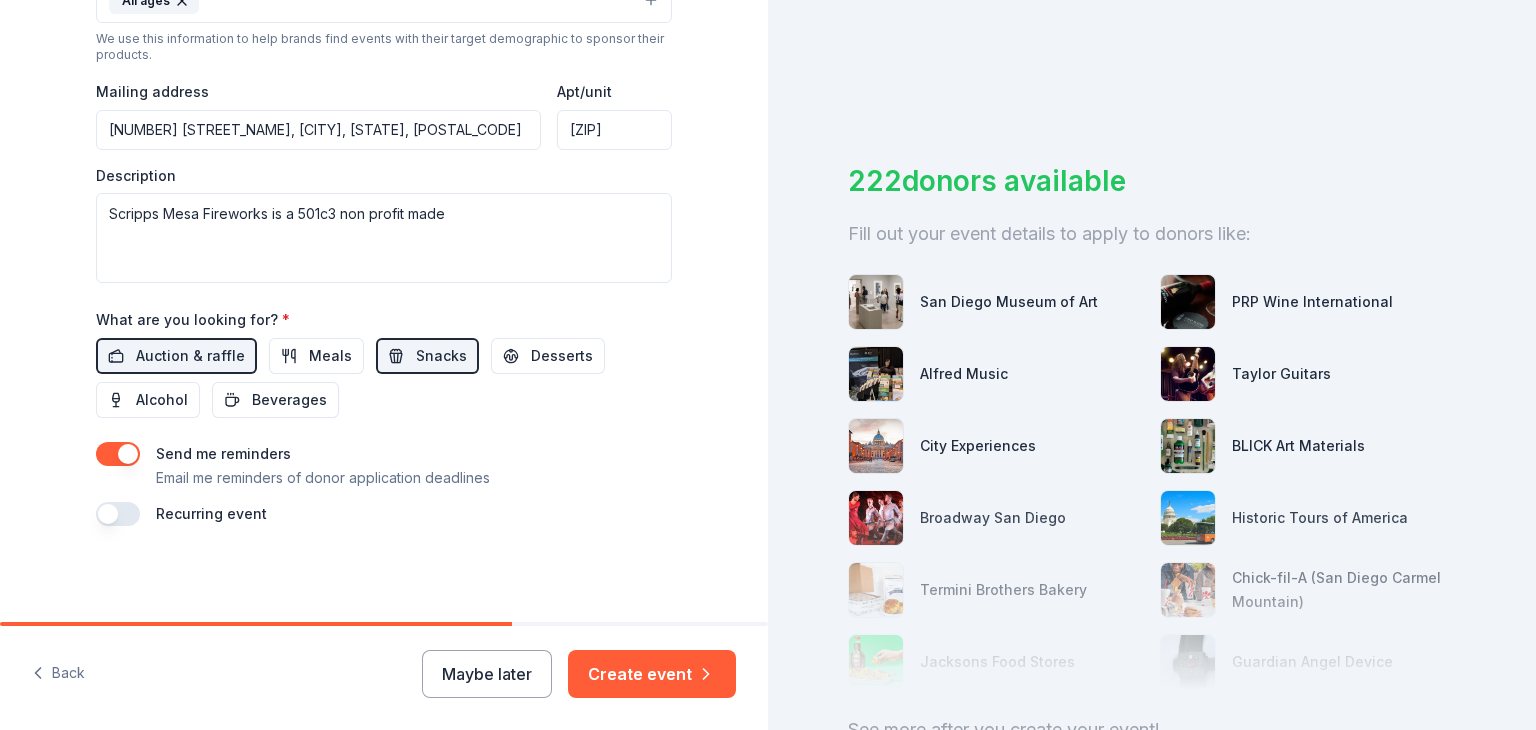 click on "Tell us about your event. We'll find in-kind donations you can apply for. Event name * Scripps Mesa Fireworks Mira Mesa Street Fair Booth 50 /100 Event website Attendance * 7500 Date * 10/04/2025 ZIP code * 92196 Event type * Fundraiser Performing & visual arts Music Business & professional Food & drink Demographic All ages We use this information to help brands find events with their target demographic to sponsor their products. Mailing address 9405 Gold Coast Drive, San Diego, CA, 92126 Apt/unit A4 Description Scripps Mesa Fireworks is a 501c3 non profit m What are you looking for? * Auction & raffle Meals Snacks Desserts Alcohol Beverages Send me reminders Email me reminders of donor application deadlines Recurring event" at bounding box center (384, -63) 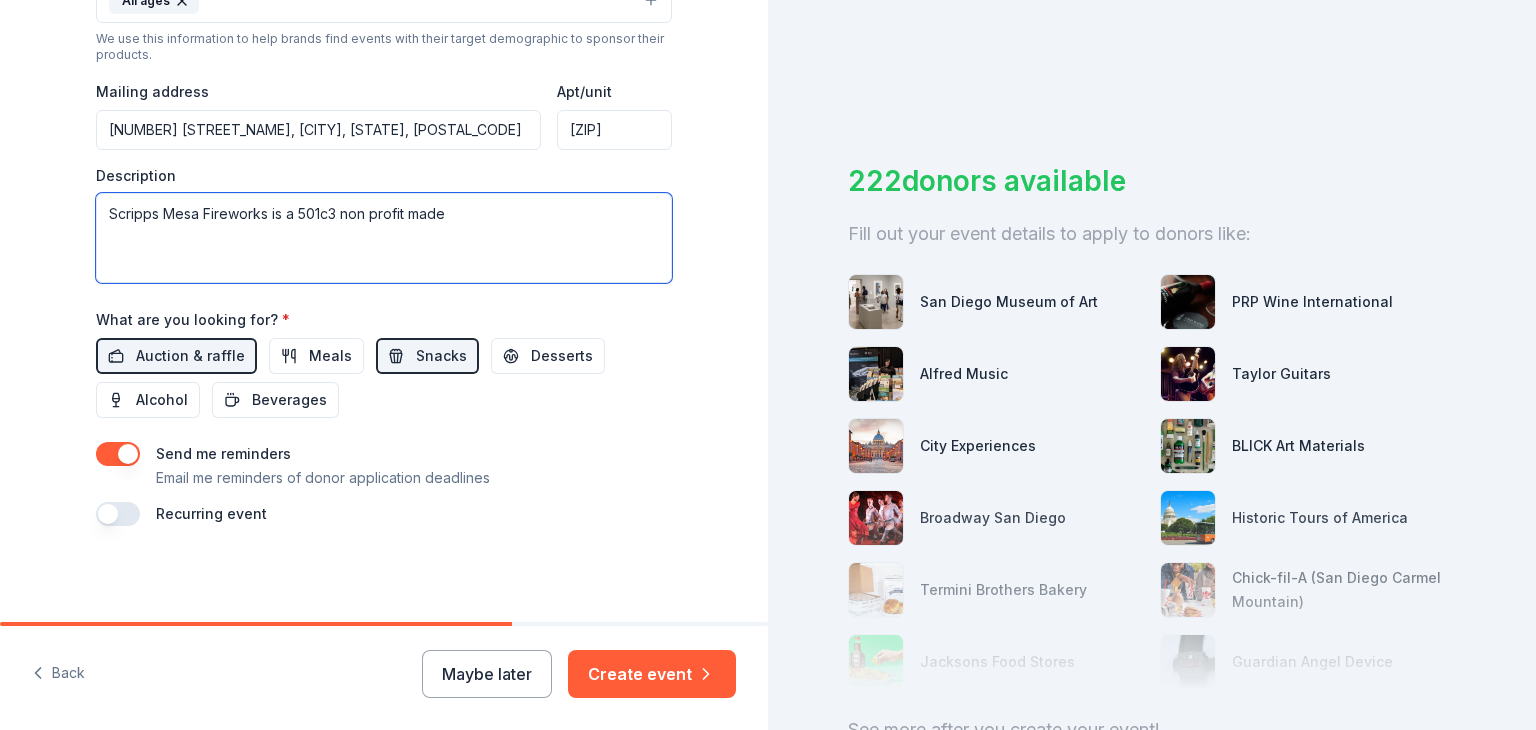 click on "Scripps Mesa Fireworks is a 501c3 non profit m" at bounding box center [384, 238] 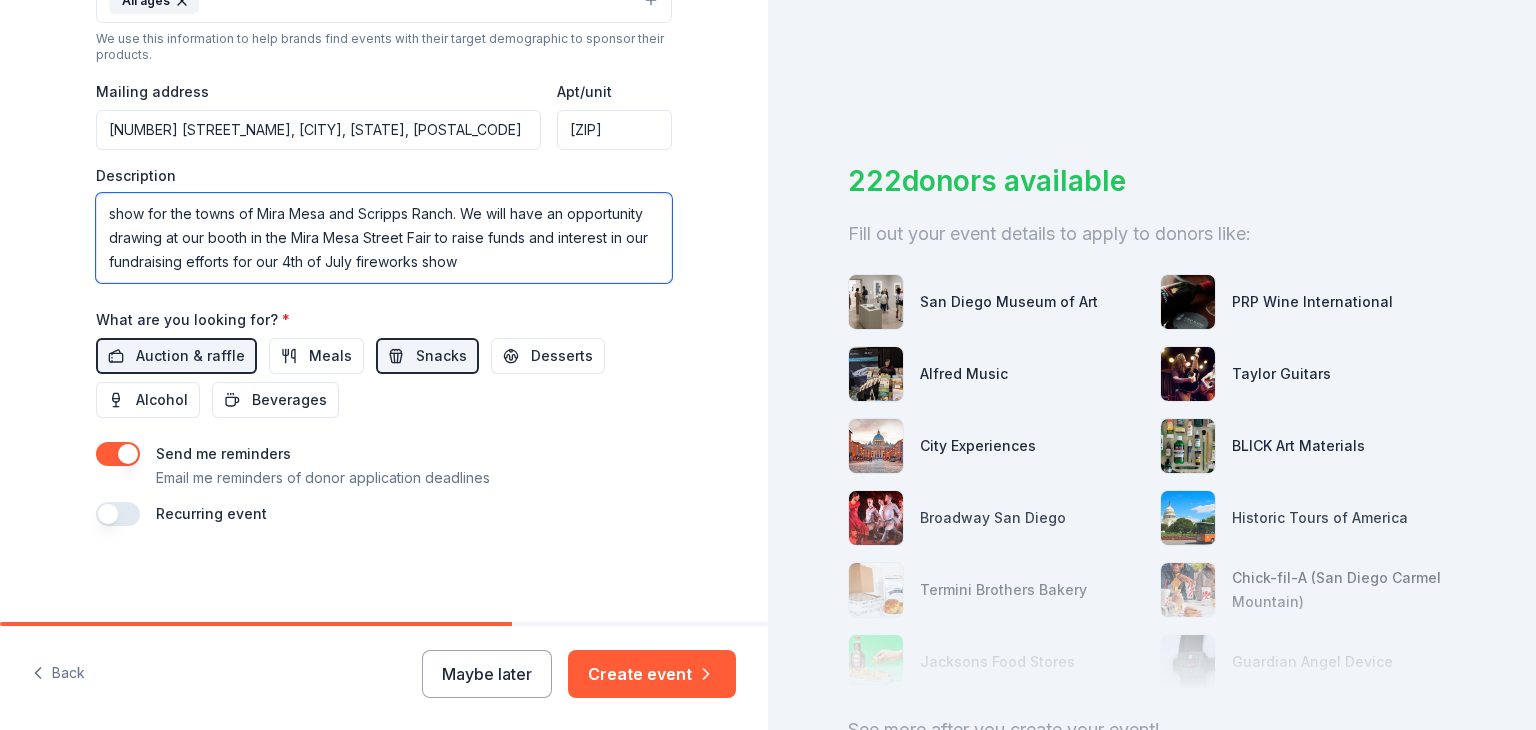 scroll, scrollTop: 36, scrollLeft: 0, axis: vertical 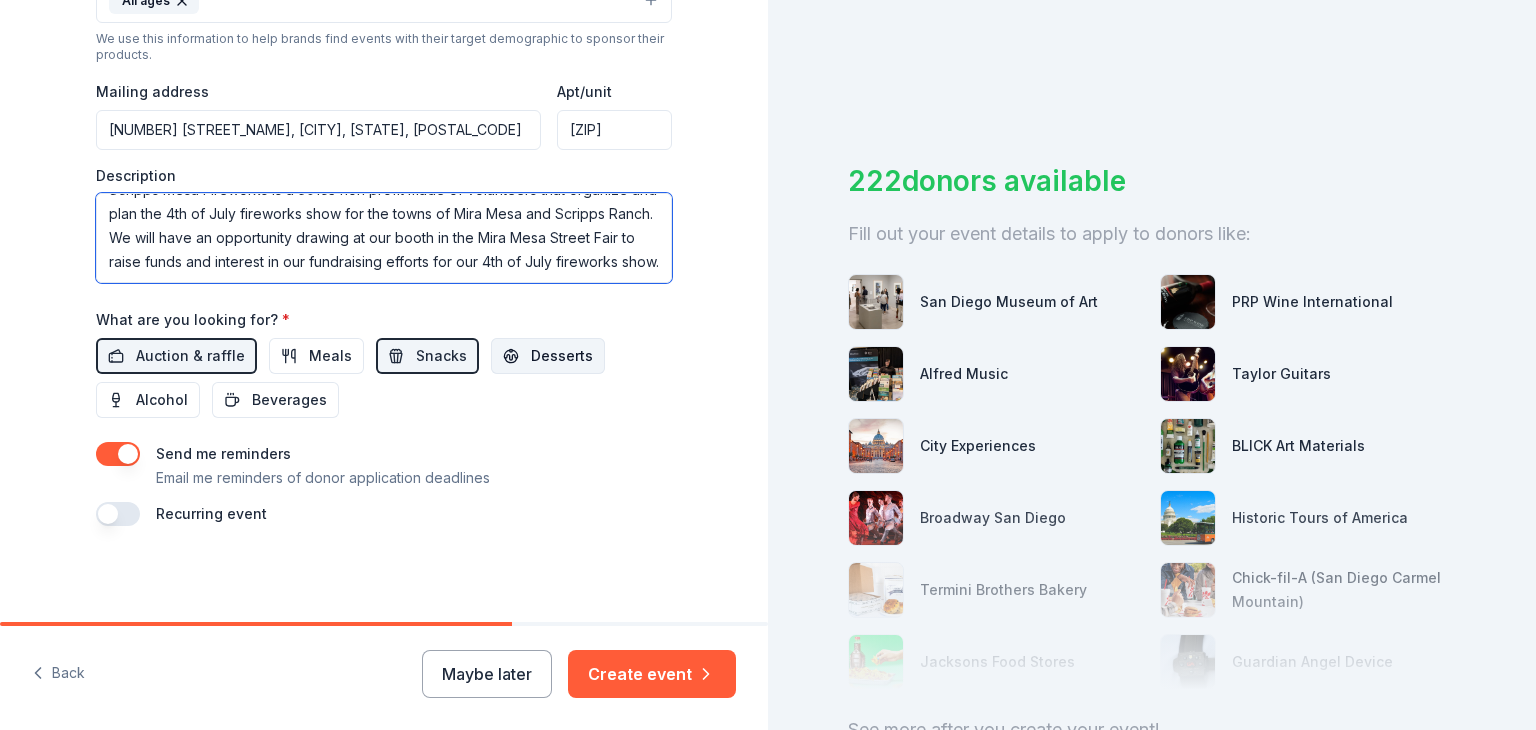 type on "Scripps Mesa Fireworks is a 501c3 non profit made of volunteers that organize and plan the 4th of July fireworks show for the towns of Mira Mesa and Scripps Ranch. We will have an opportunity drawing at our booth in the Mira Mesa Street Fair to raise funds and interest in our fundraising efforts for our 4th of July fireworks show." 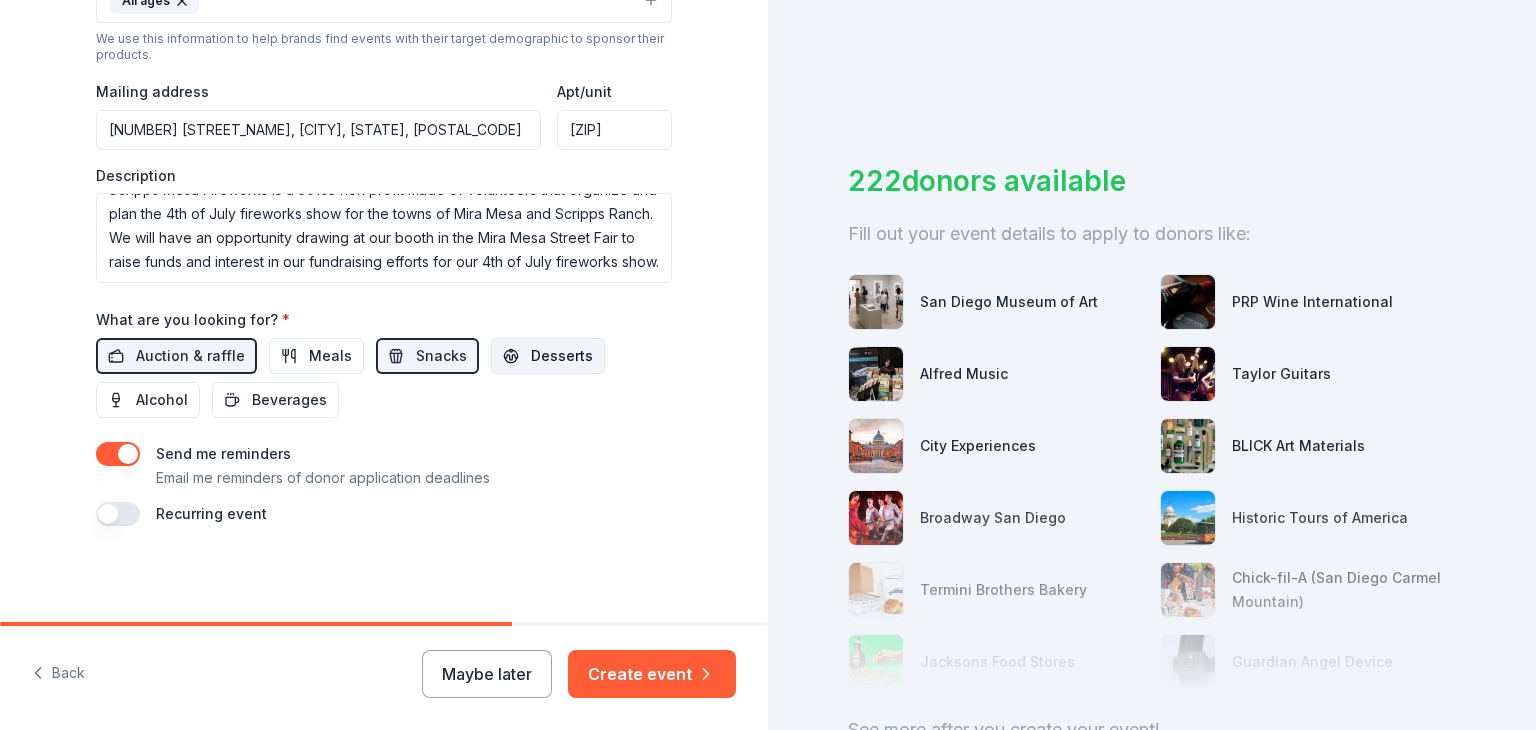 click on "Desserts" at bounding box center [562, 356] 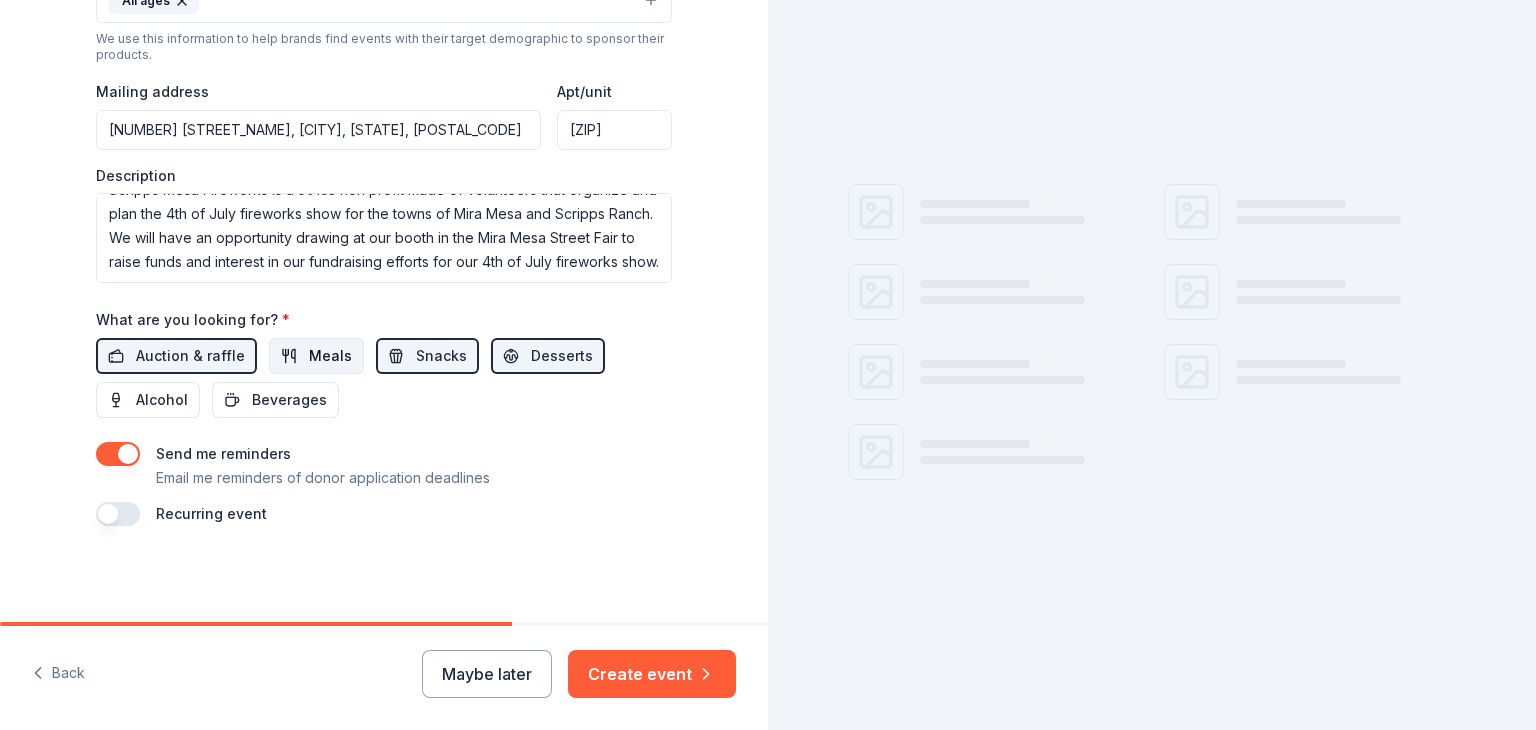 click on "Meals" at bounding box center (330, 356) 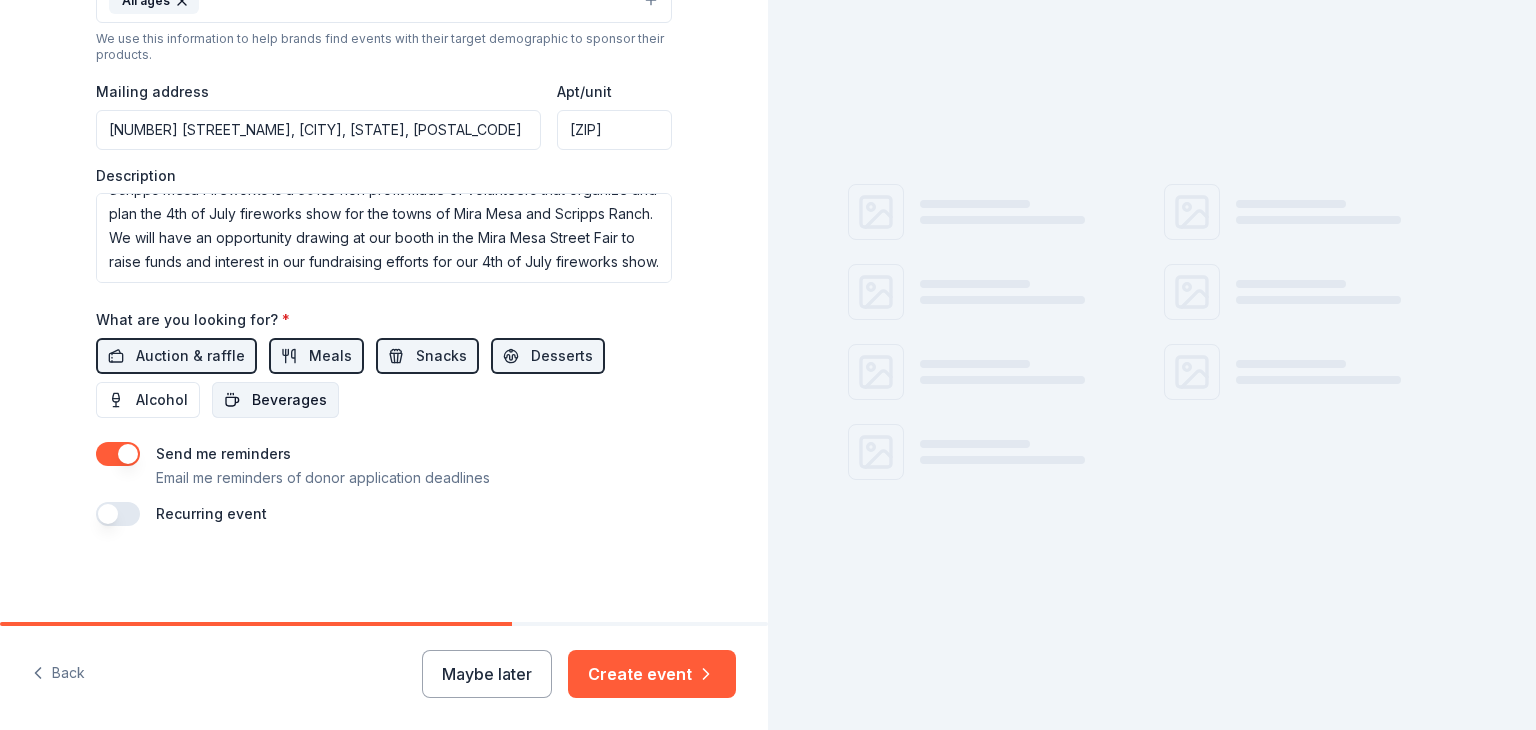click on "Beverages" at bounding box center (289, 400) 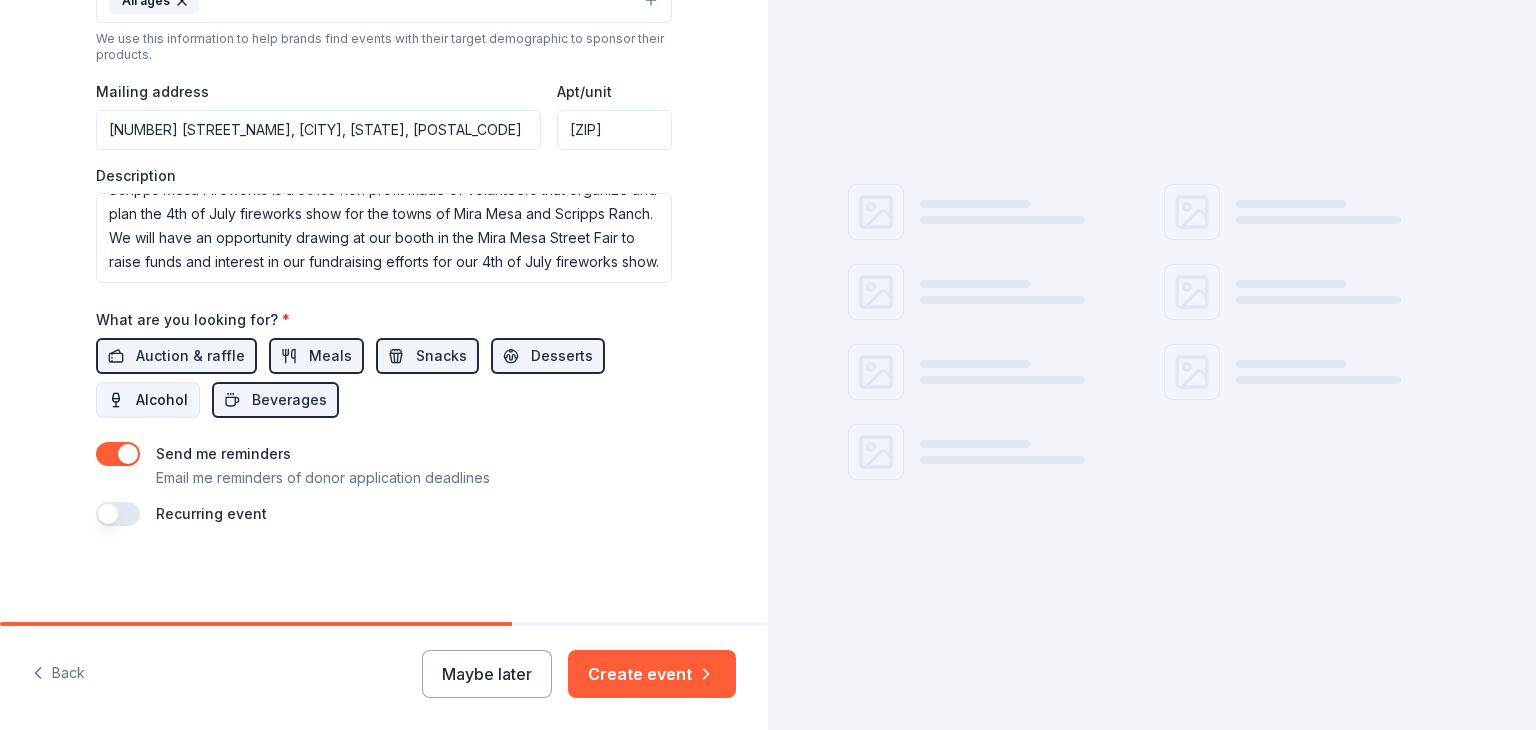 click on "Alcohol" at bounding box center (148, 400) 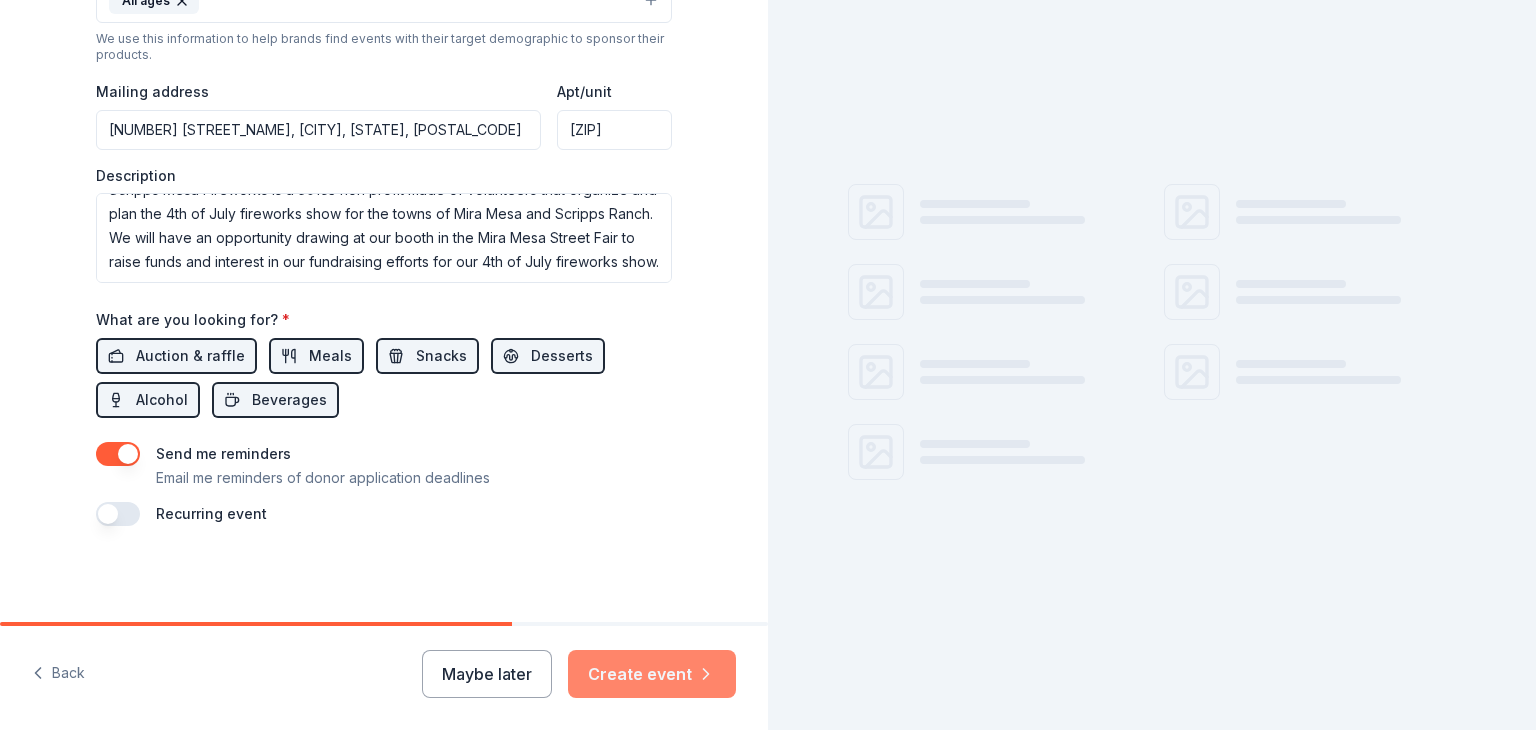 click on "Create event" at bounding box center [652, 674] 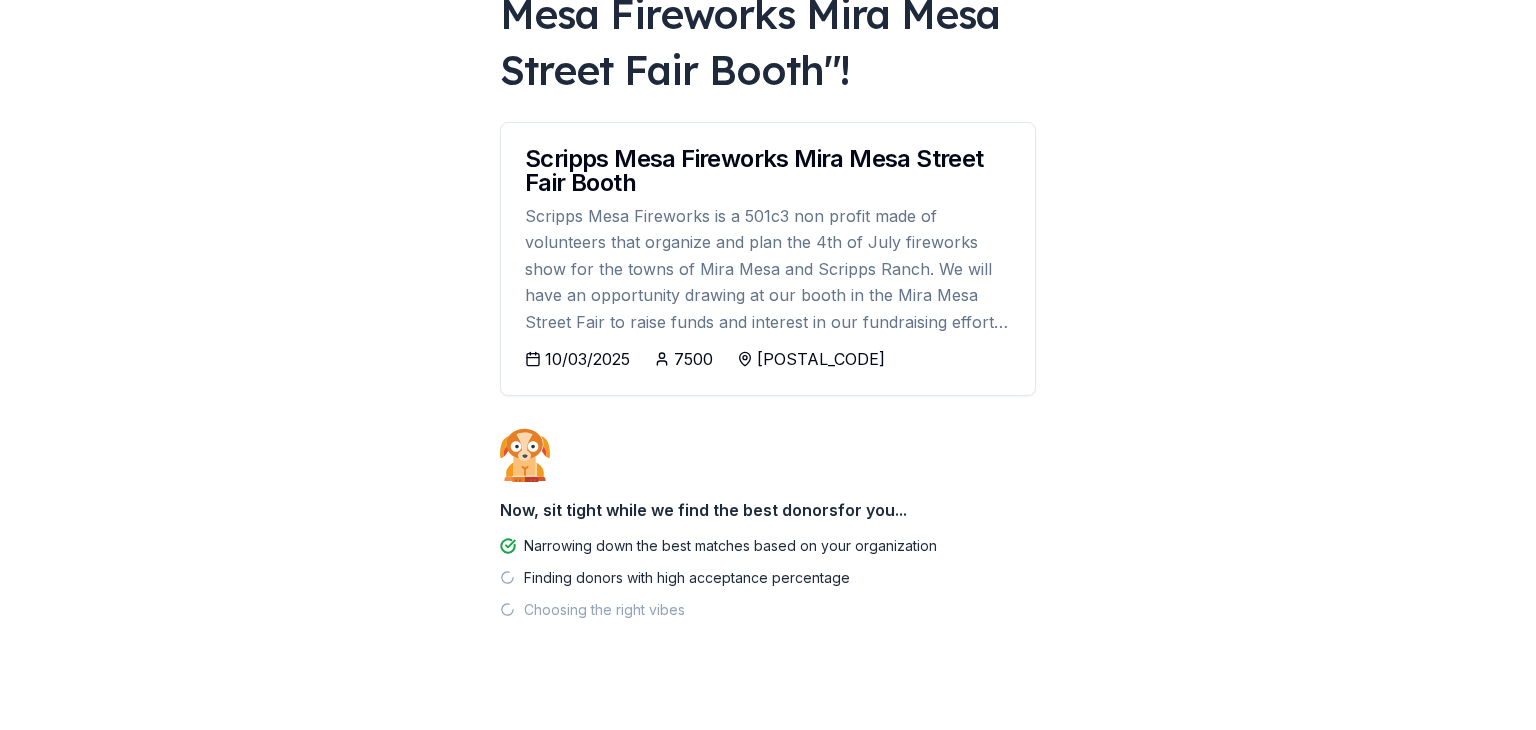 scroll, scrollTop: 221, scrollLeft: 0, axis: vertical 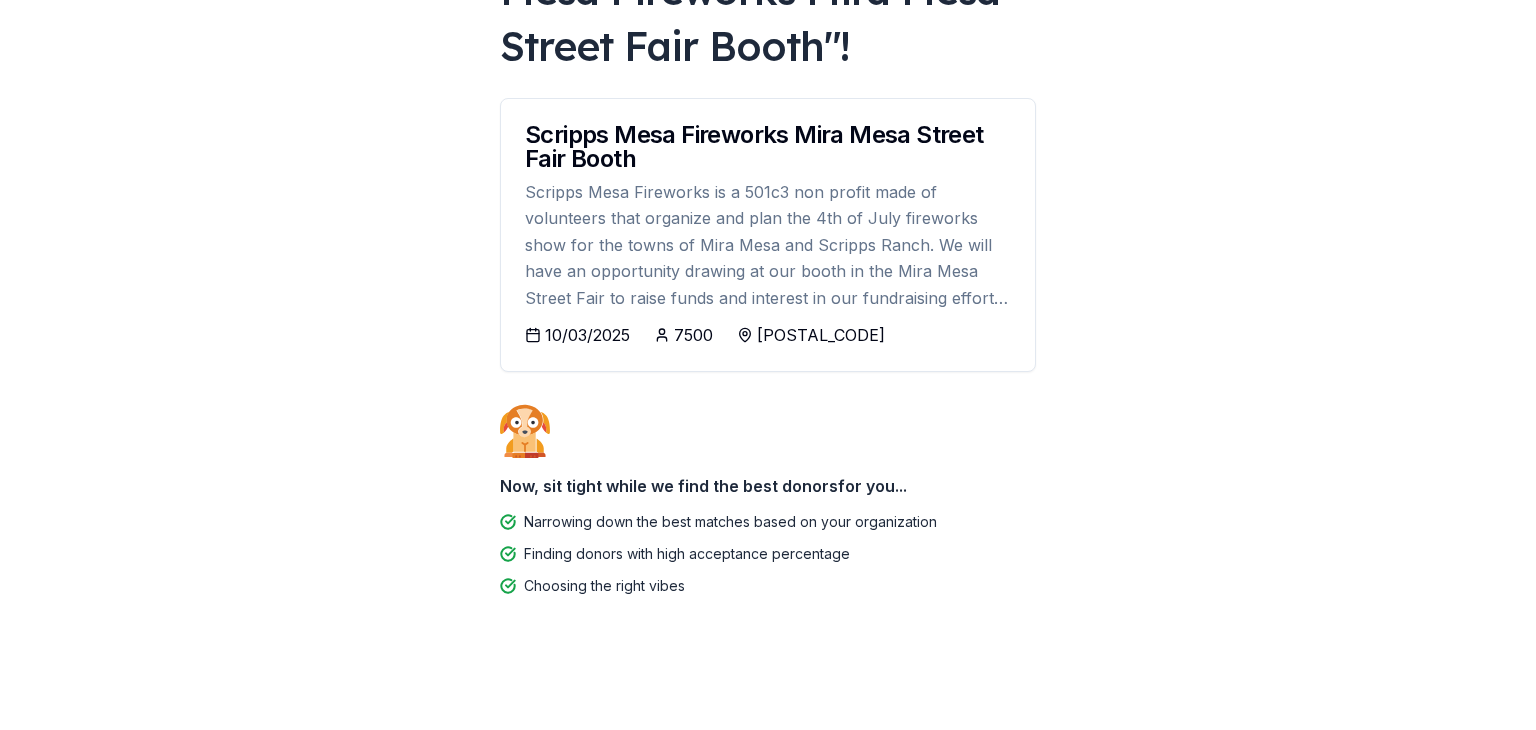 click on "10/03/2025" at bounding box center [587, 335] 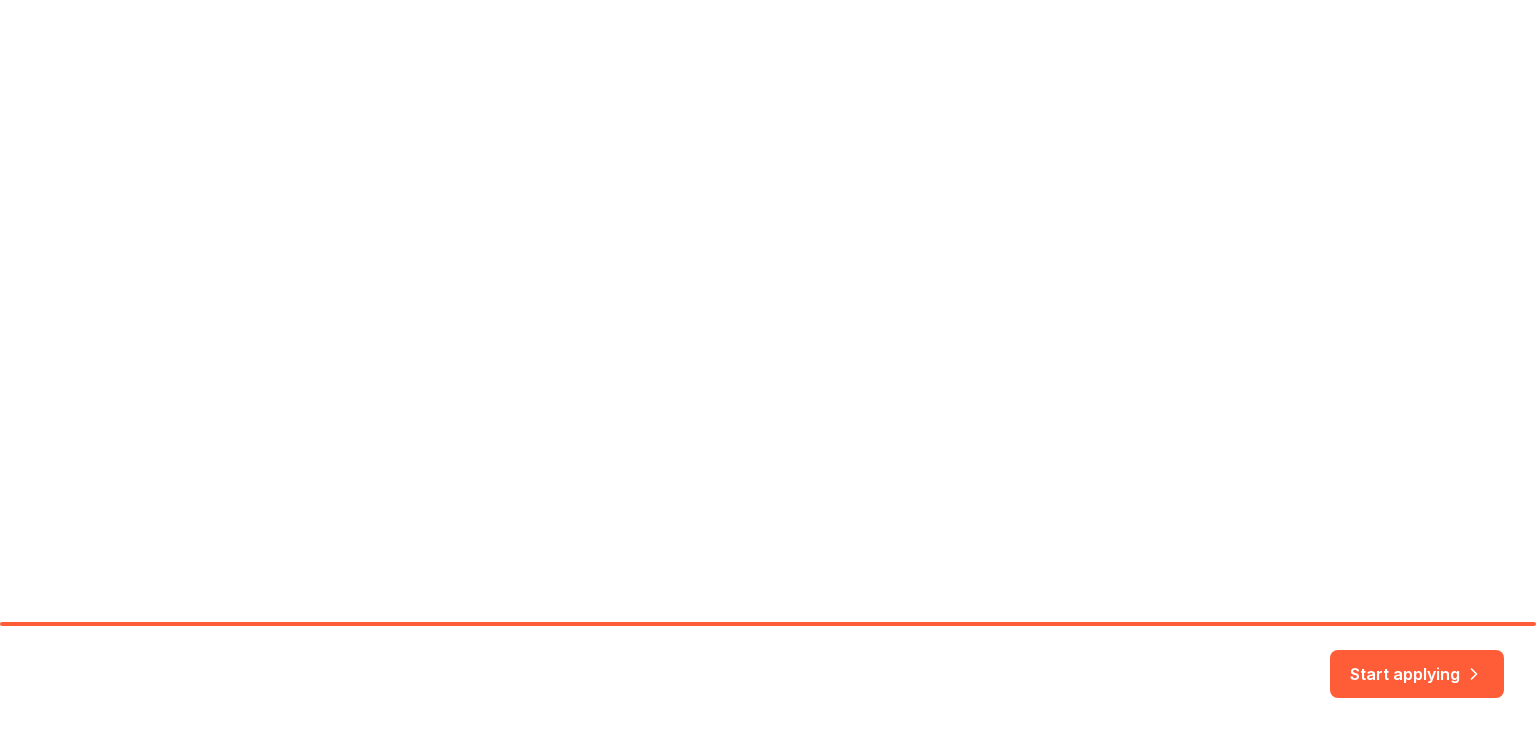 scroll, scrollTop: 0, scrollLeft: 0, axis: both 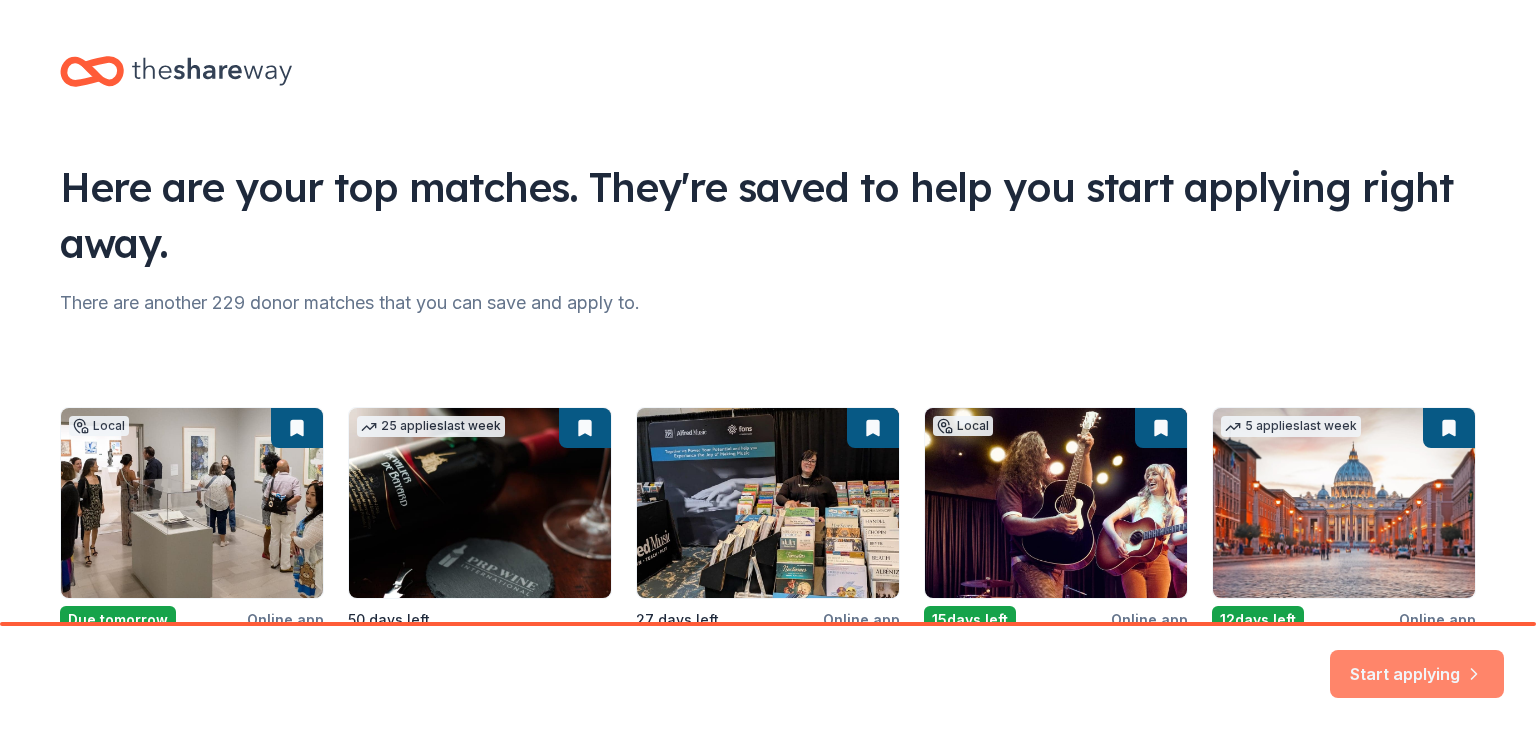 click on "Start applying" at bounding box center [1417, 662] 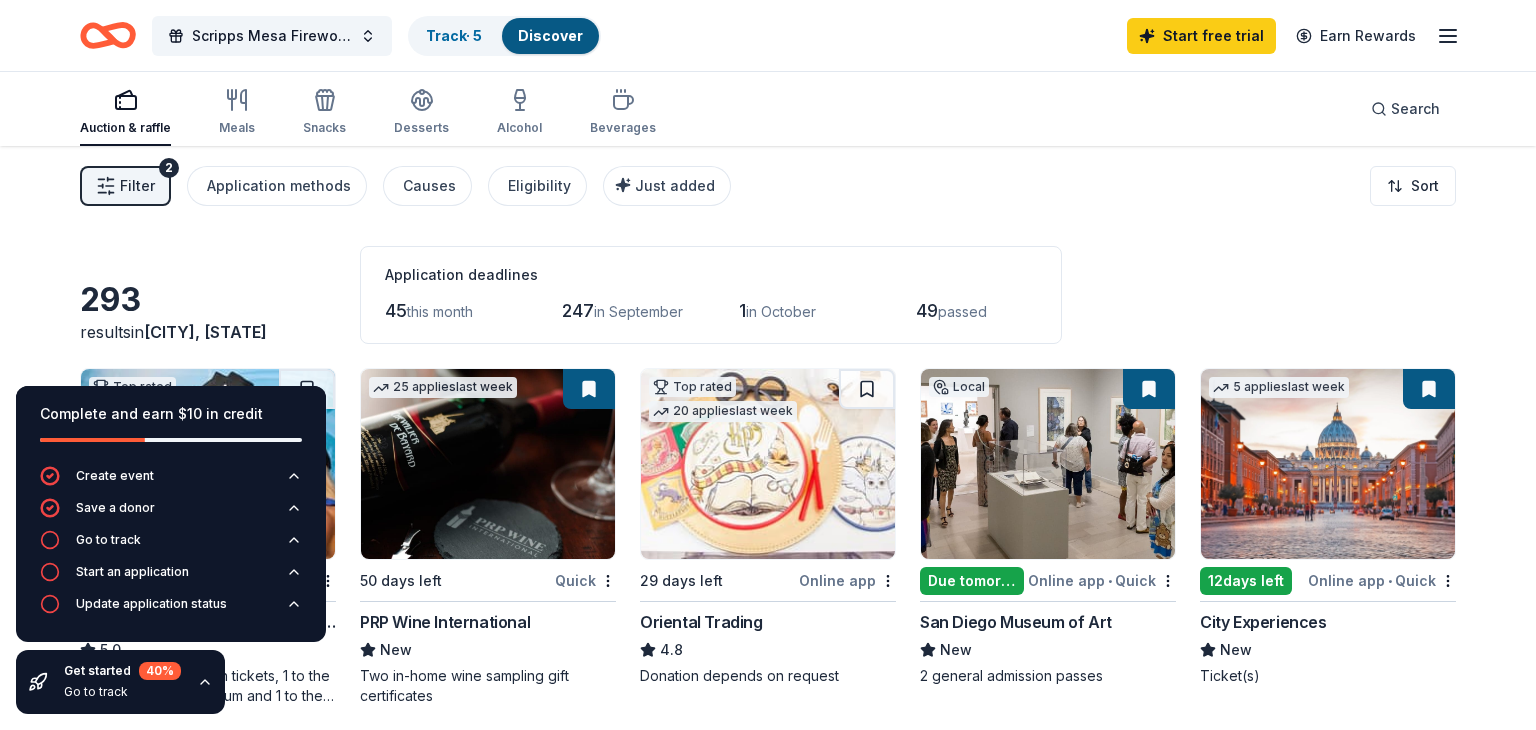 click 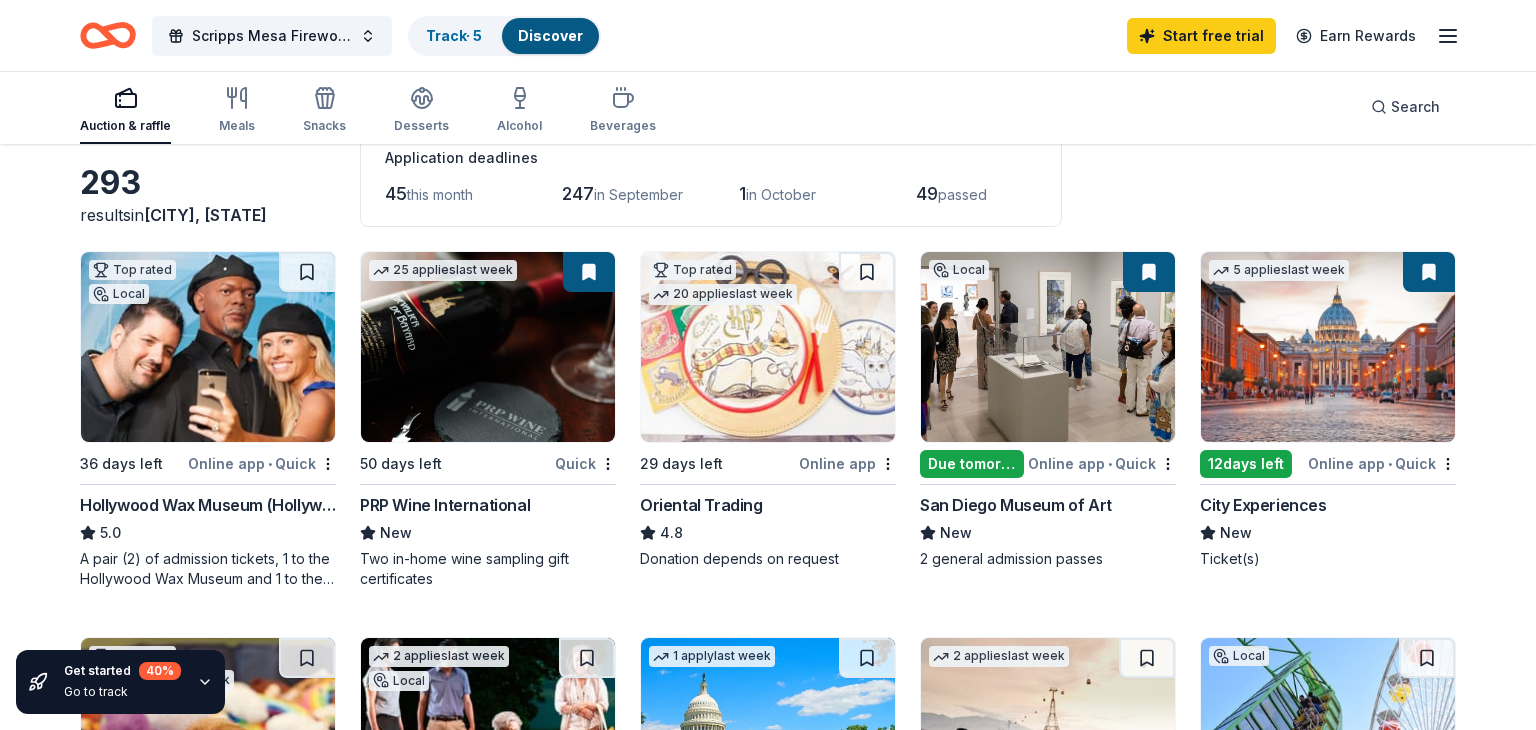 scroll, scrollTop: 116, scrollLeft: 0, axis: vertical 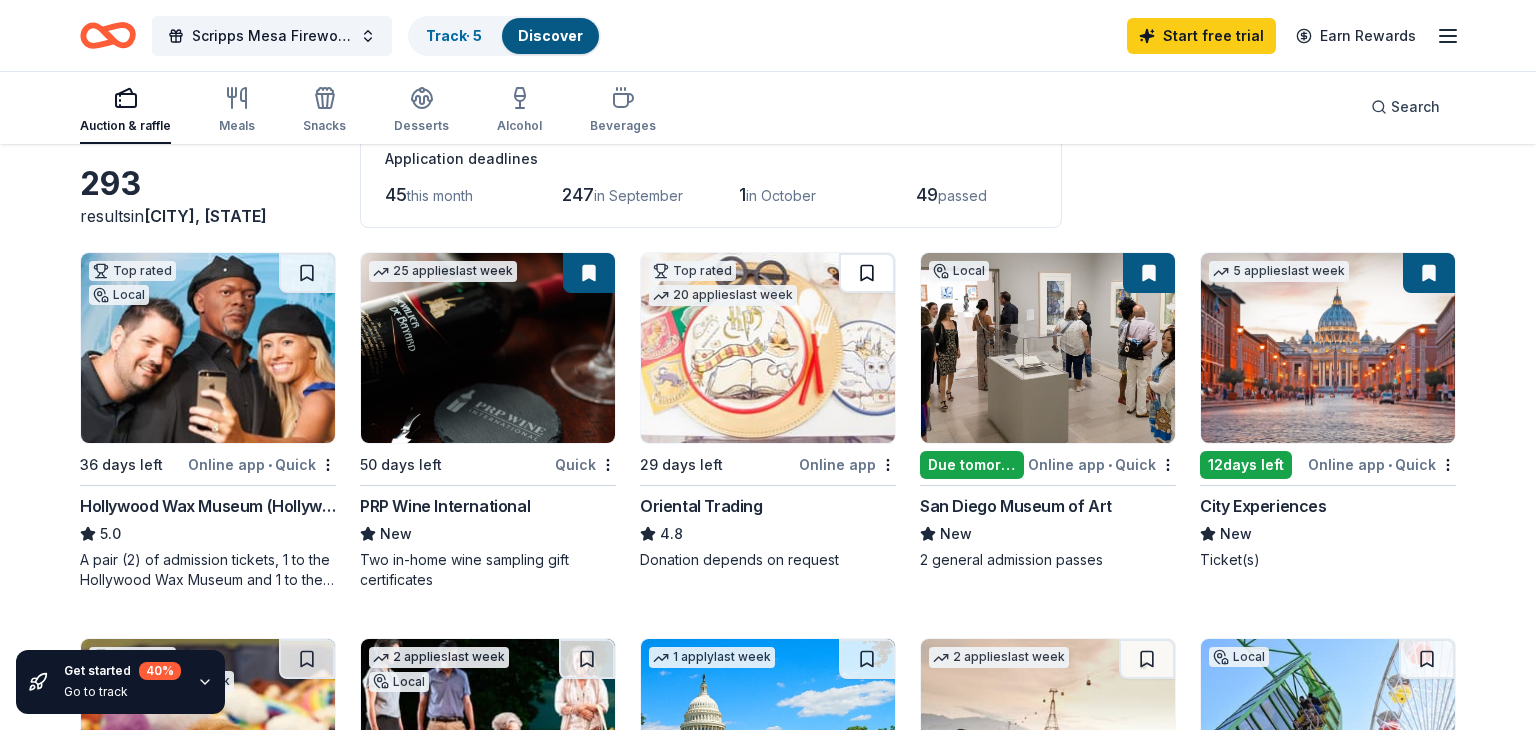 click at bounding box center [867, 273] 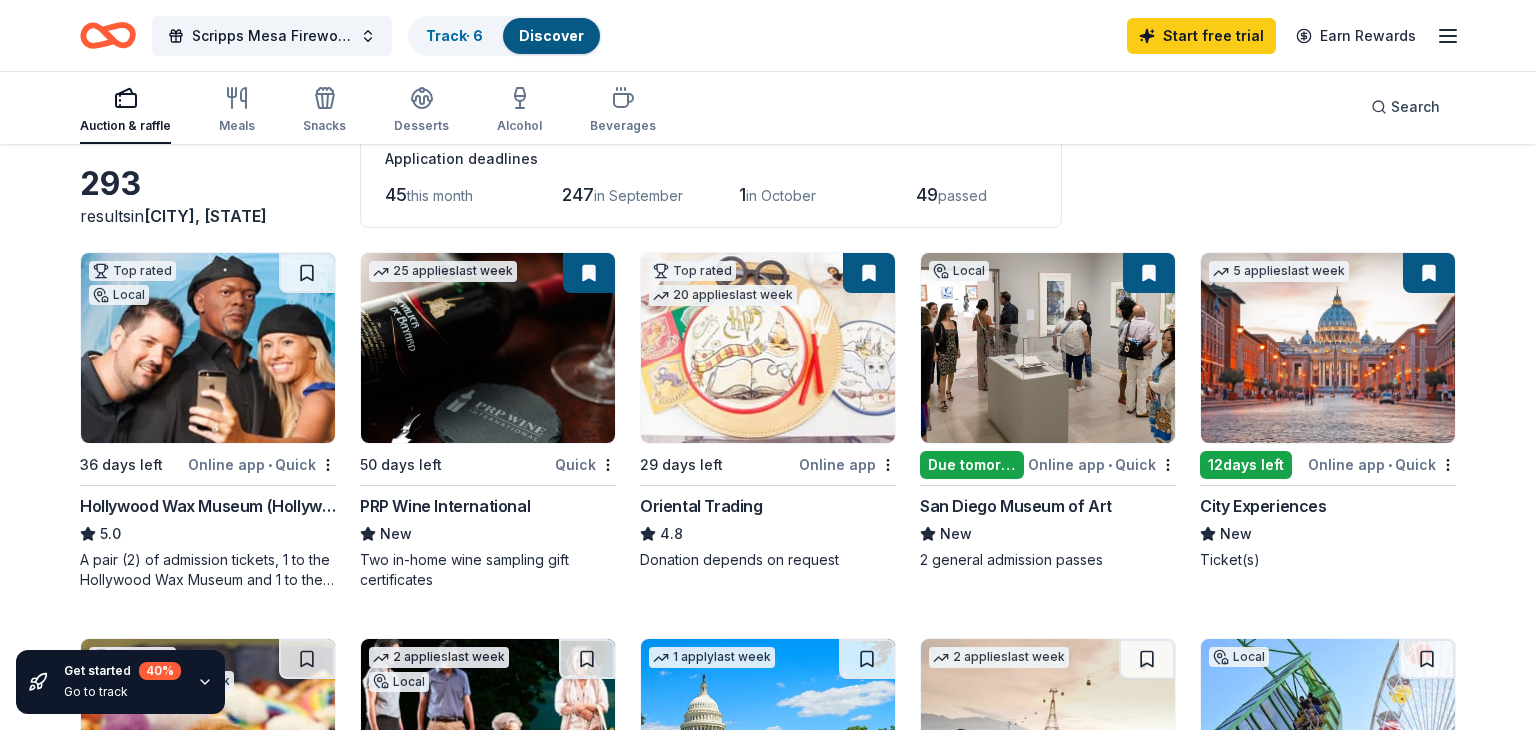 click at bounding box center [1429, 273] 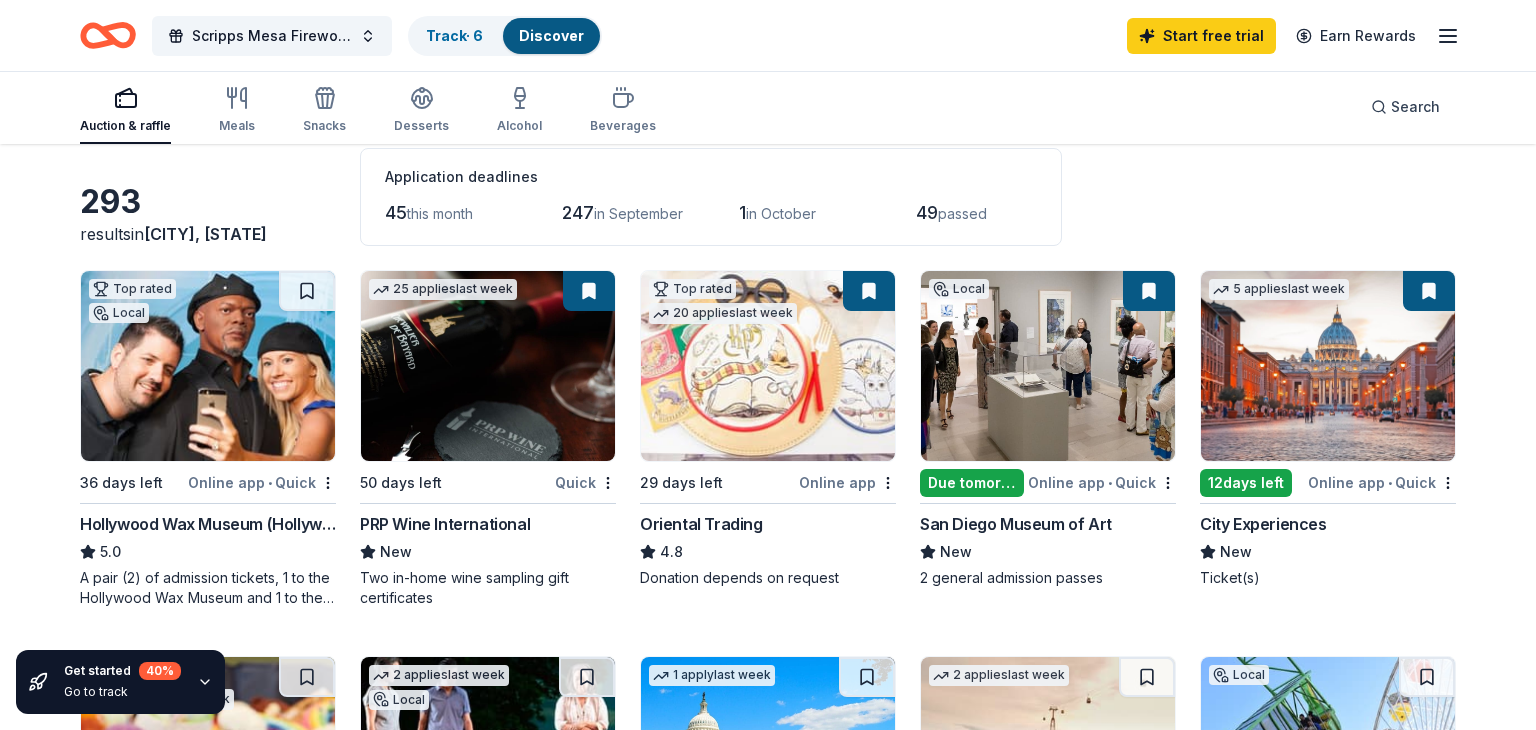 scroll, scrollTop: 96, scrollLeft: 0, axis: vertical 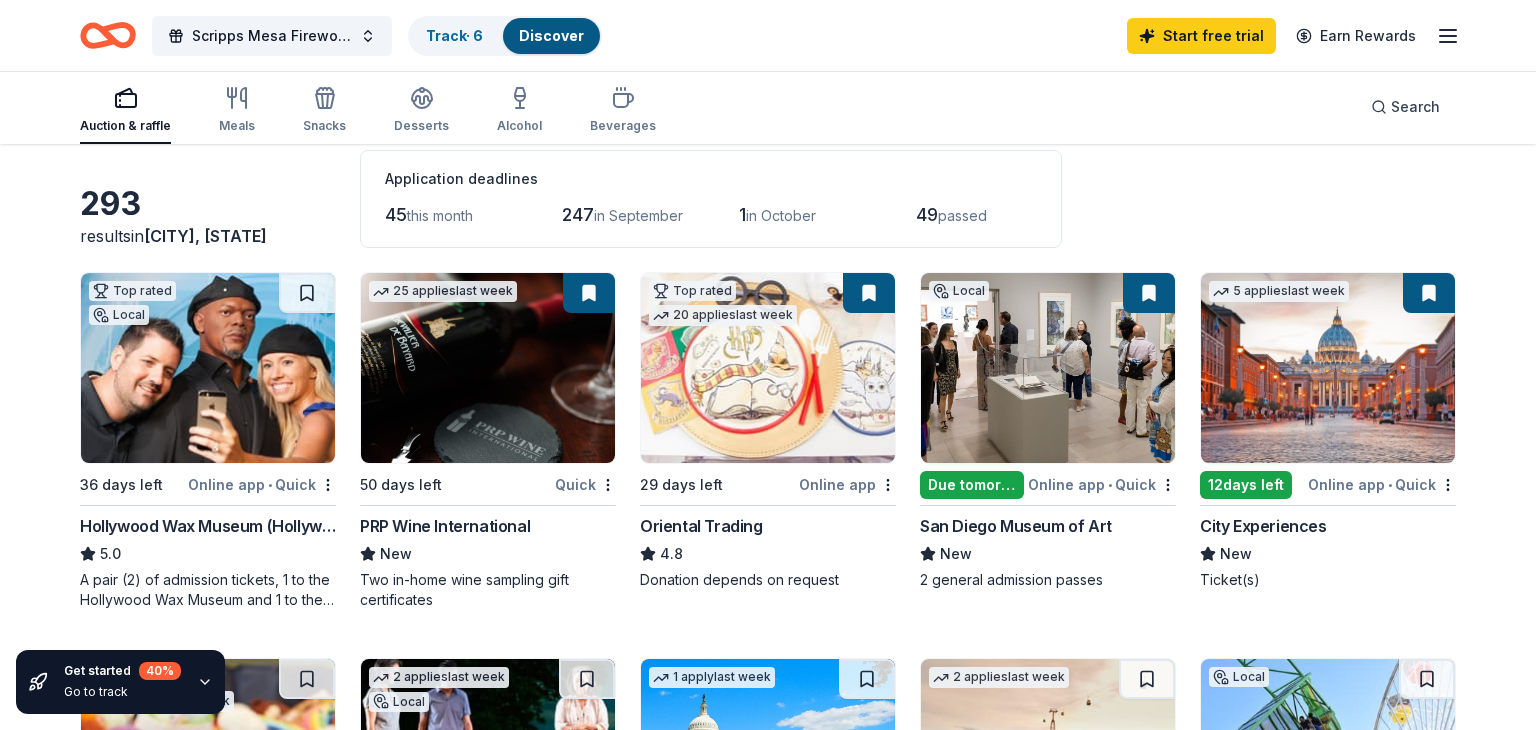 click at bounding box center [1429, 293] 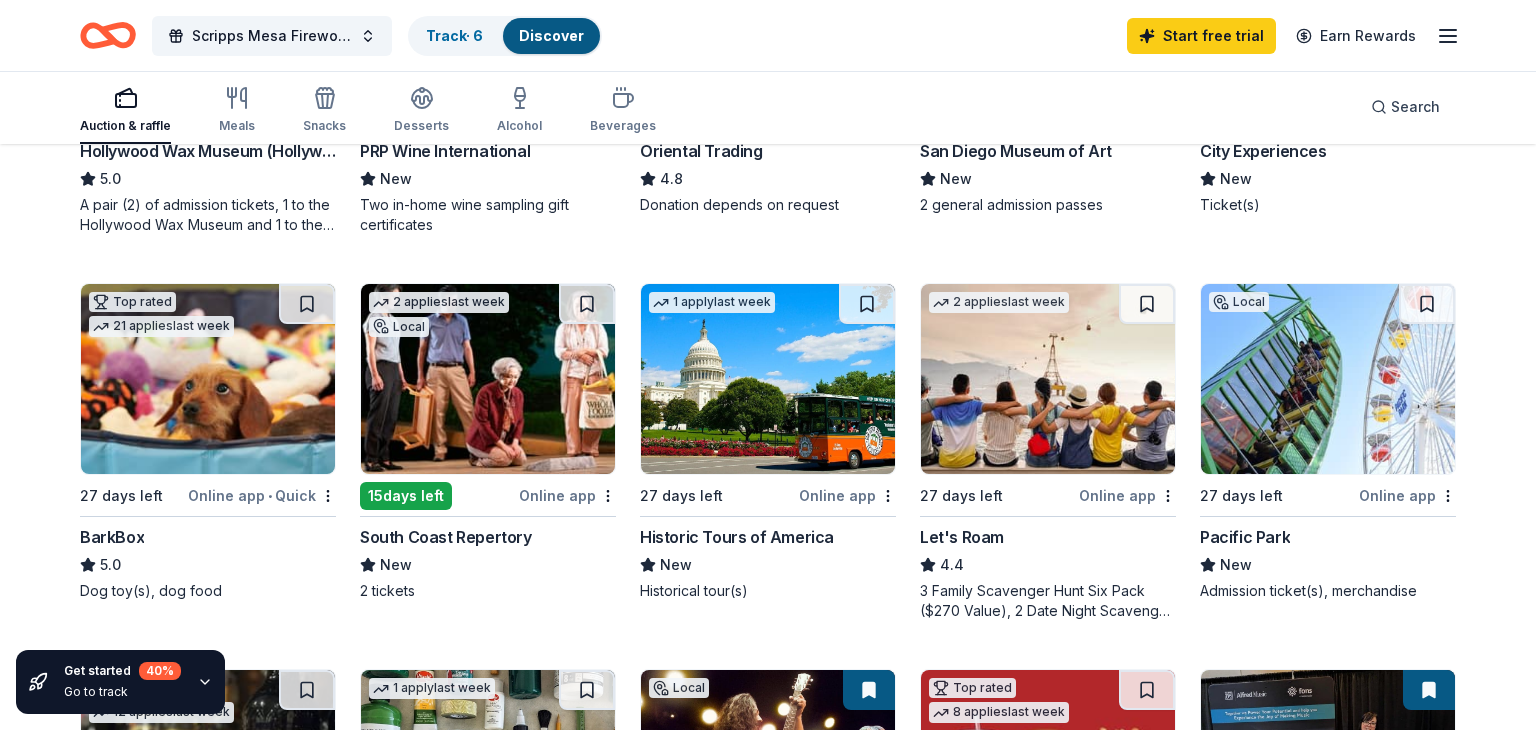 scroll, scrollTop: 476, scrollLeft: 0, axis: vertical 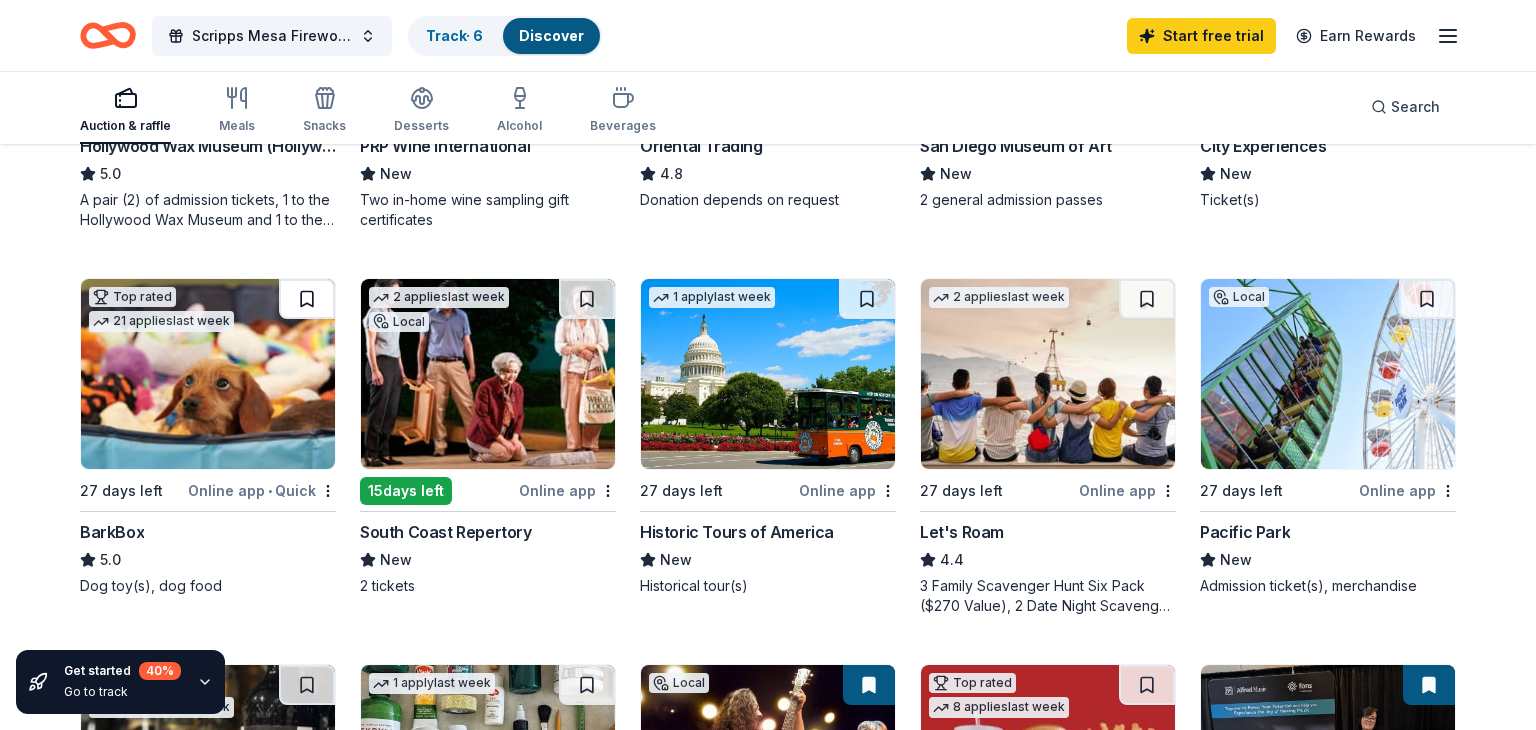 click at bounding box center [307, 299] 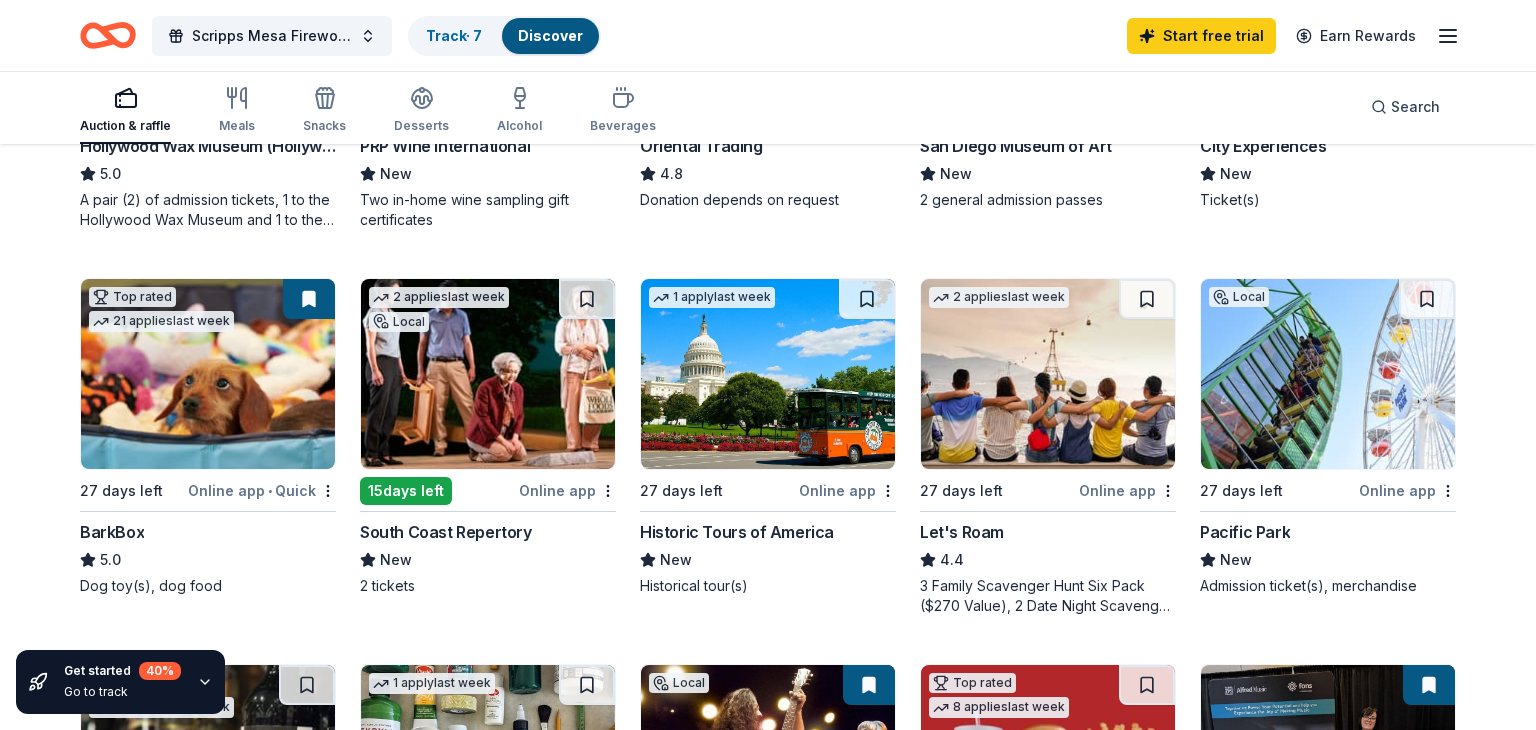 click on "South Coast Repertory" at bounding box center [446, 532] 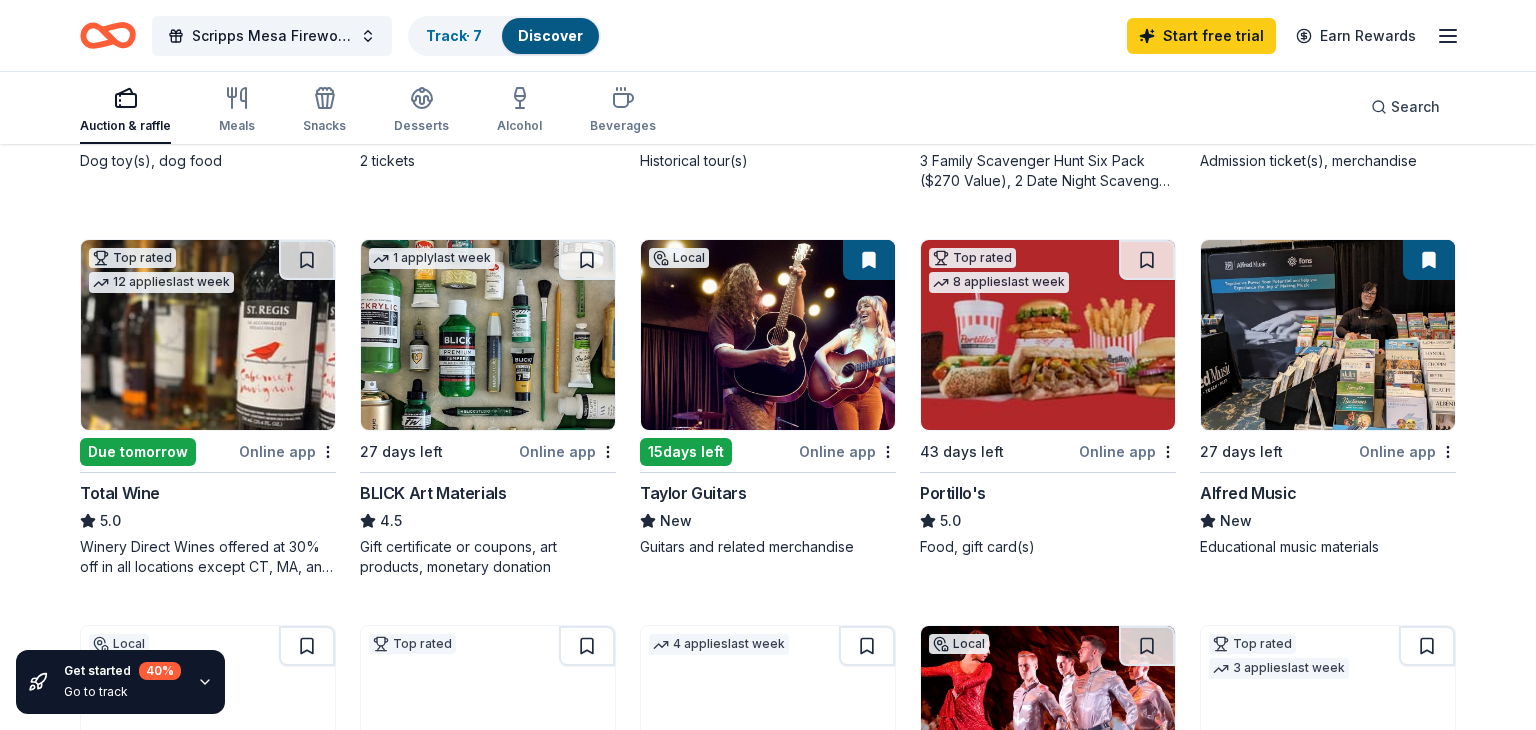 scroll, scrollTop: 1013, scrollLeft: 0, axis: vertical 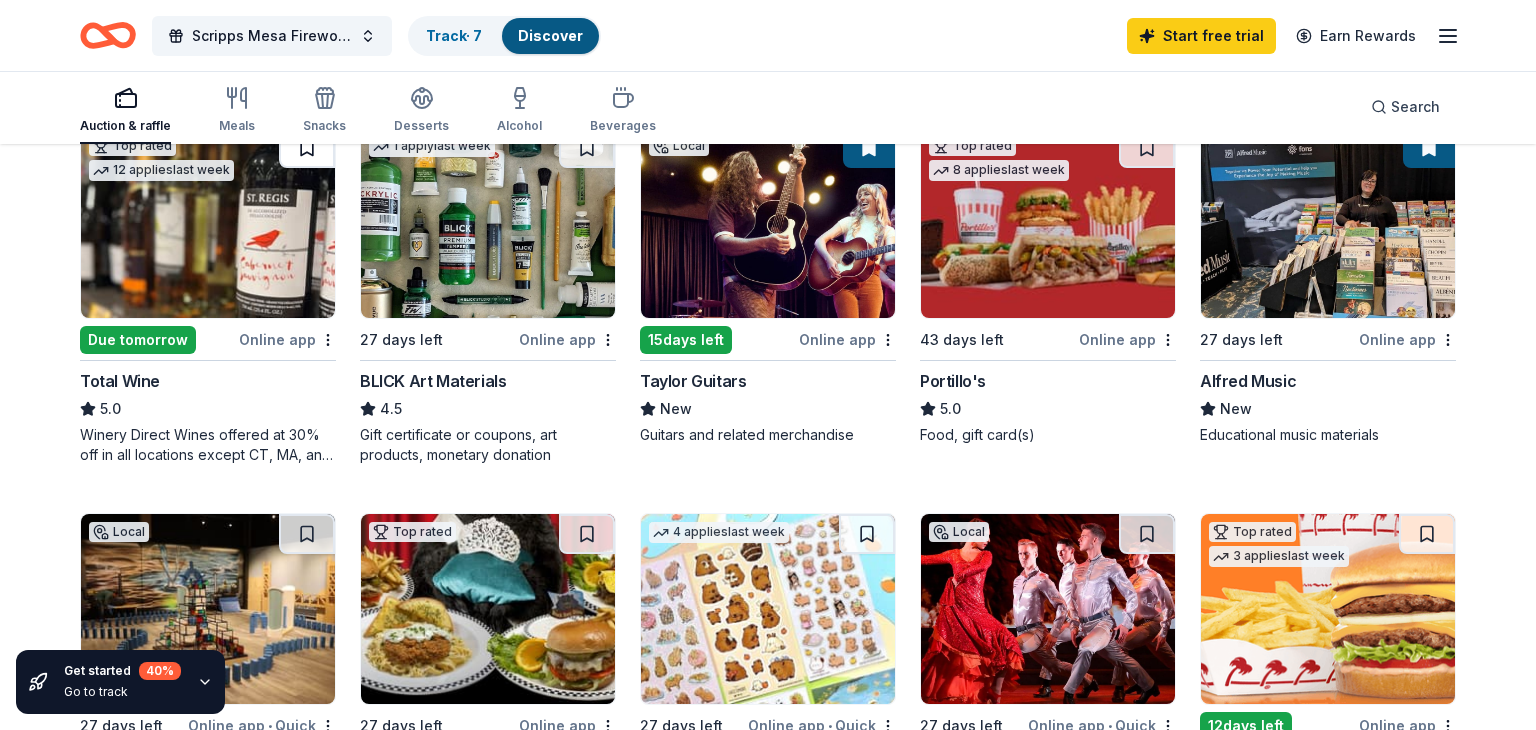 click at bounding box center [307, 148] 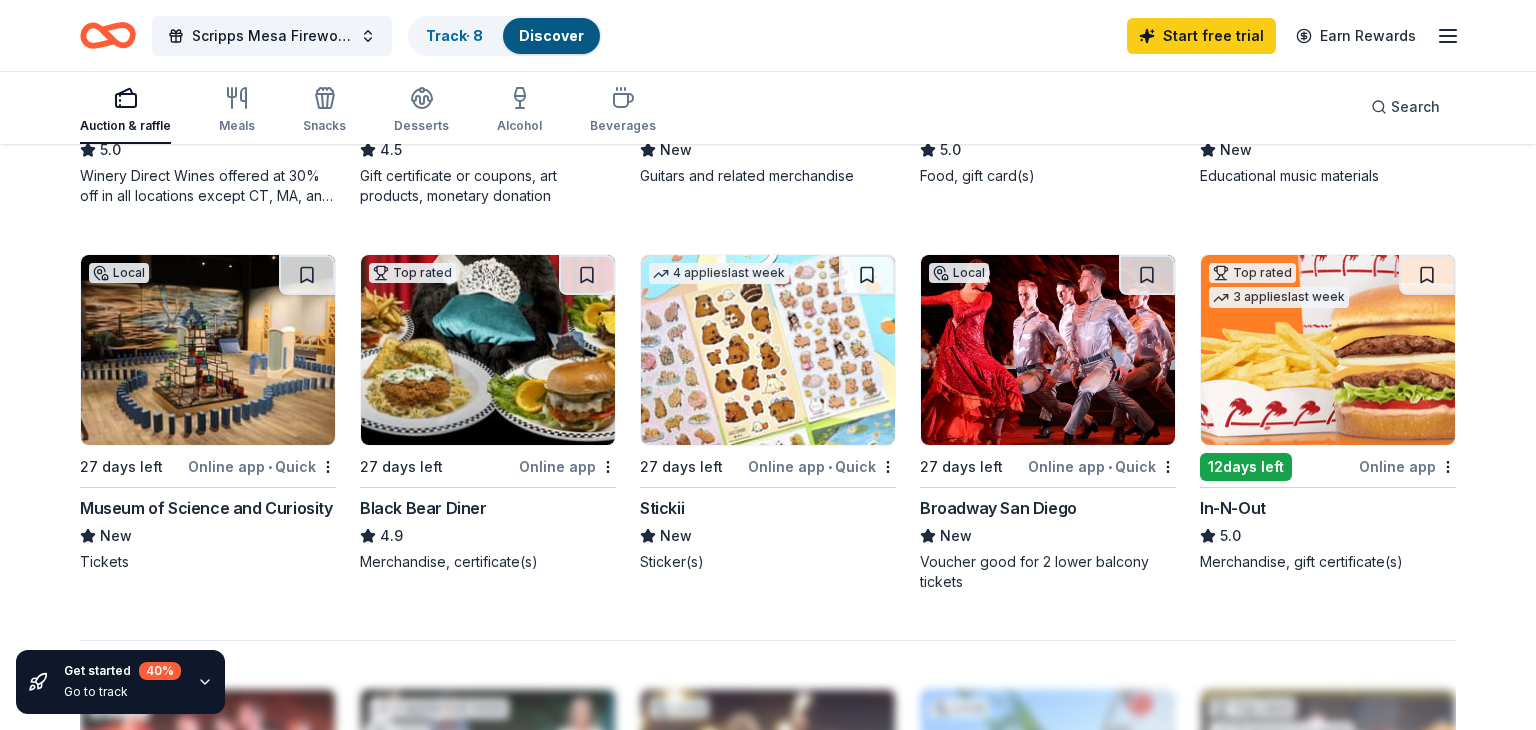 scroll, scrollTop: 1304, scrollLeft: 0, axis: vertical 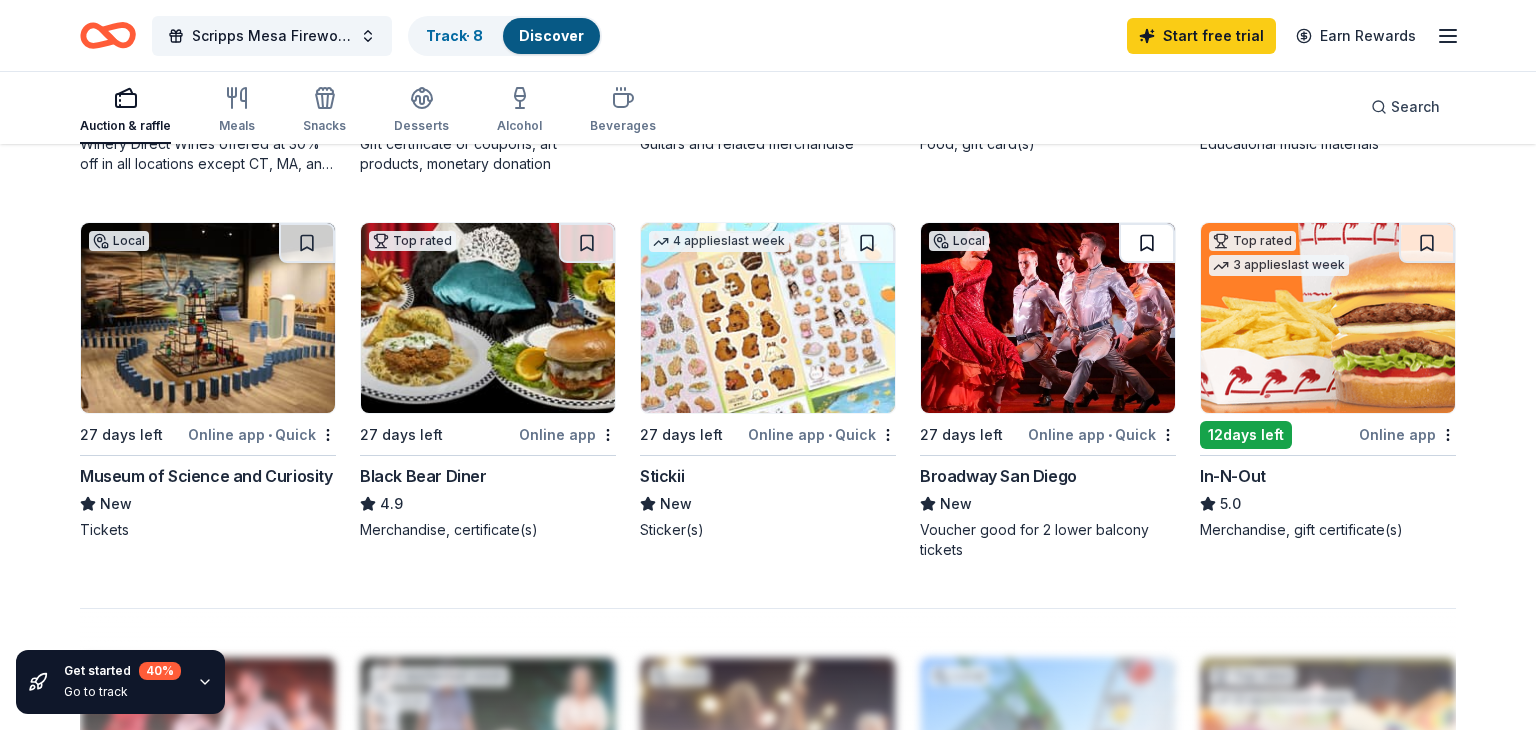 click at bounding box center [1147, 243] 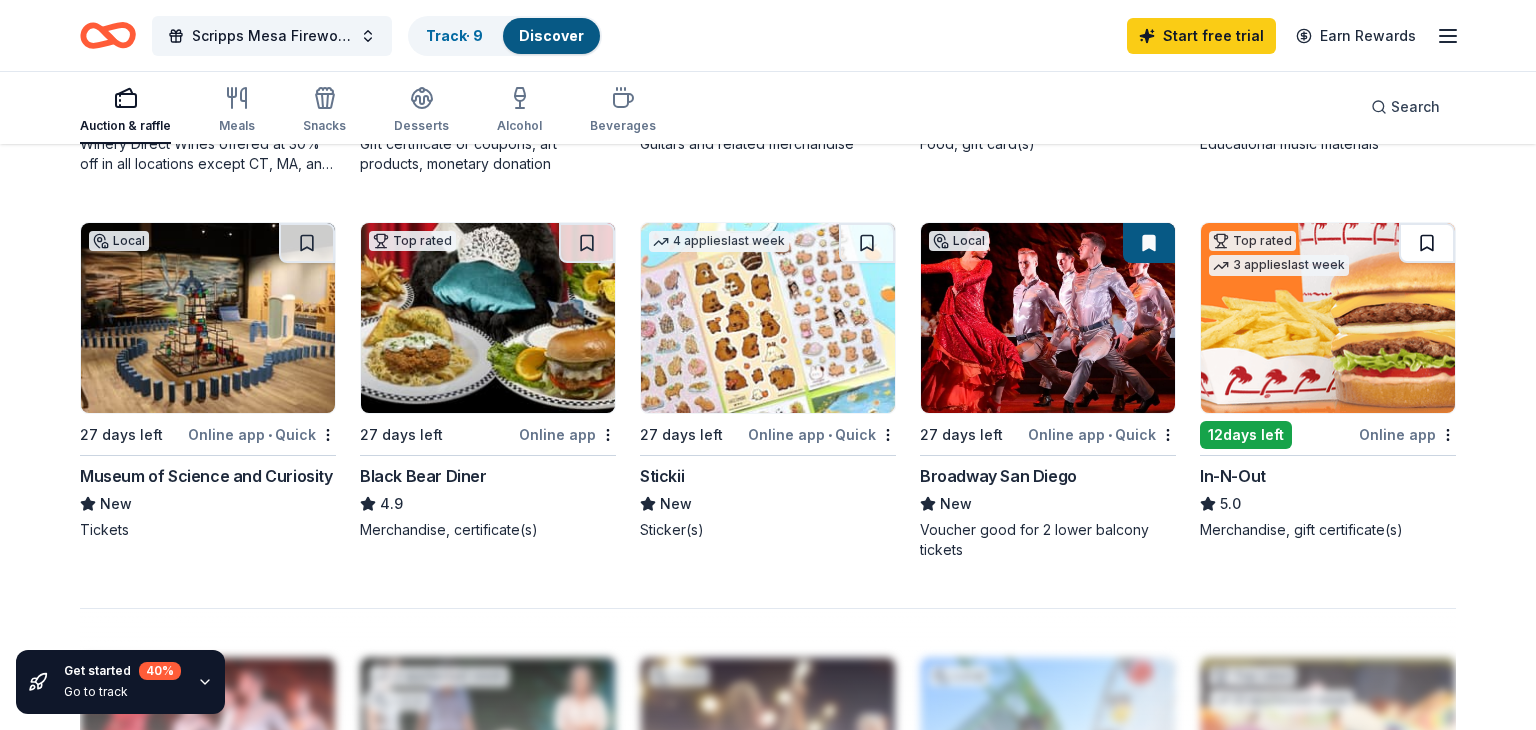 click at bounding box center [1427, 243] 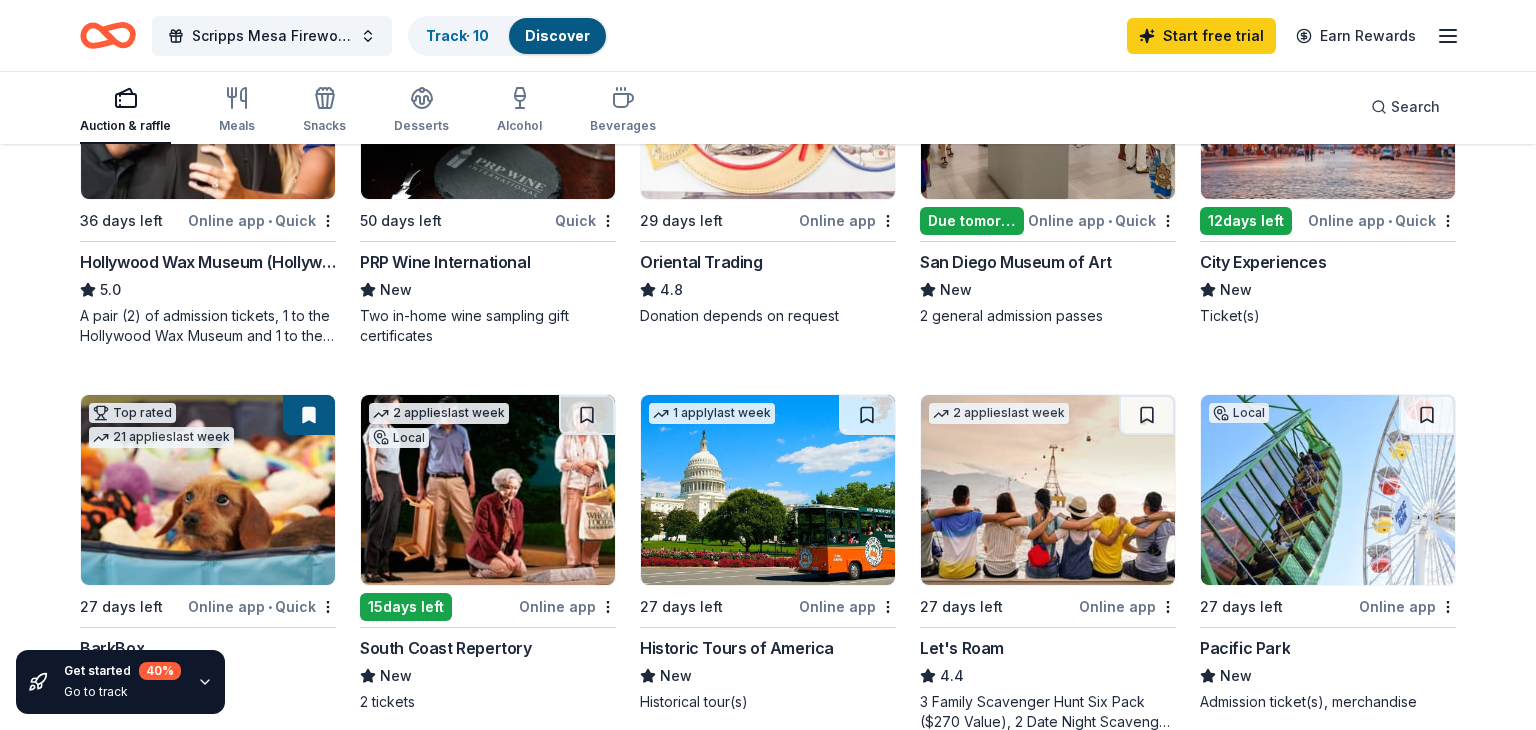 scroll, scrollTop: 346, scrollLeft: 0, axis: vertical 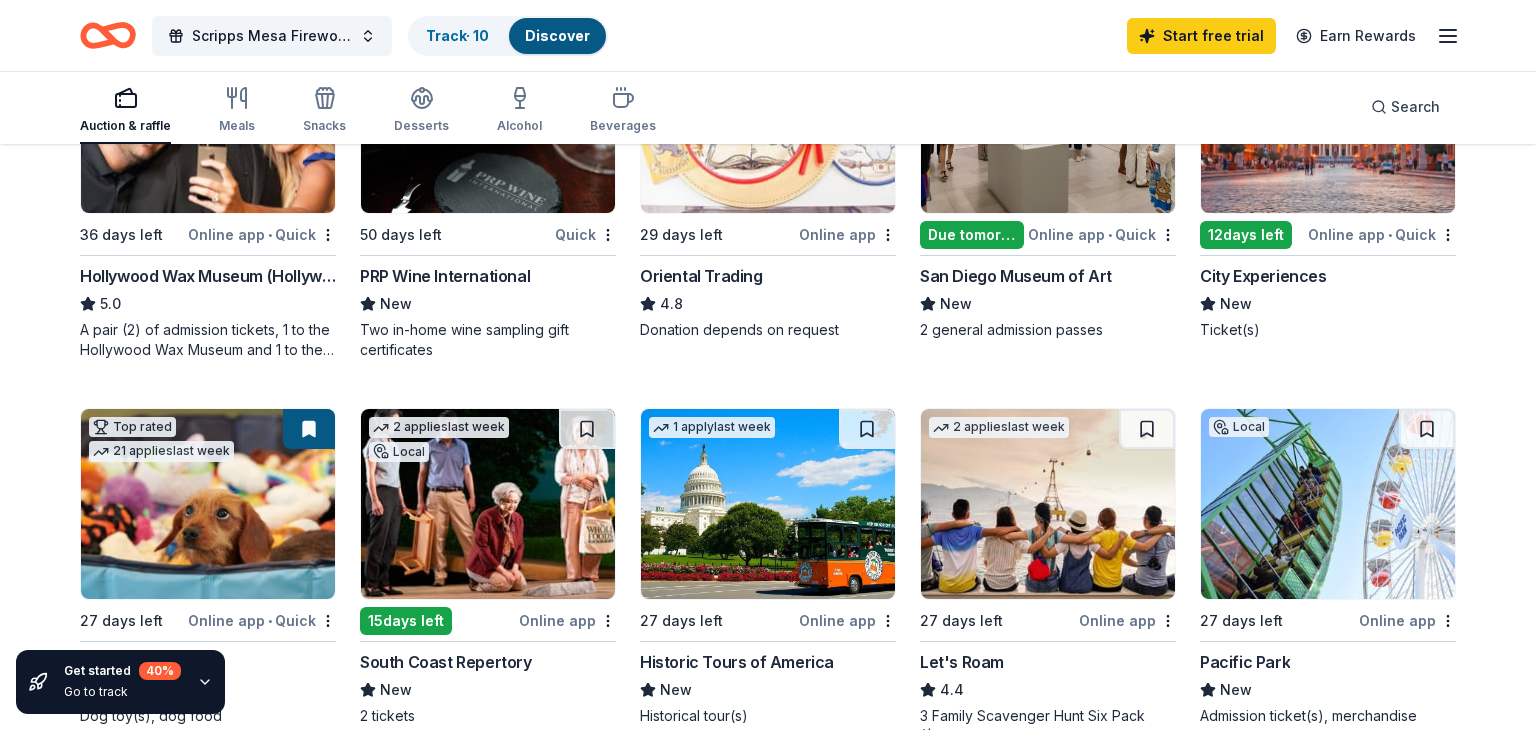 click on "Auction & raffle Meals Snacks Desserts Alcohol Beverages" at bounding box center (368, 111) 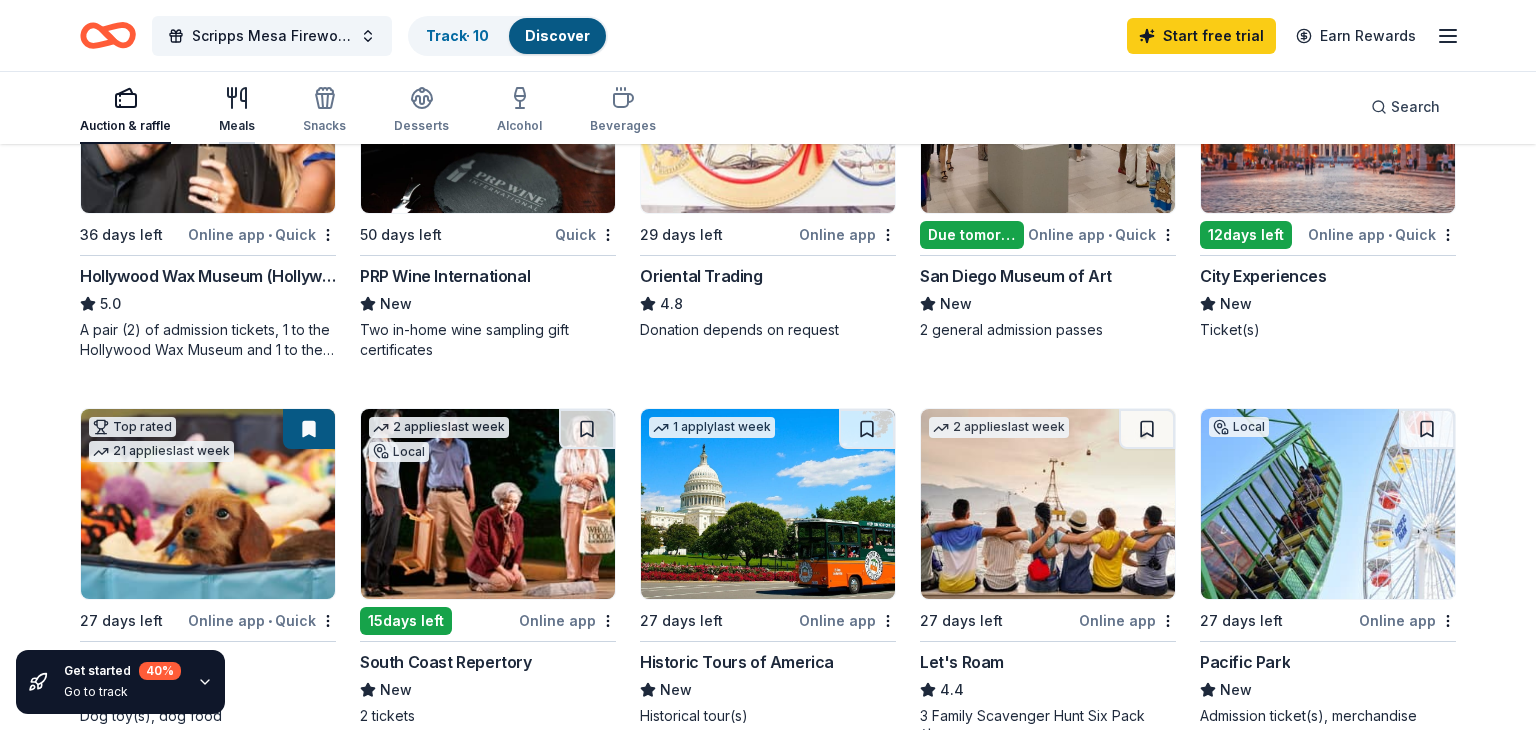 click on "Meals" at bounding box center (237, 110) 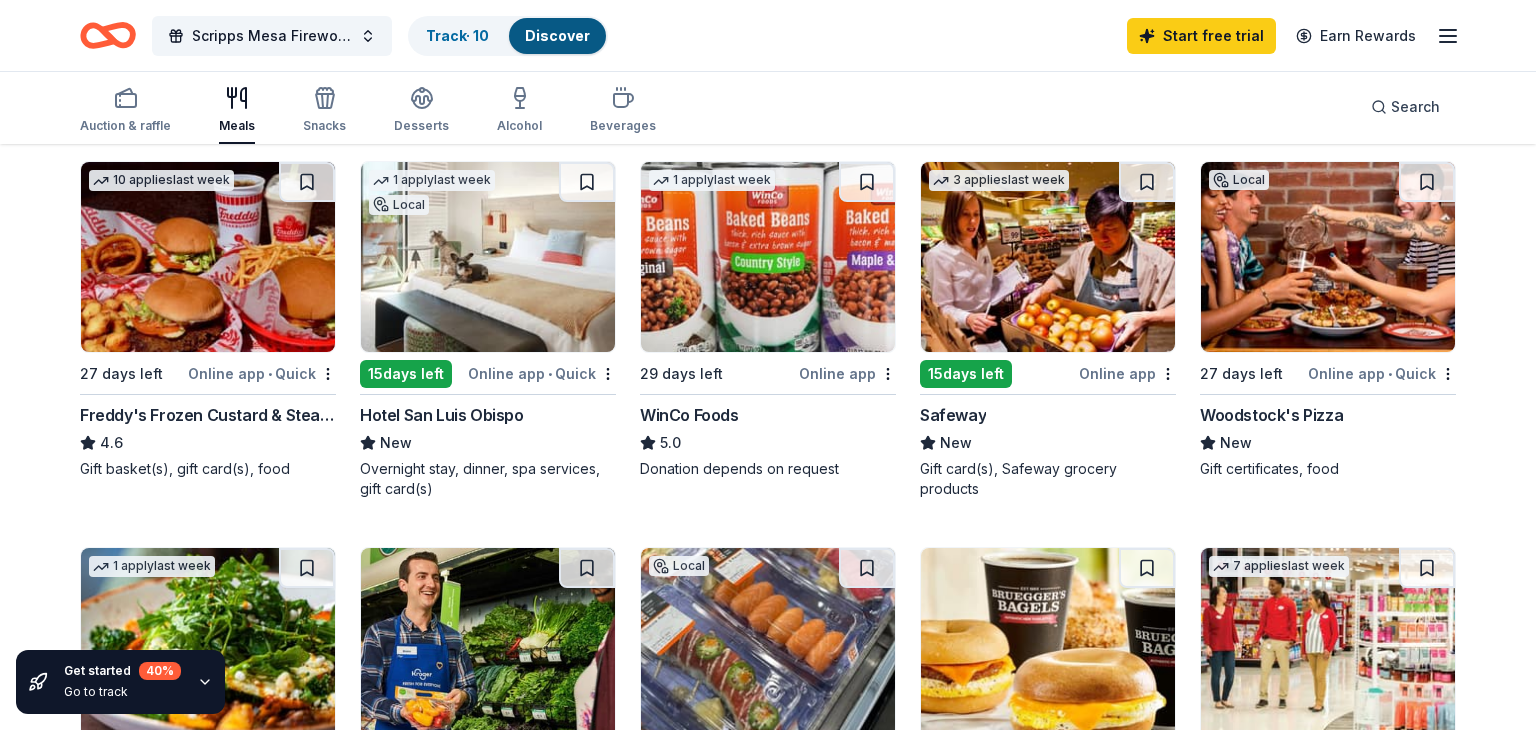 scroll, scrollTop: 588, scrollLeft: 0, axis: vertical 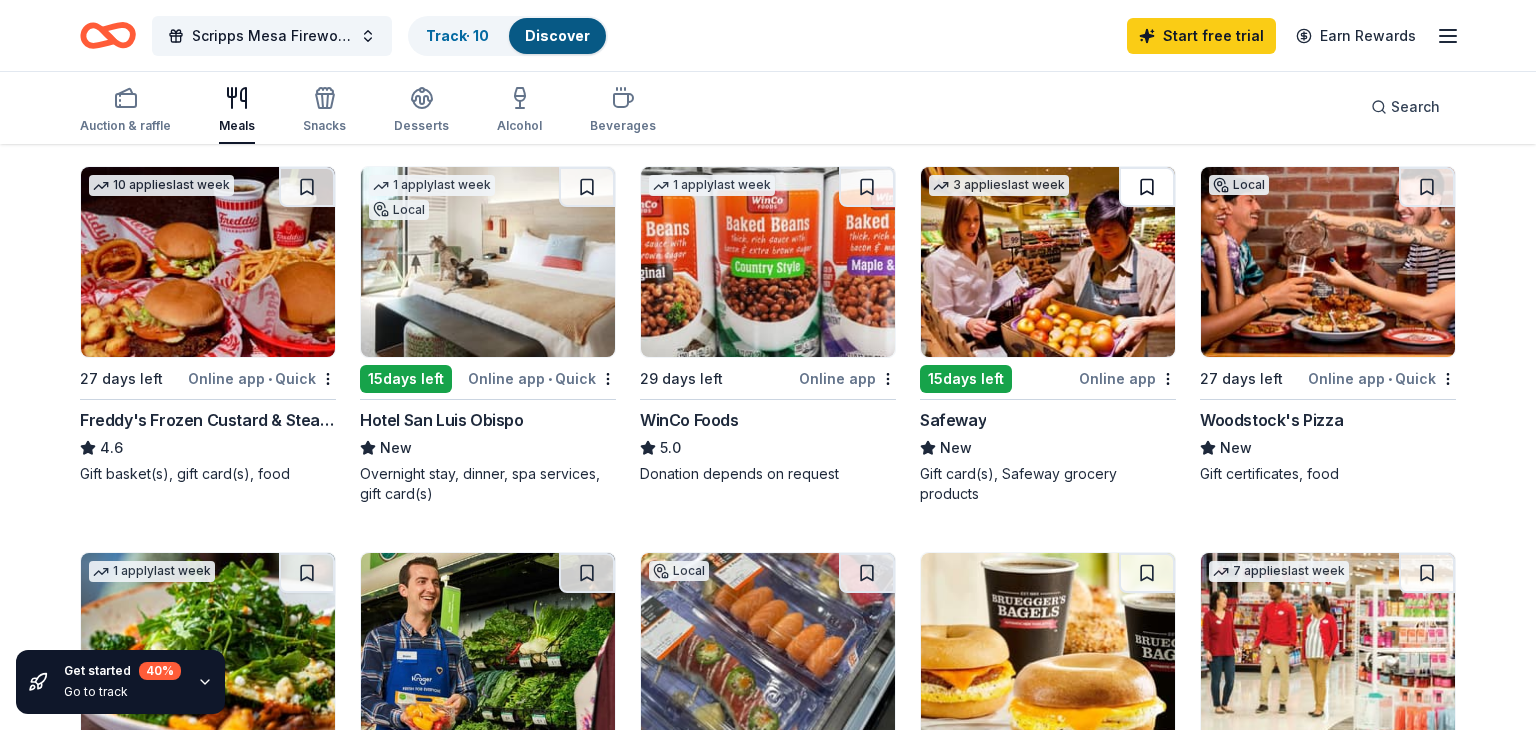 click at bounding box center (1147, 187) 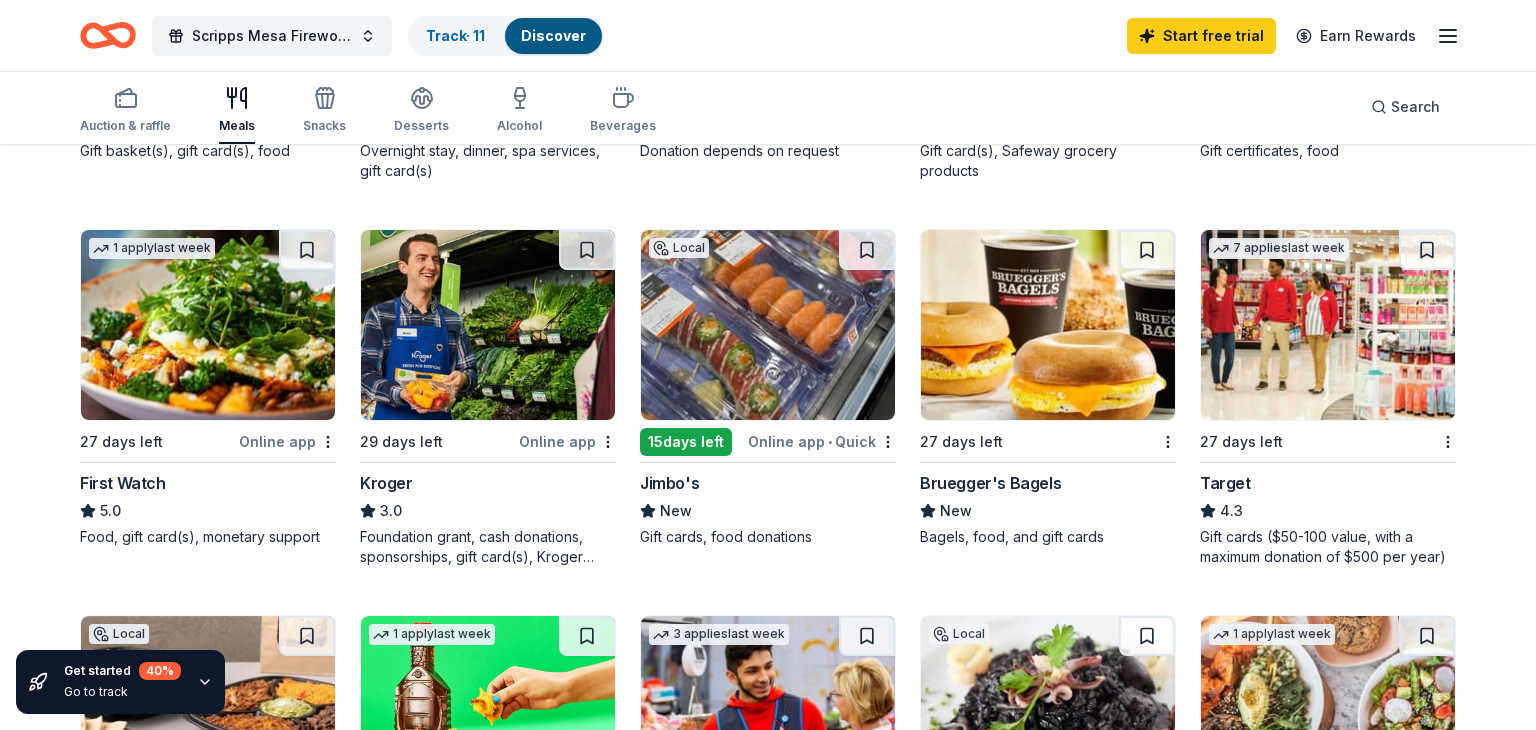 scroll, scrollTop: 904, scrollLeft: 0, axis: vertical 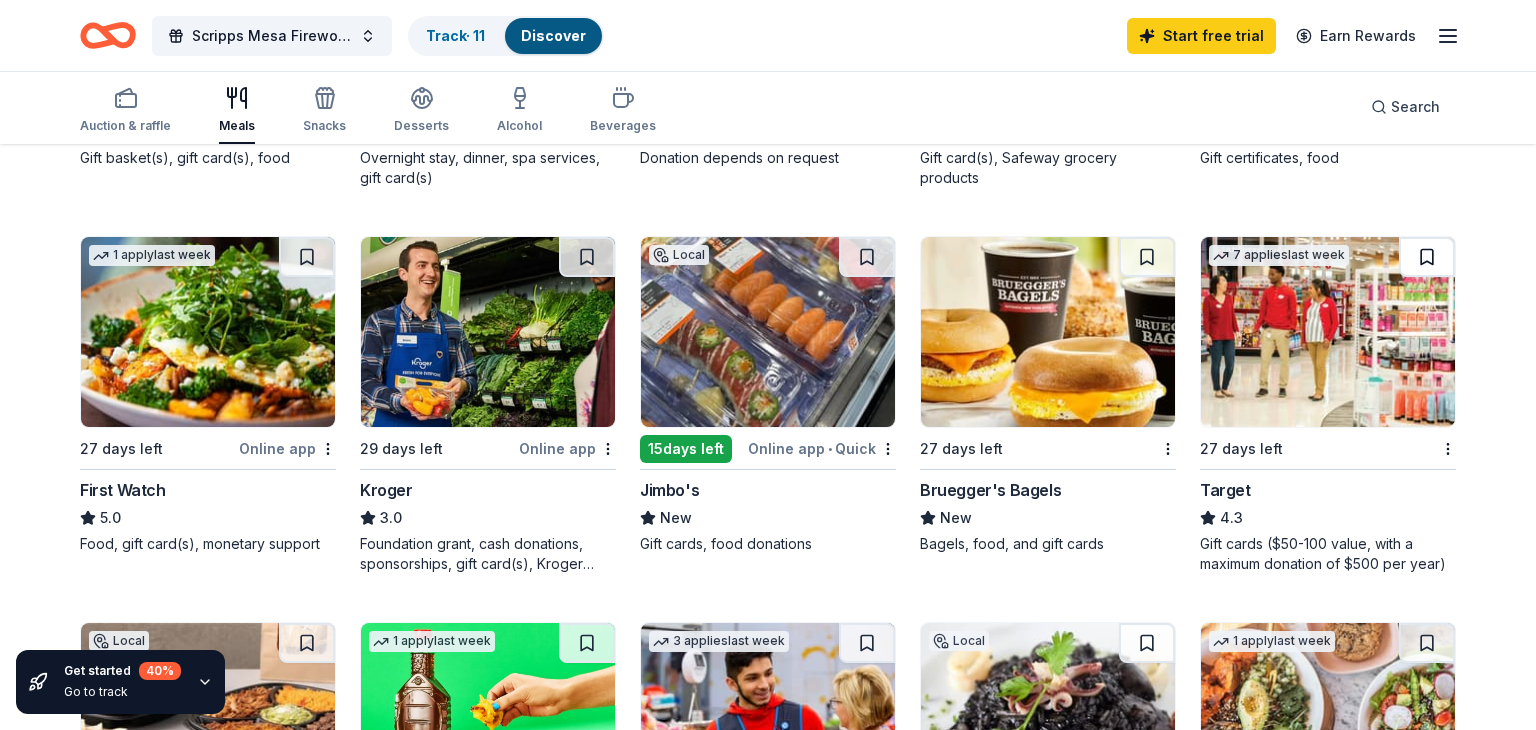 click at bounding box center [1427, 257] 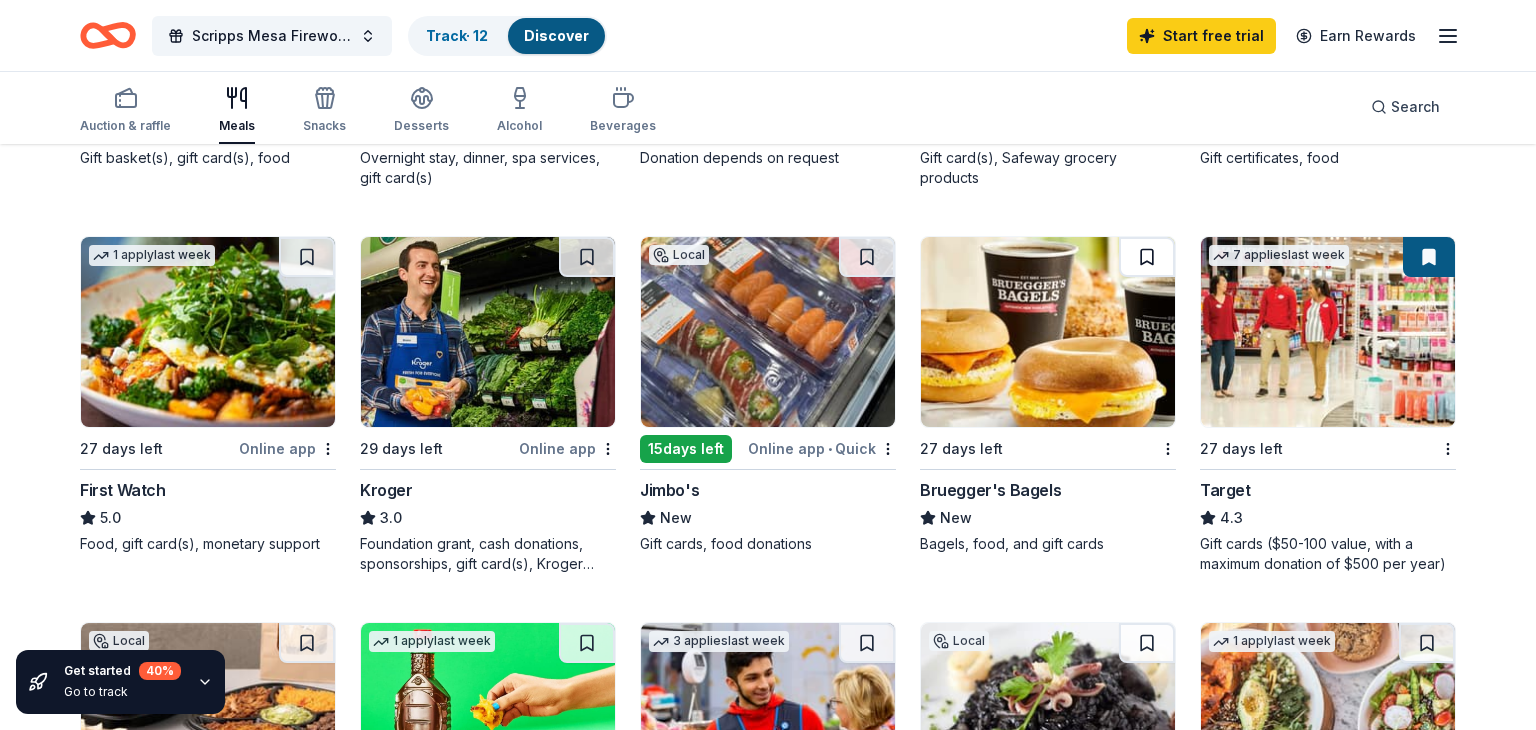 click at bounding box center [1147, 257] 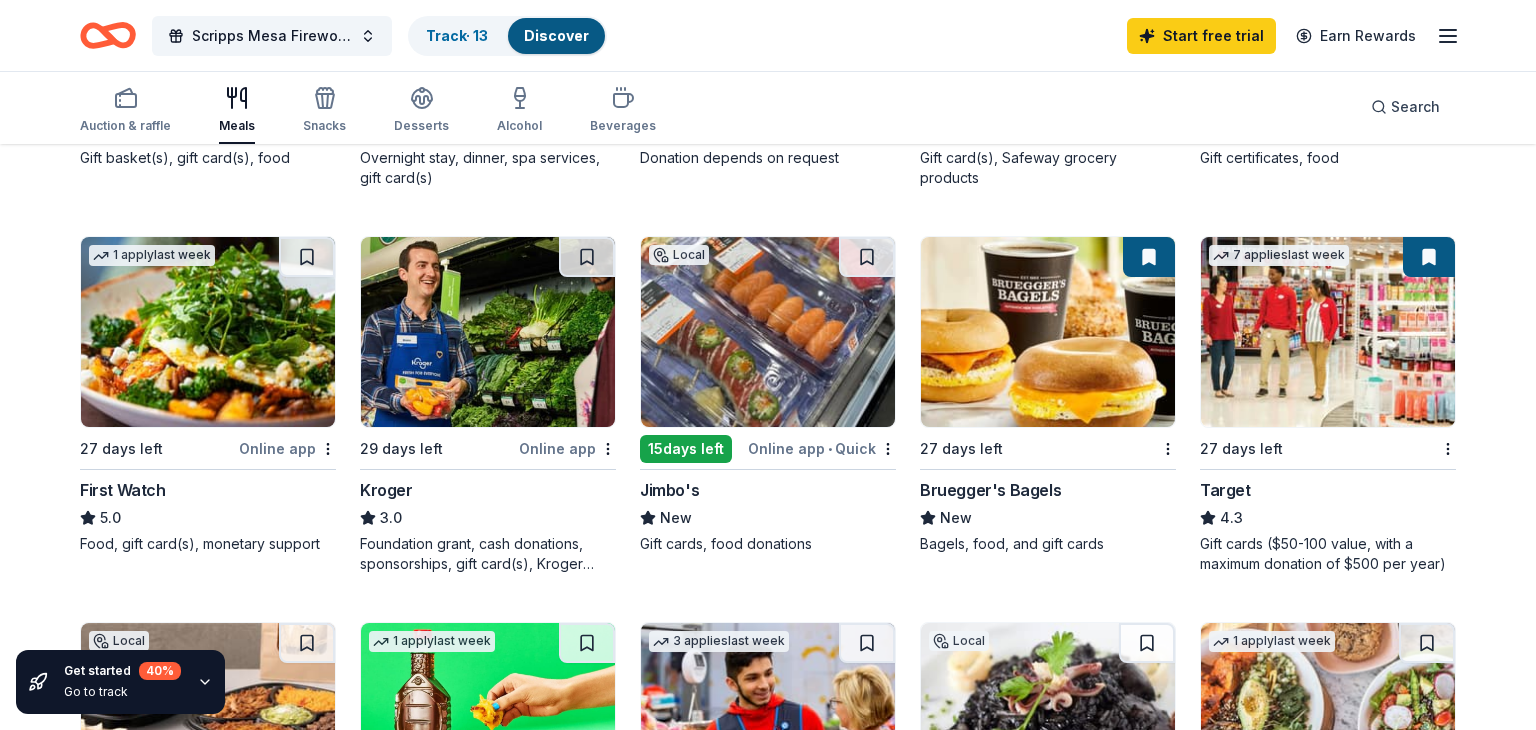 click at bounding box center [1149, 257] 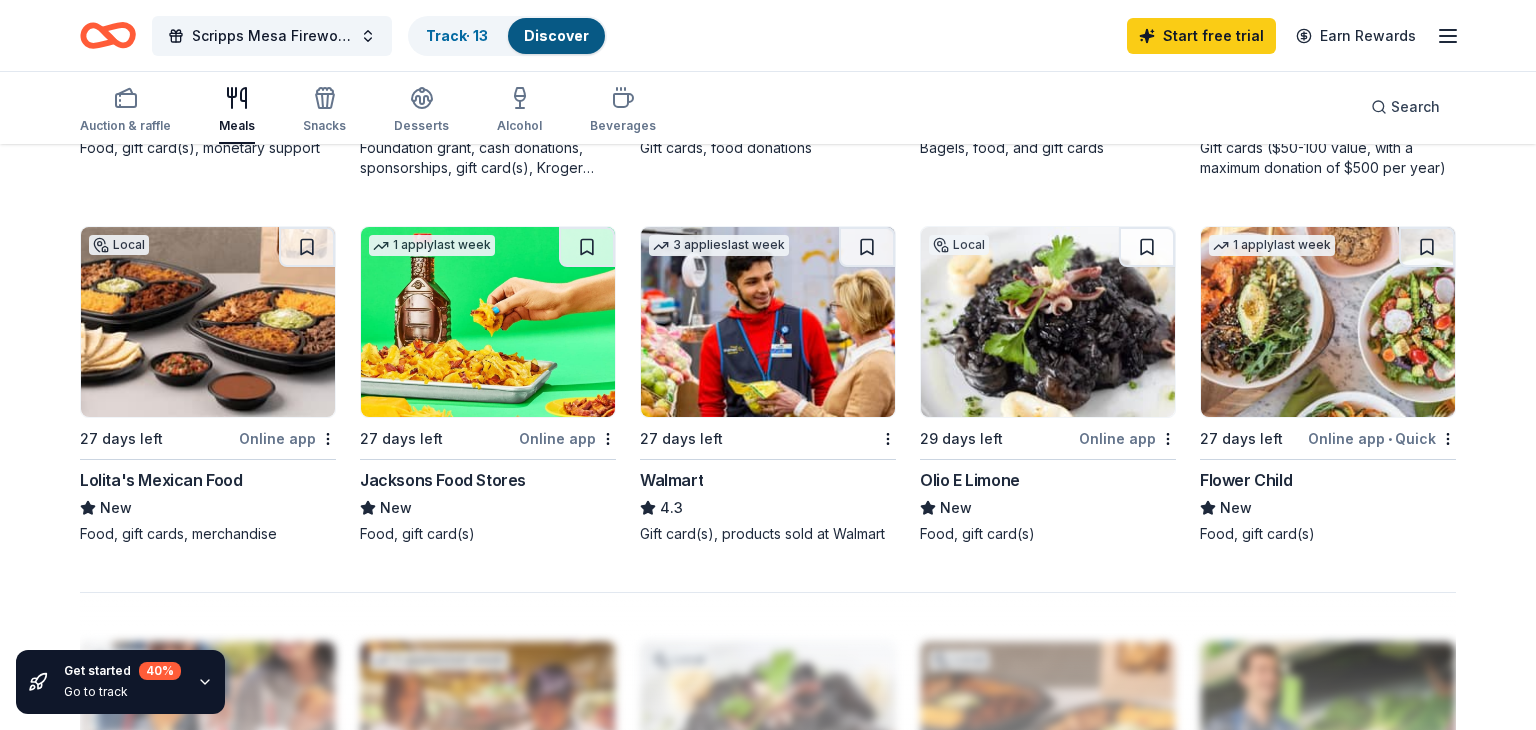 scroll, scrollTop: 1312, scrollLeft: 0, axis: vertical 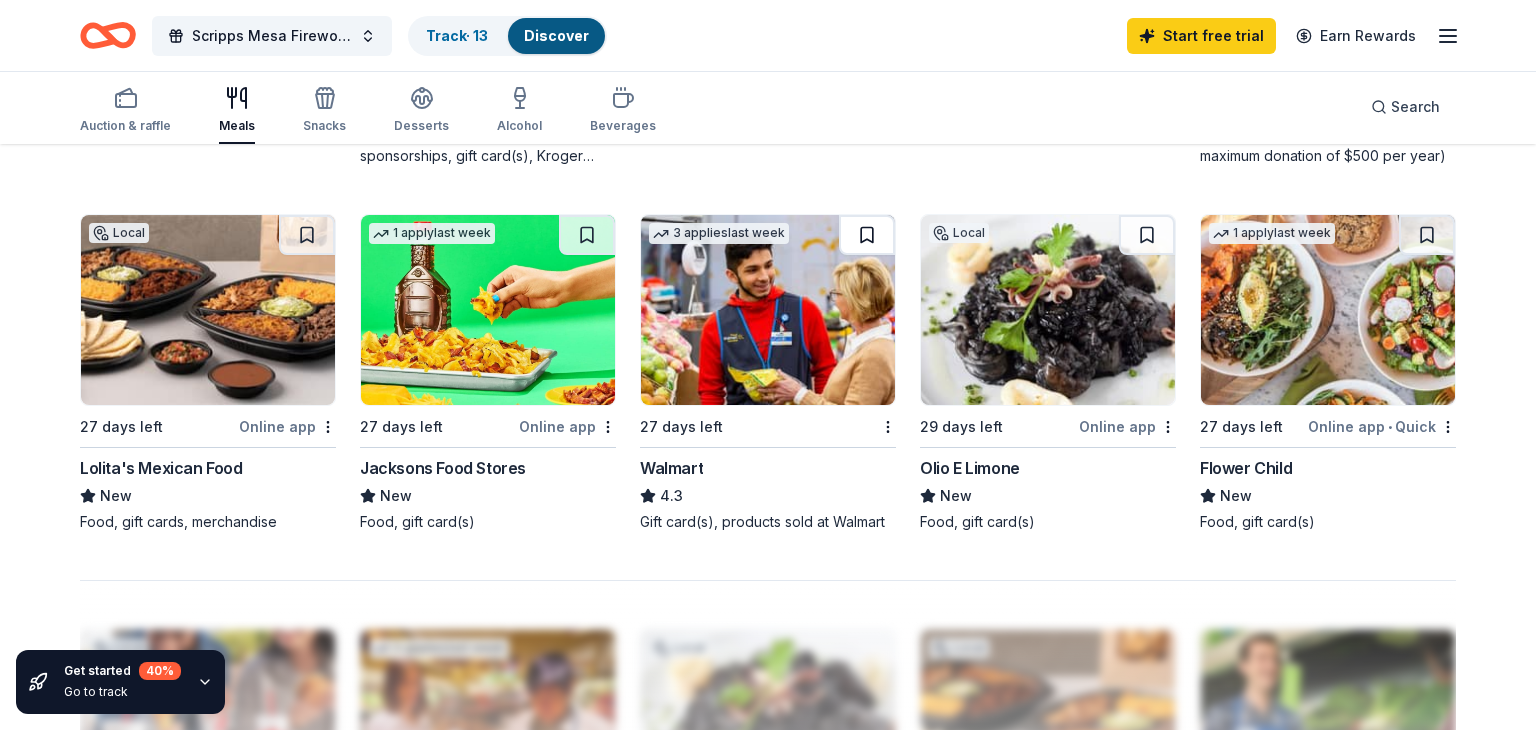 click at bounding box center [867, 235] 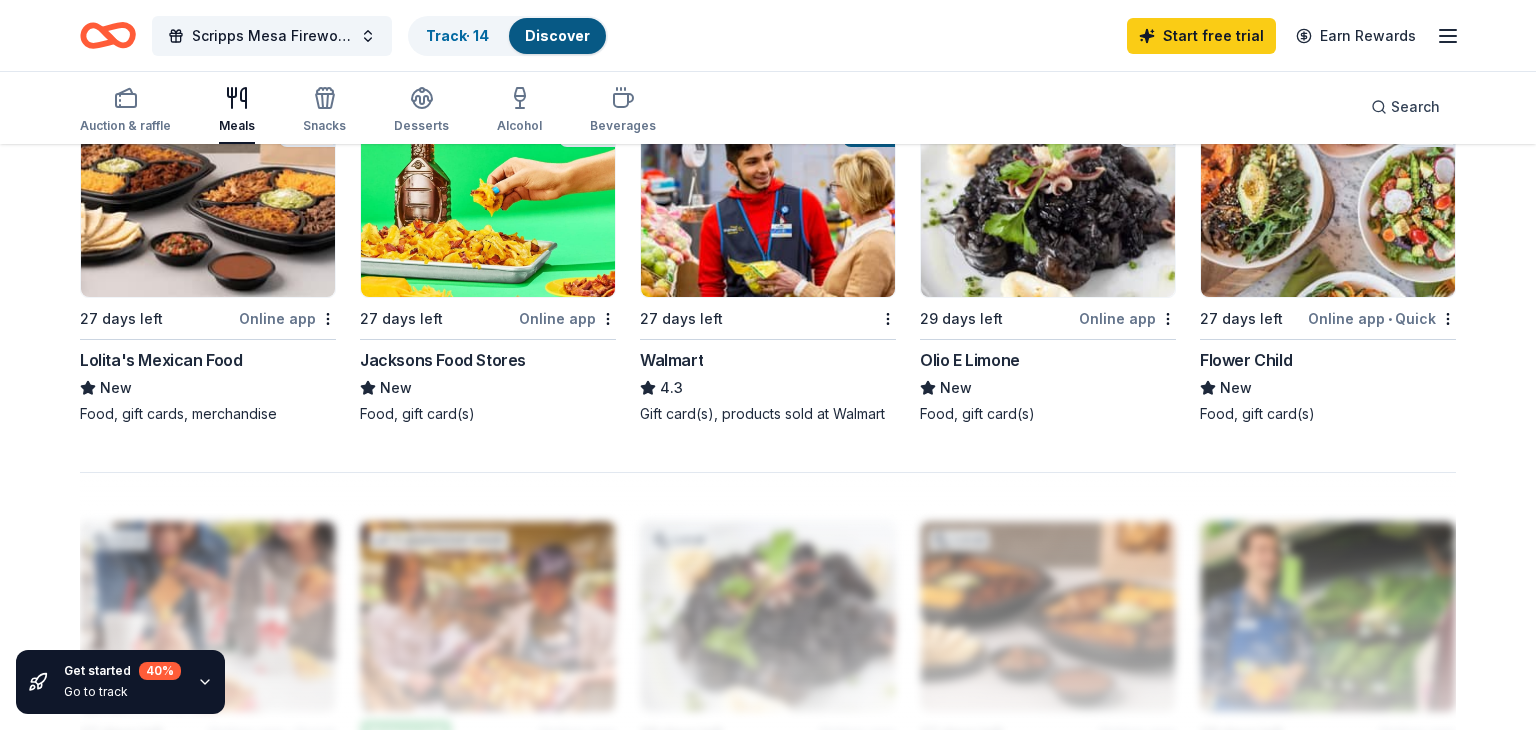 scroll, scrollTop: 1412, scrollLeft: 0, axis: vertical 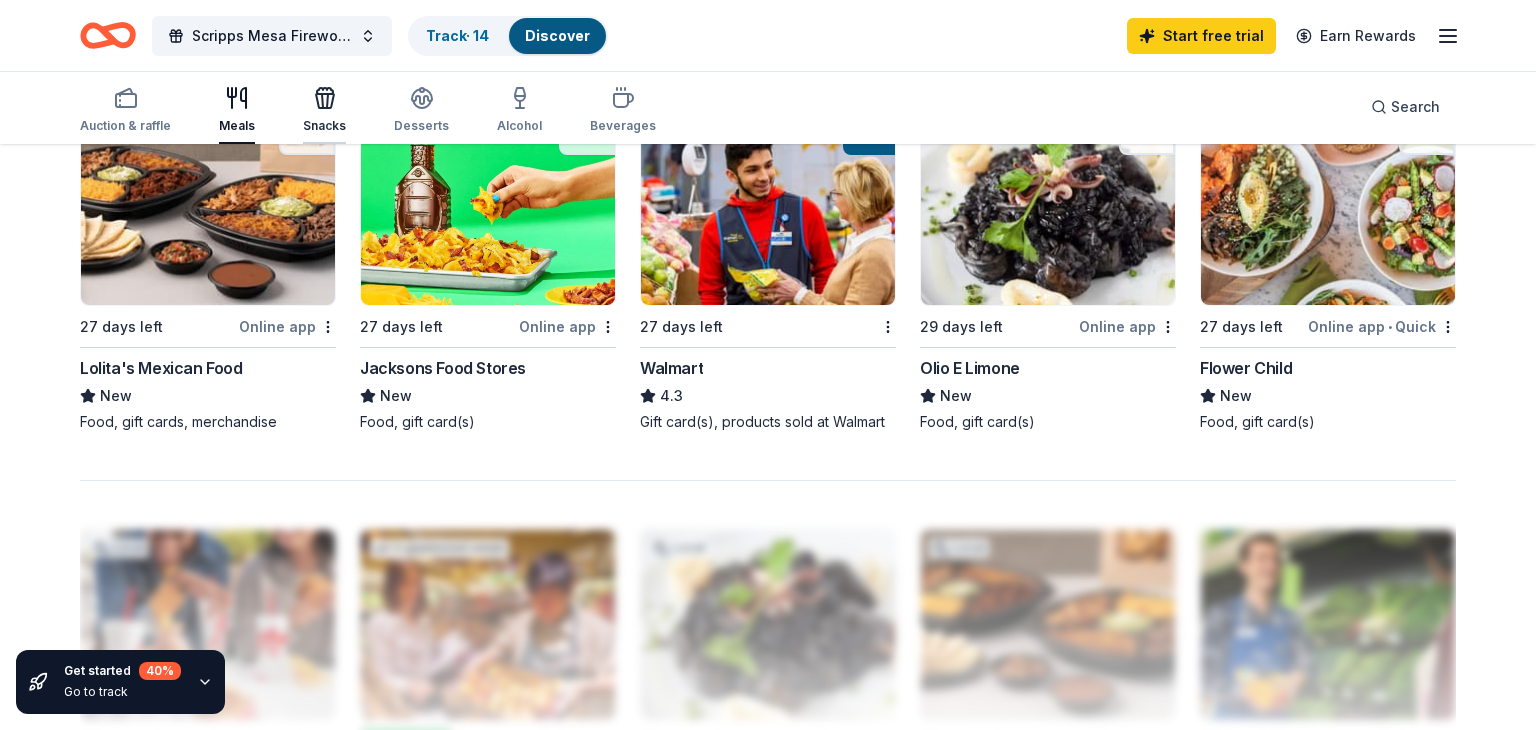 click on "Snacks" at bounding box center (324, 110) 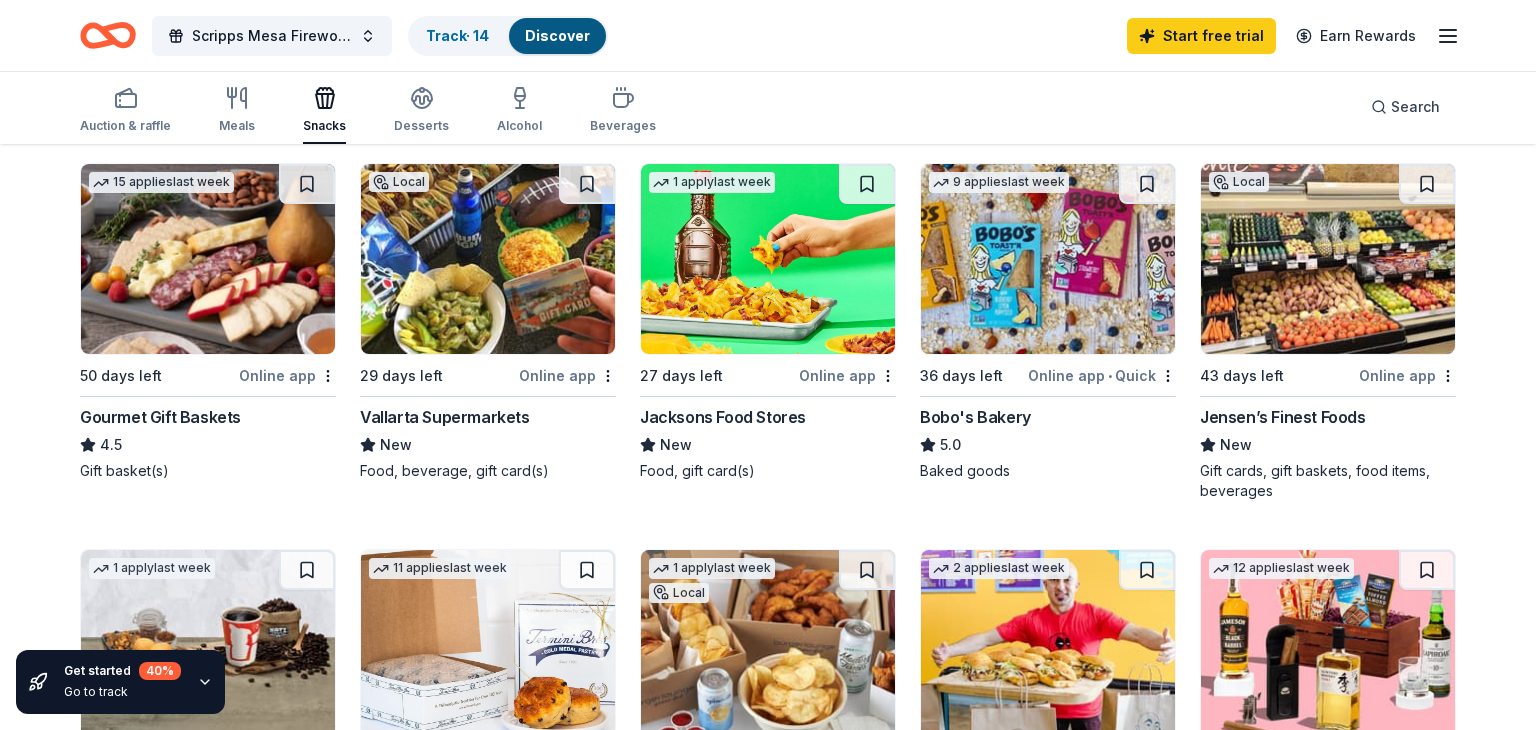 scroll, scrollTop: 572, scrollLeft: 0, axis: vertical 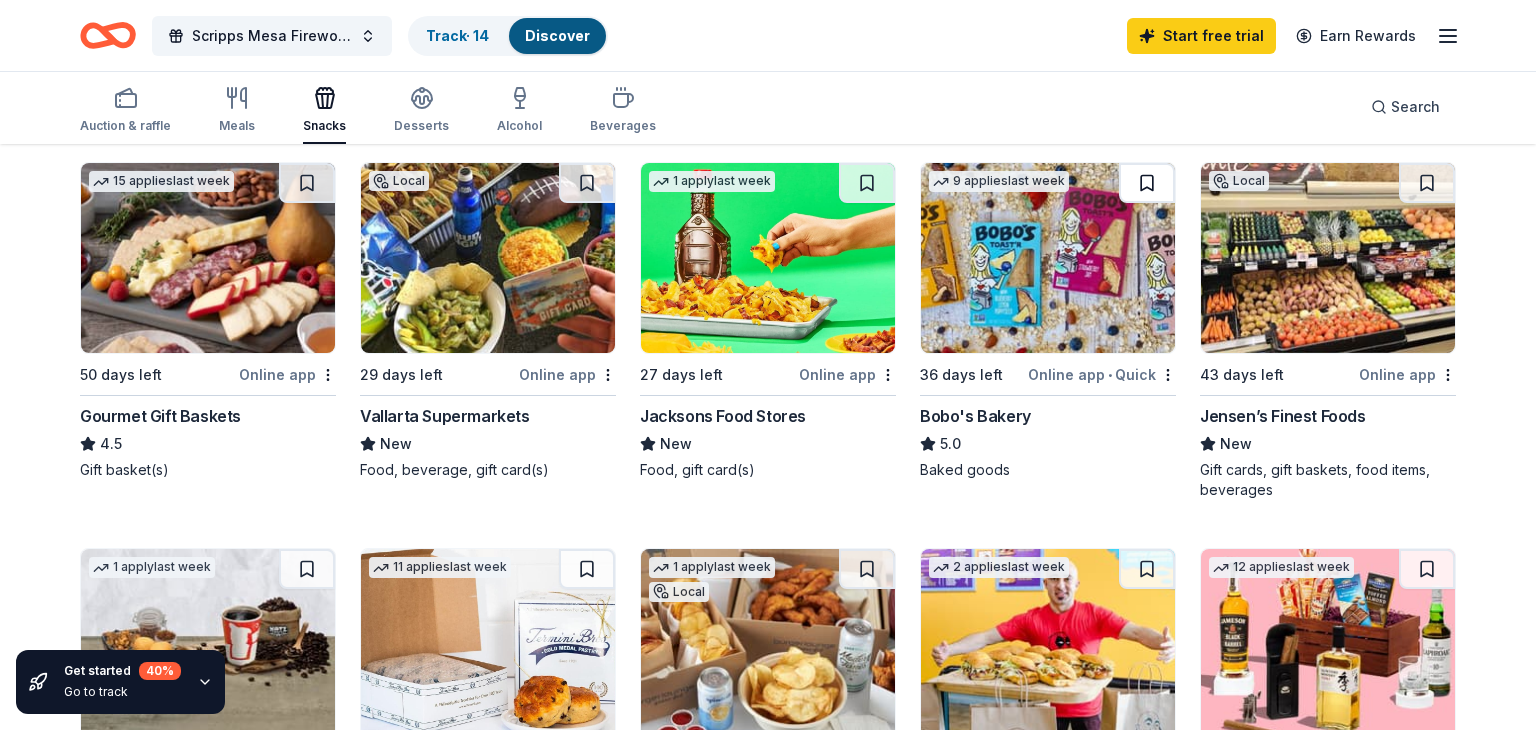 click at bounding box center (1147, 183) 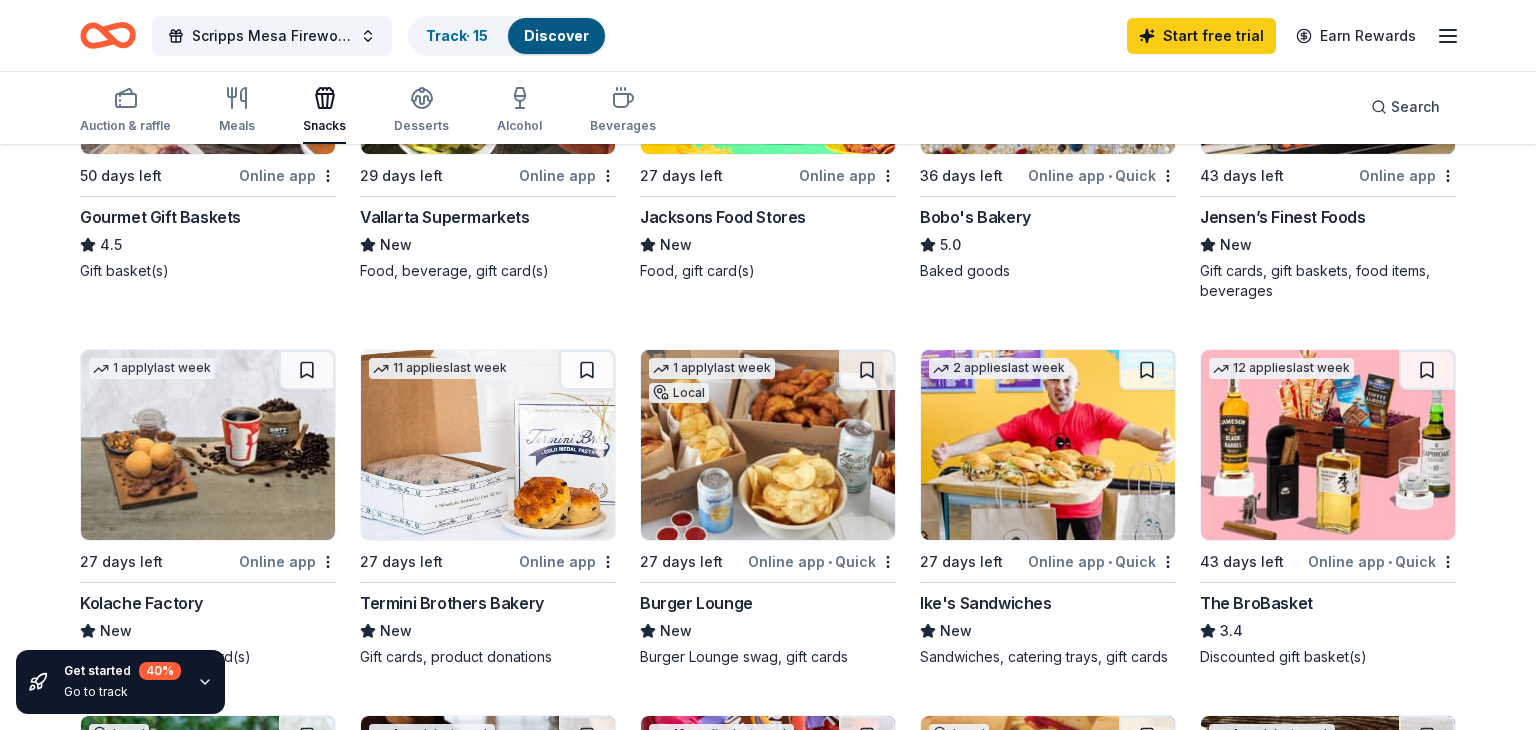 scroll, scrollTop: 769, scrollLeft: 0, axis: vertical 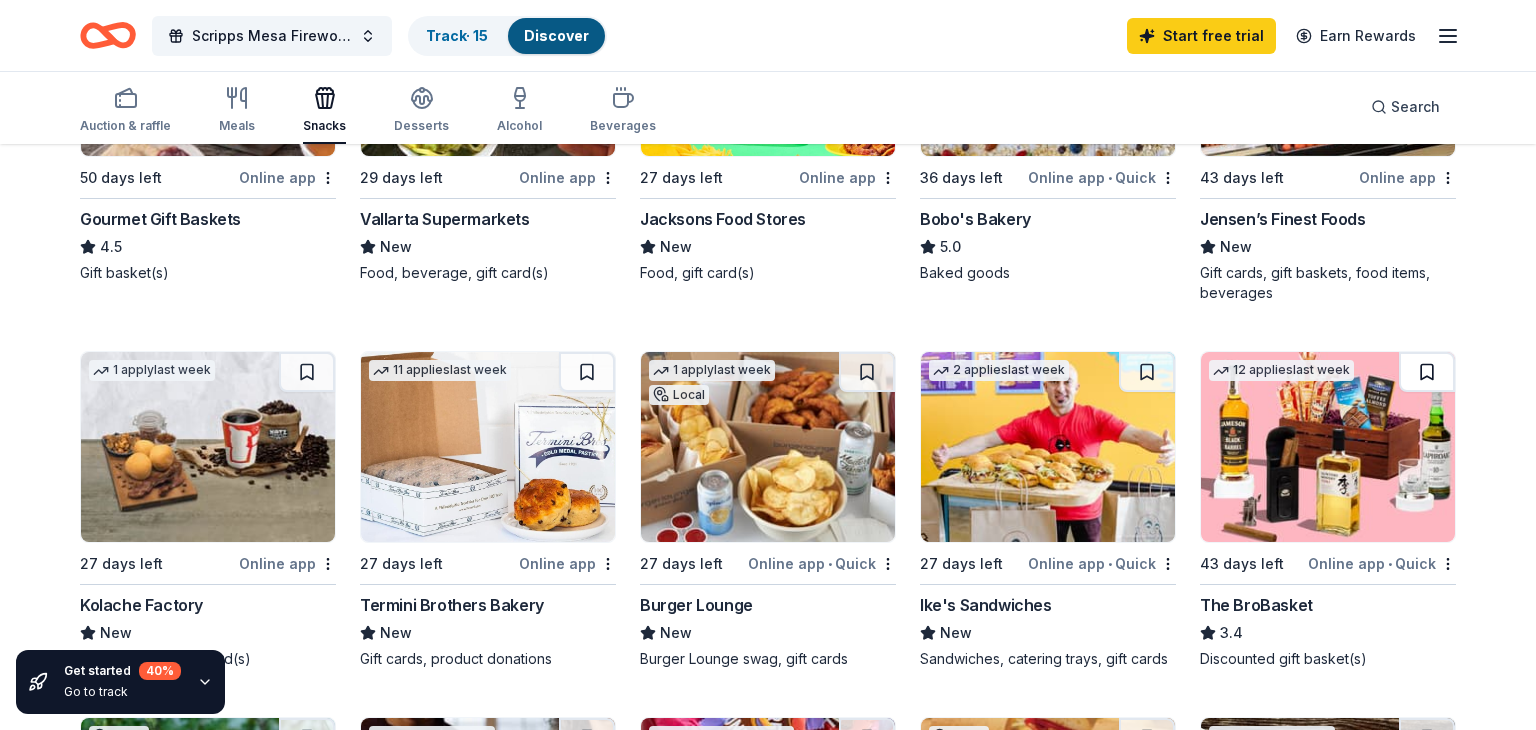 click at bounding box center [1427, 372] 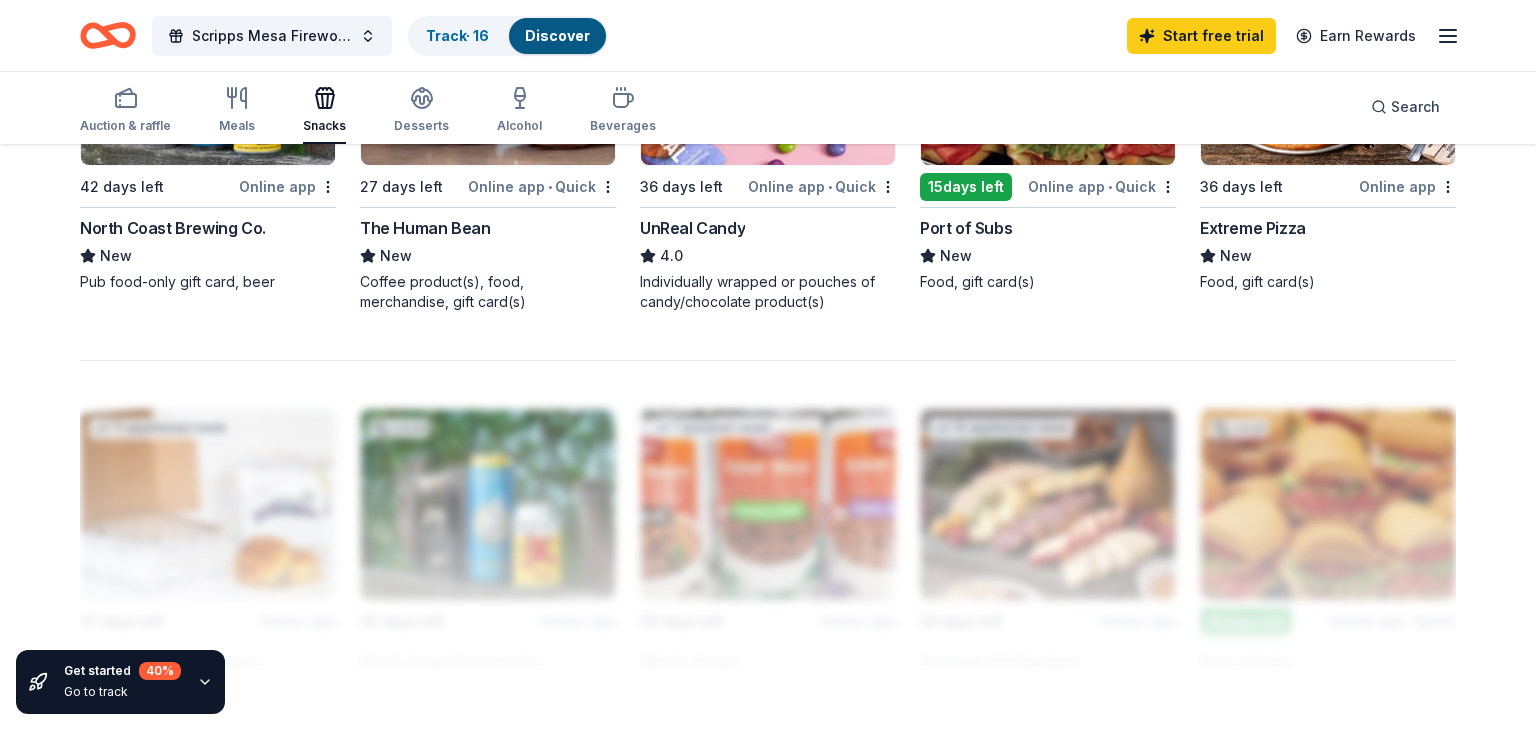 scroll, scrollTop: 1511, scrollLeft: 0, axis: vertical 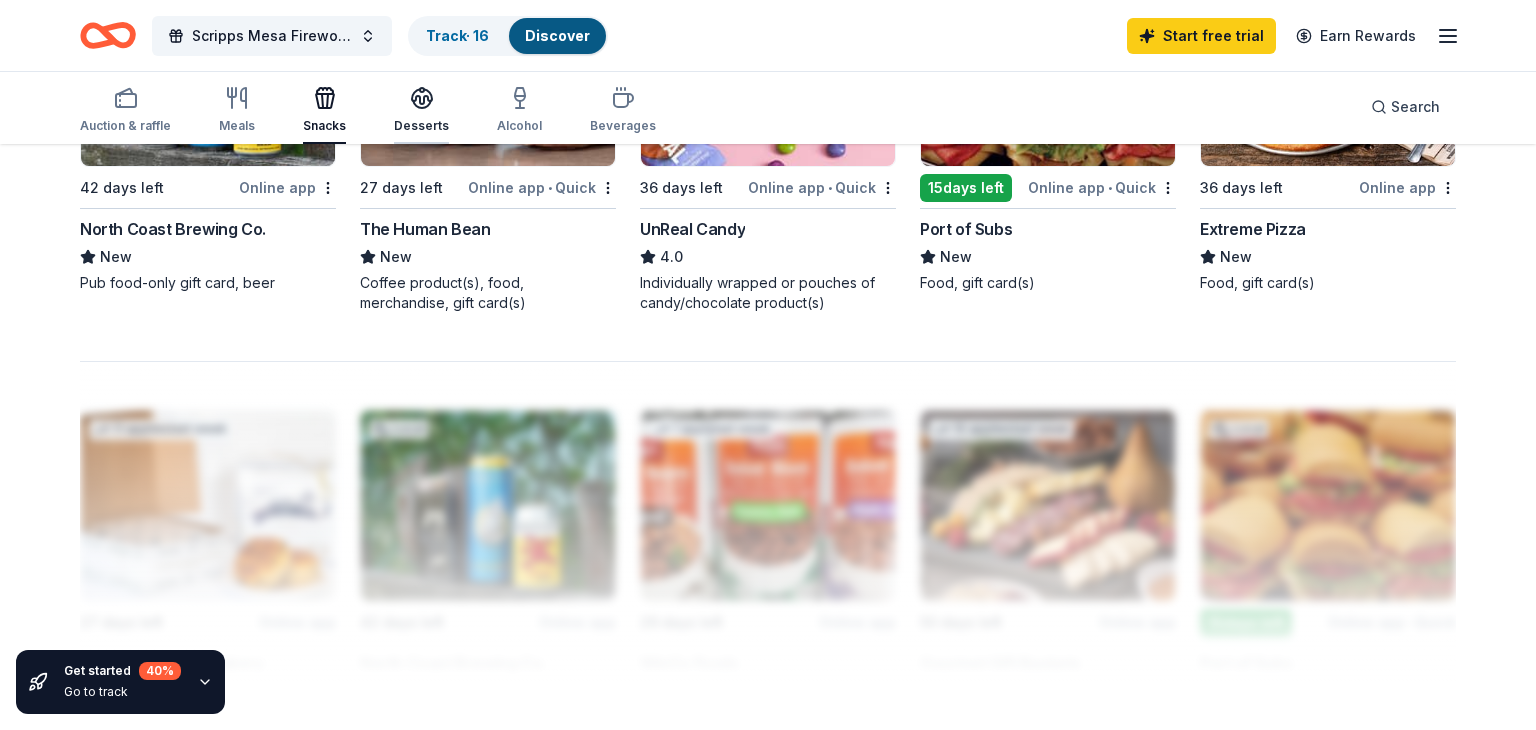 click 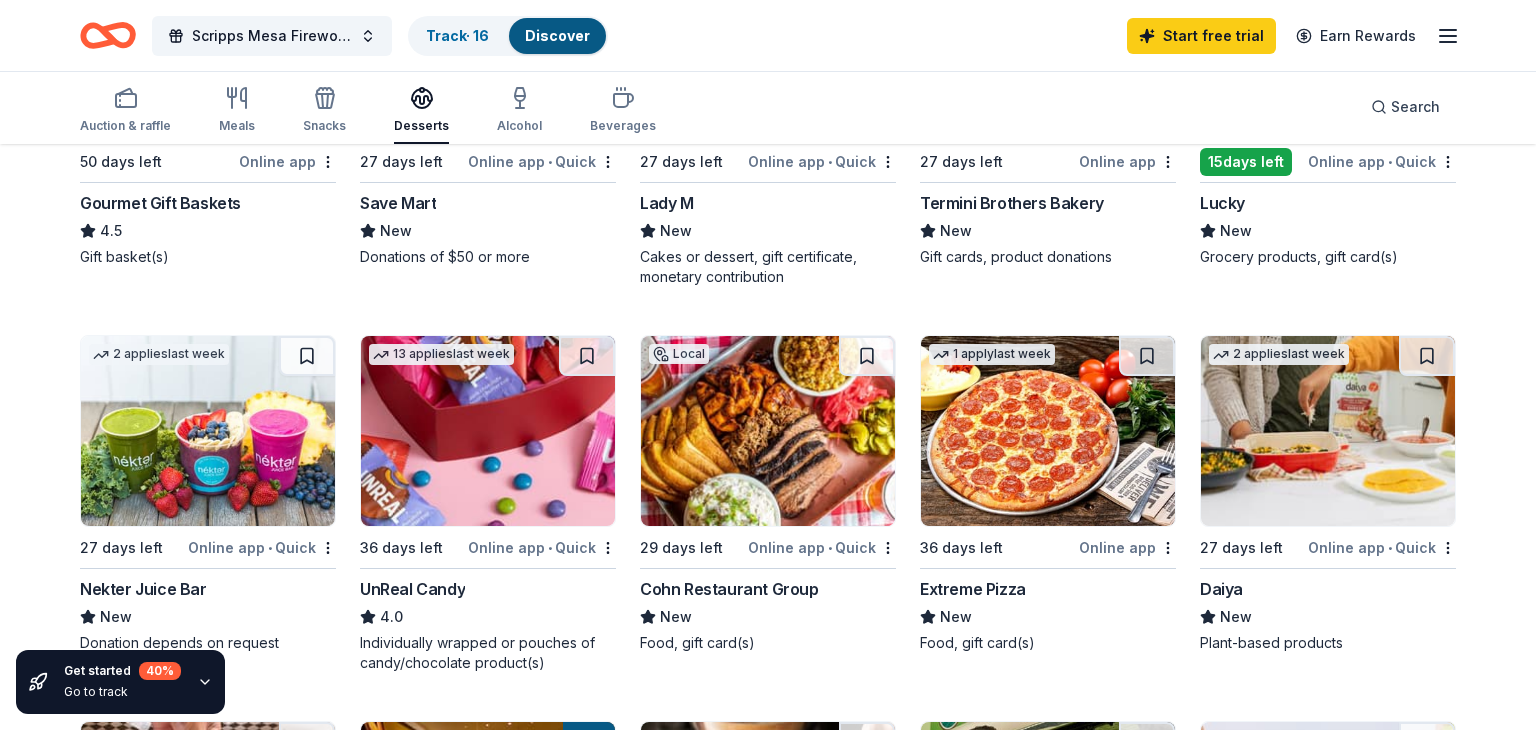 scroll, scrollTop: 817, scrollLeft: 0, axis: vertical 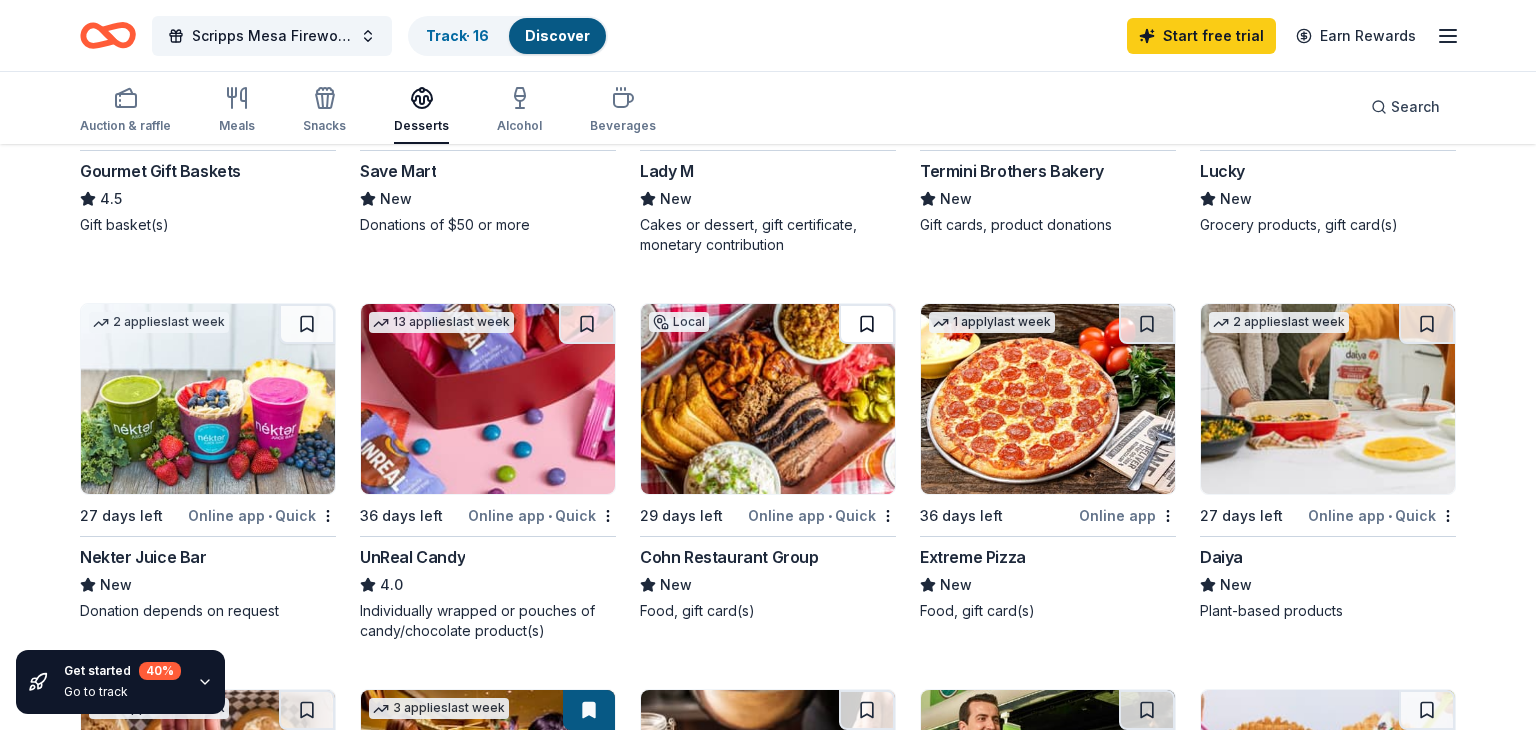 click at bounding box center (867, 324) 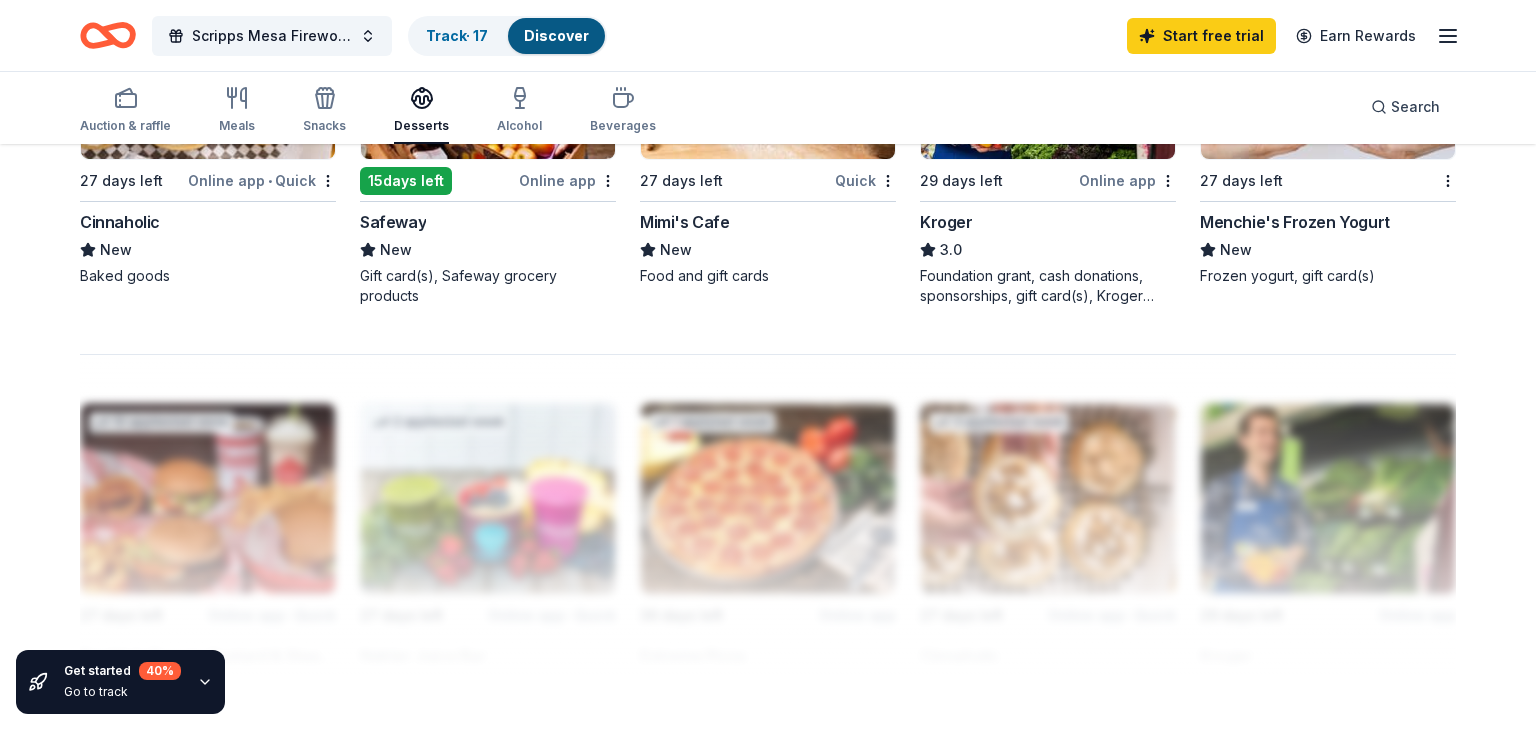 scroll, scrollTop: 1537, scrollLeft: 0, axis: vertical 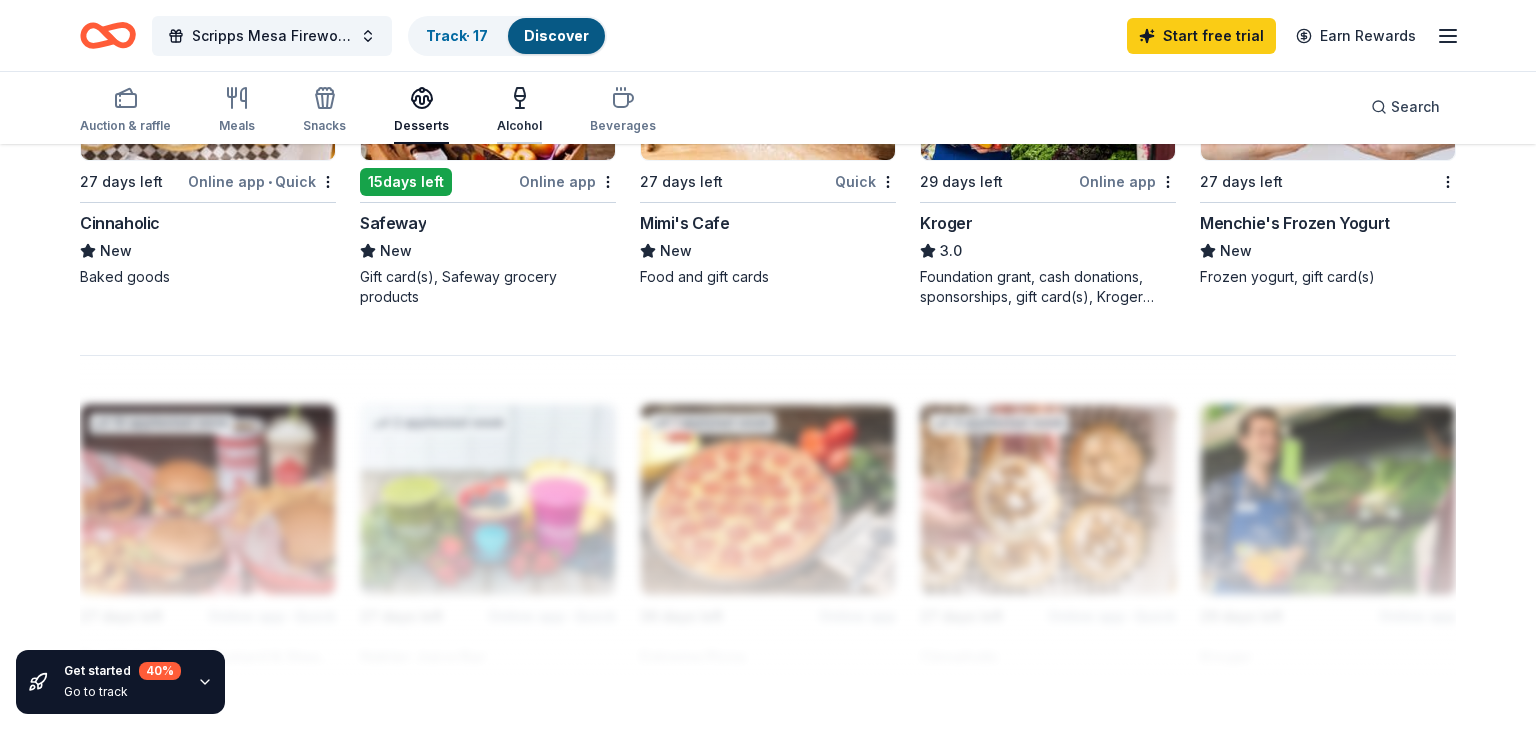 click on "Alcohol" at bounding box center (519, 126) 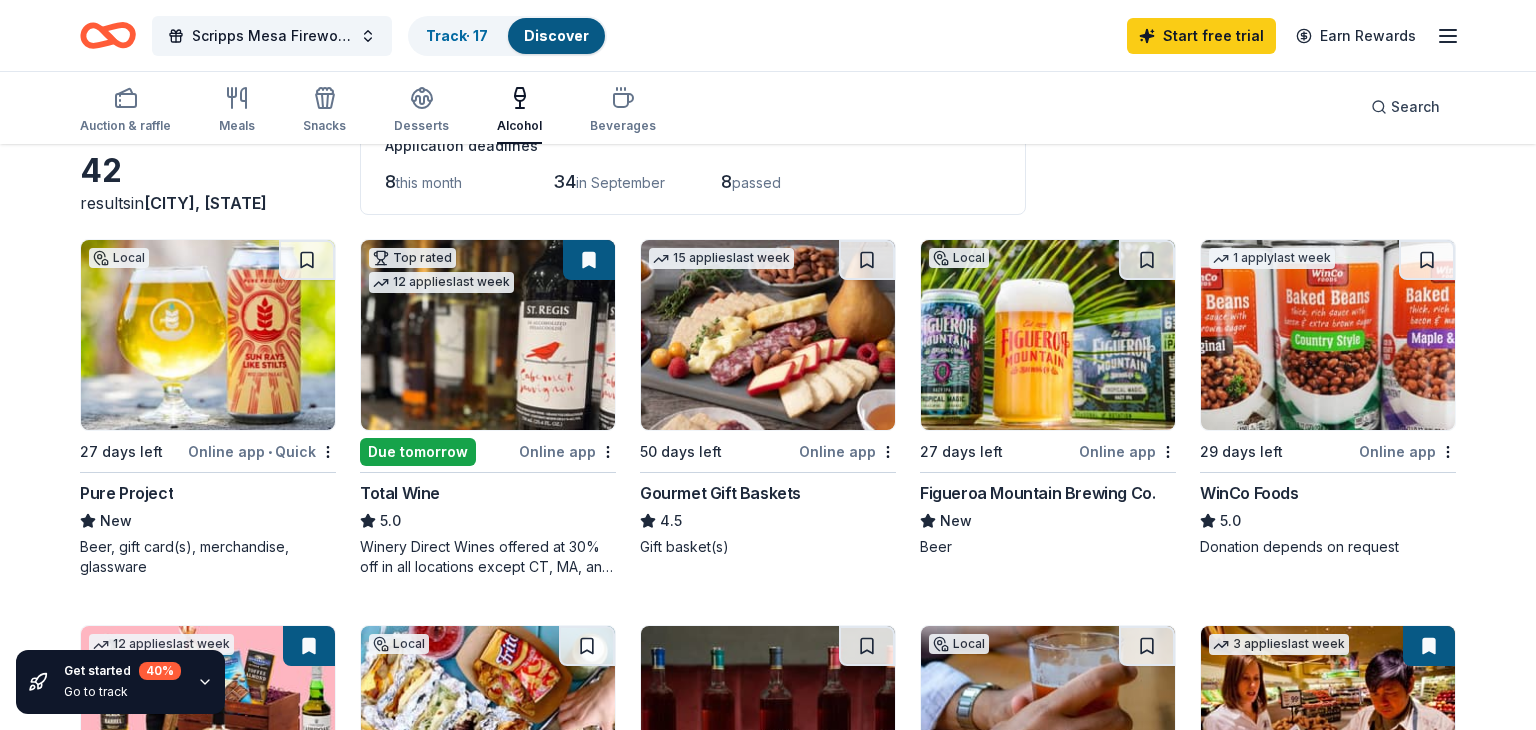 scroll, scrollTop: 131, scrollLeft: 0, axis: vertical 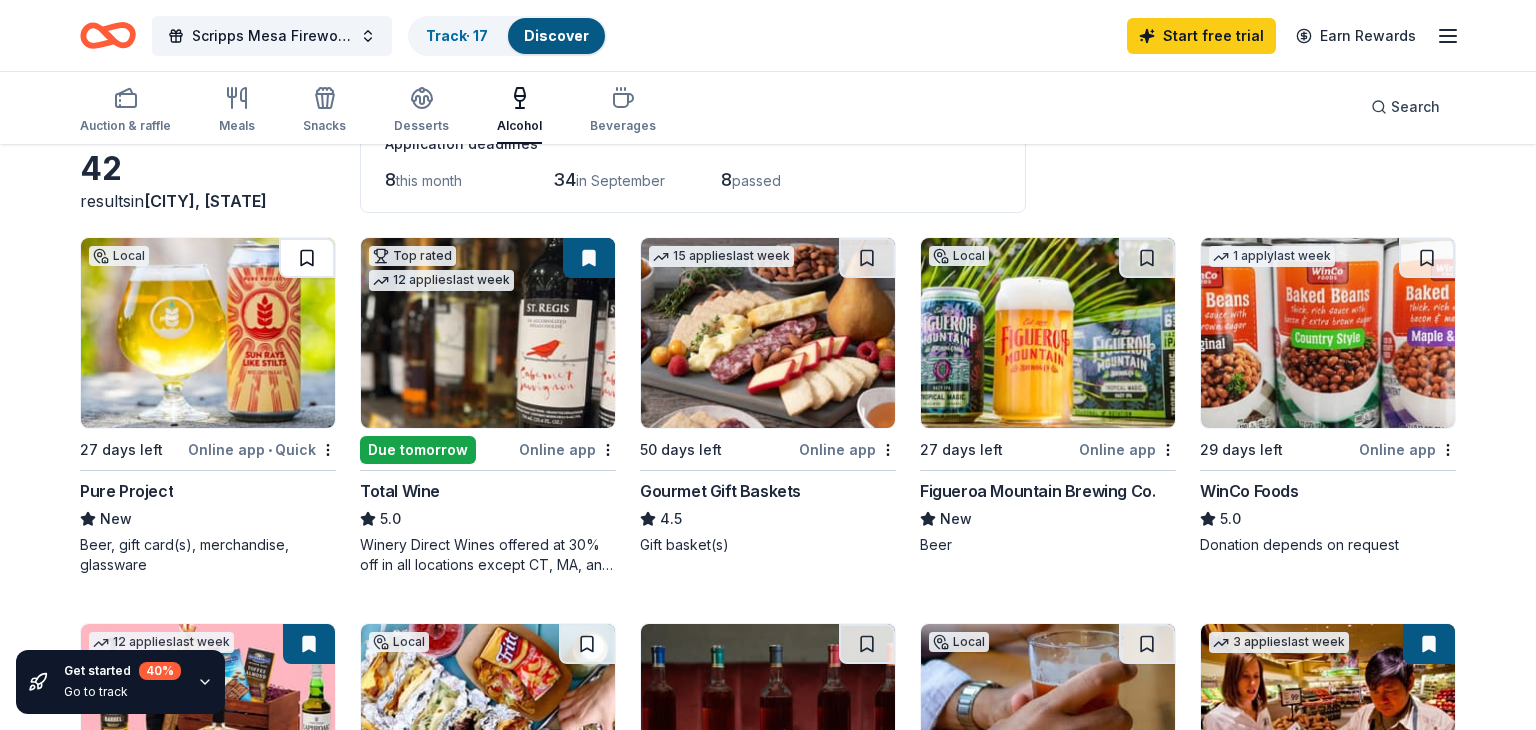 click at bounding box center (307, 258) 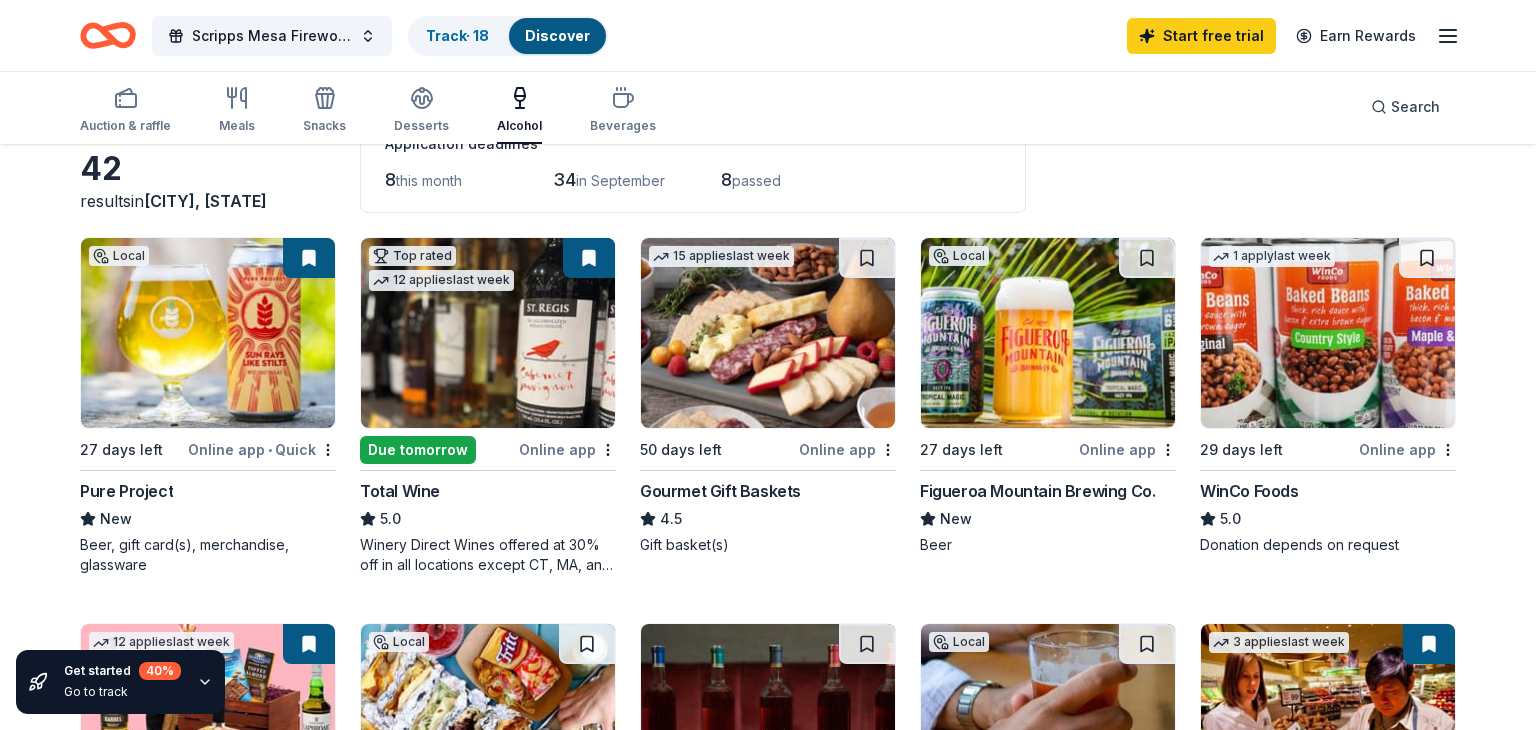 click at bounding box center [1048, 333] 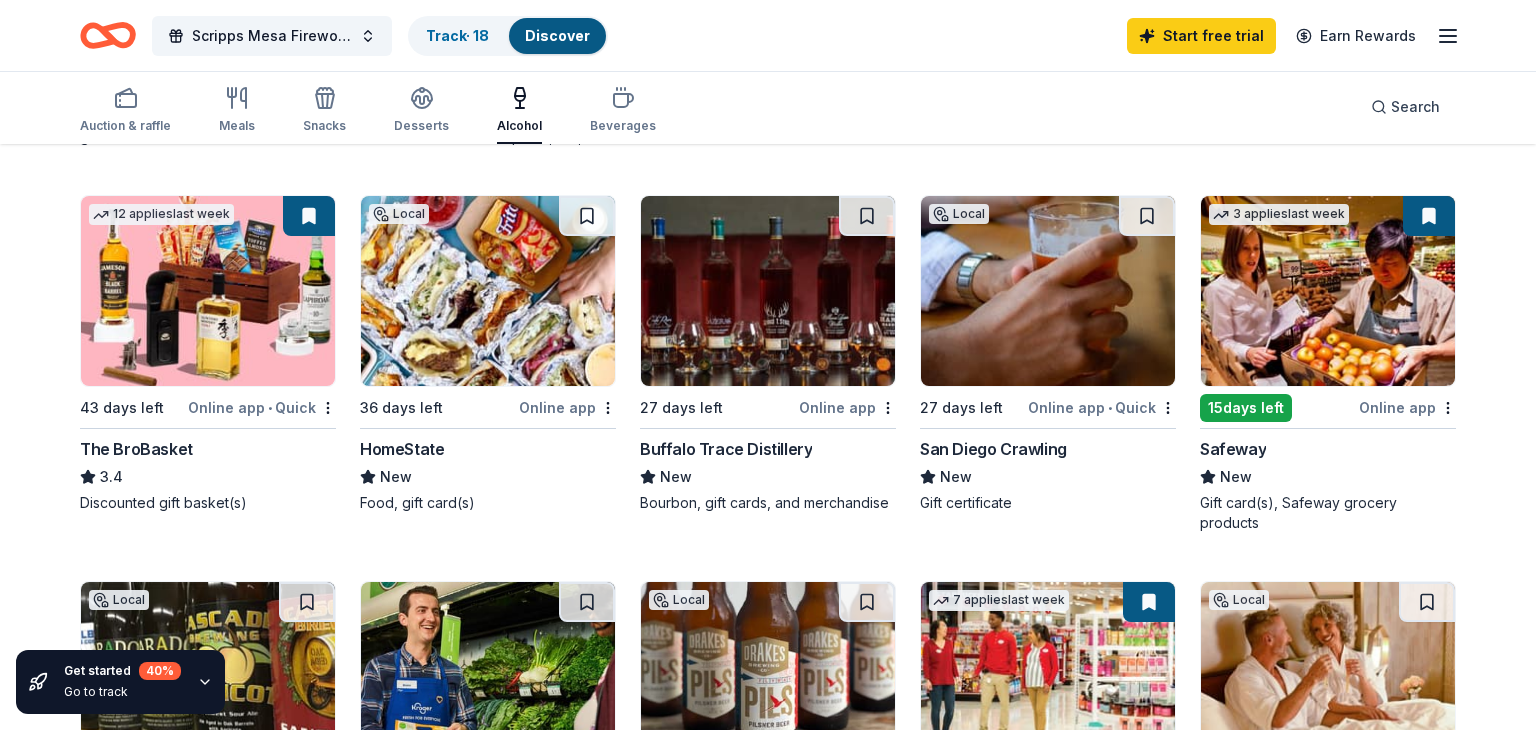 scroll, scrollTop: 550, scrollLeft: 0, axis: vertical 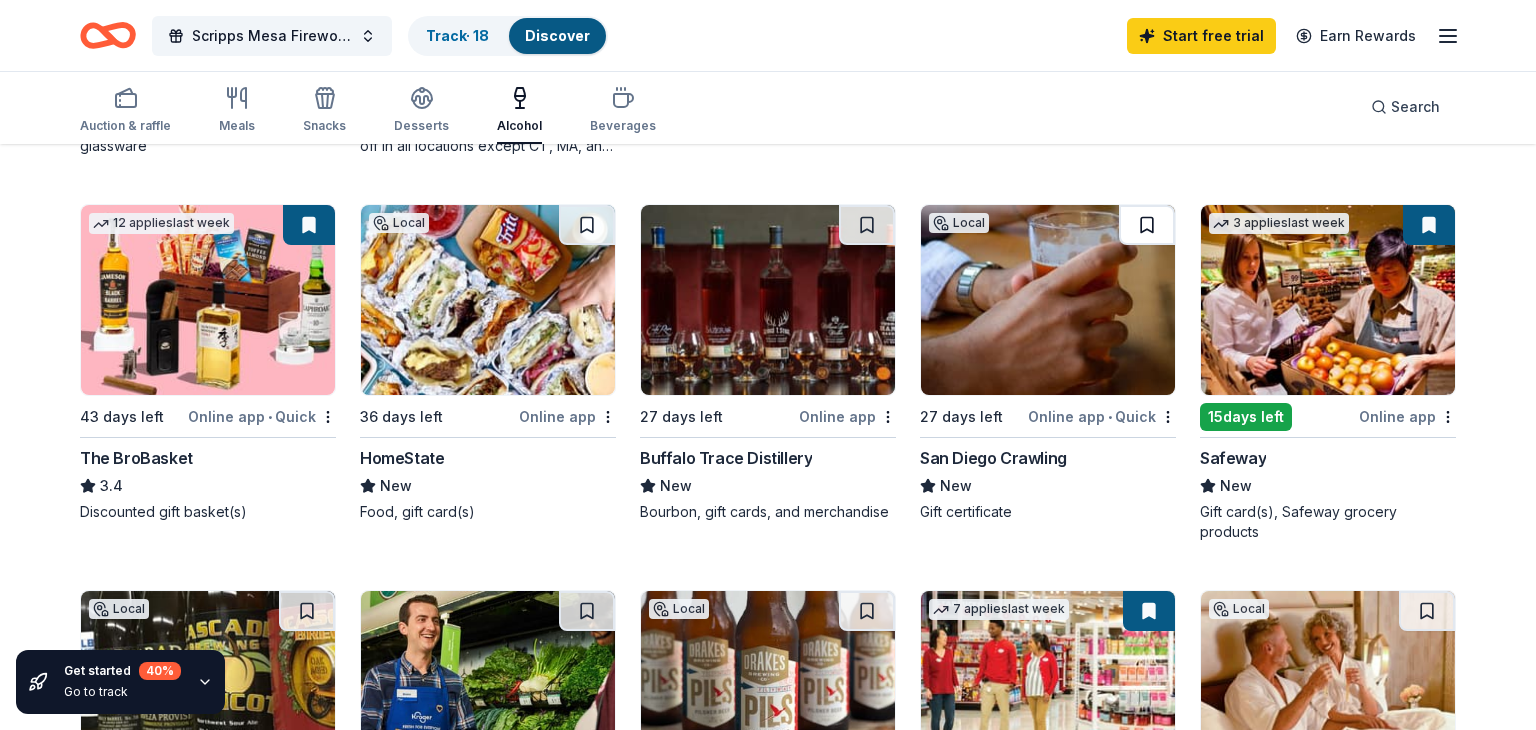 click at bounding box center [1147, 225] 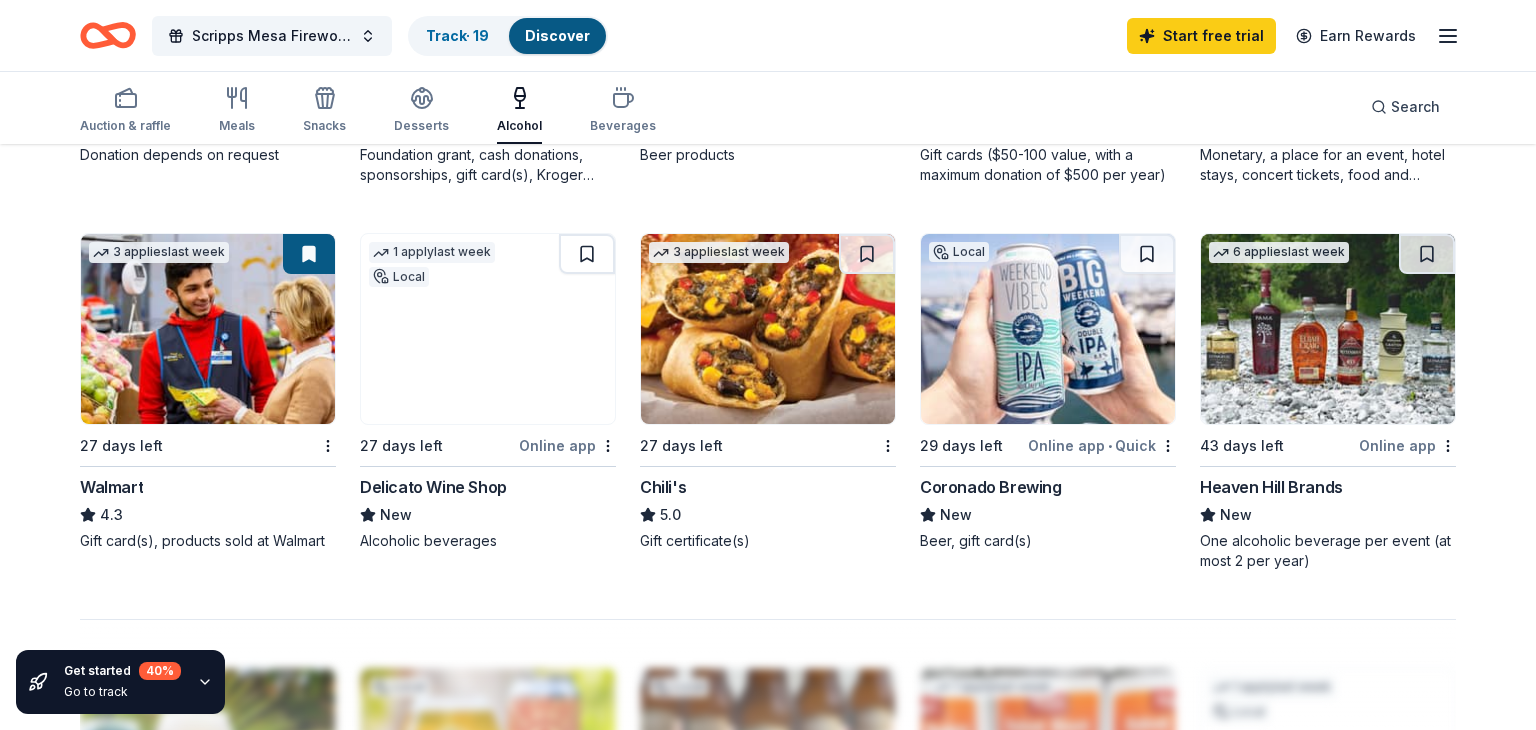 scroll, scrollTop: 1299, scrollLeft: 0, axis: vertical 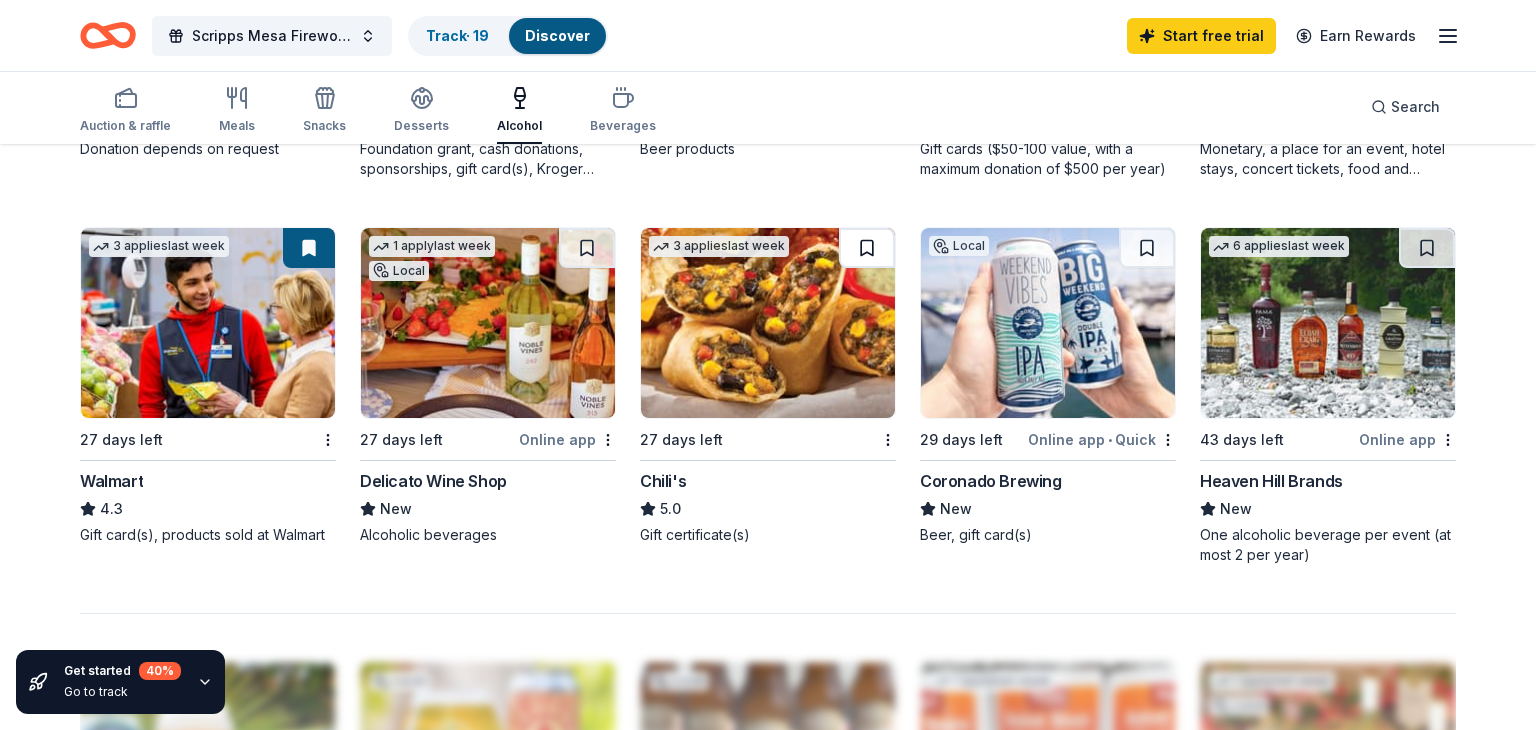 click at bounding box center (867, 248) 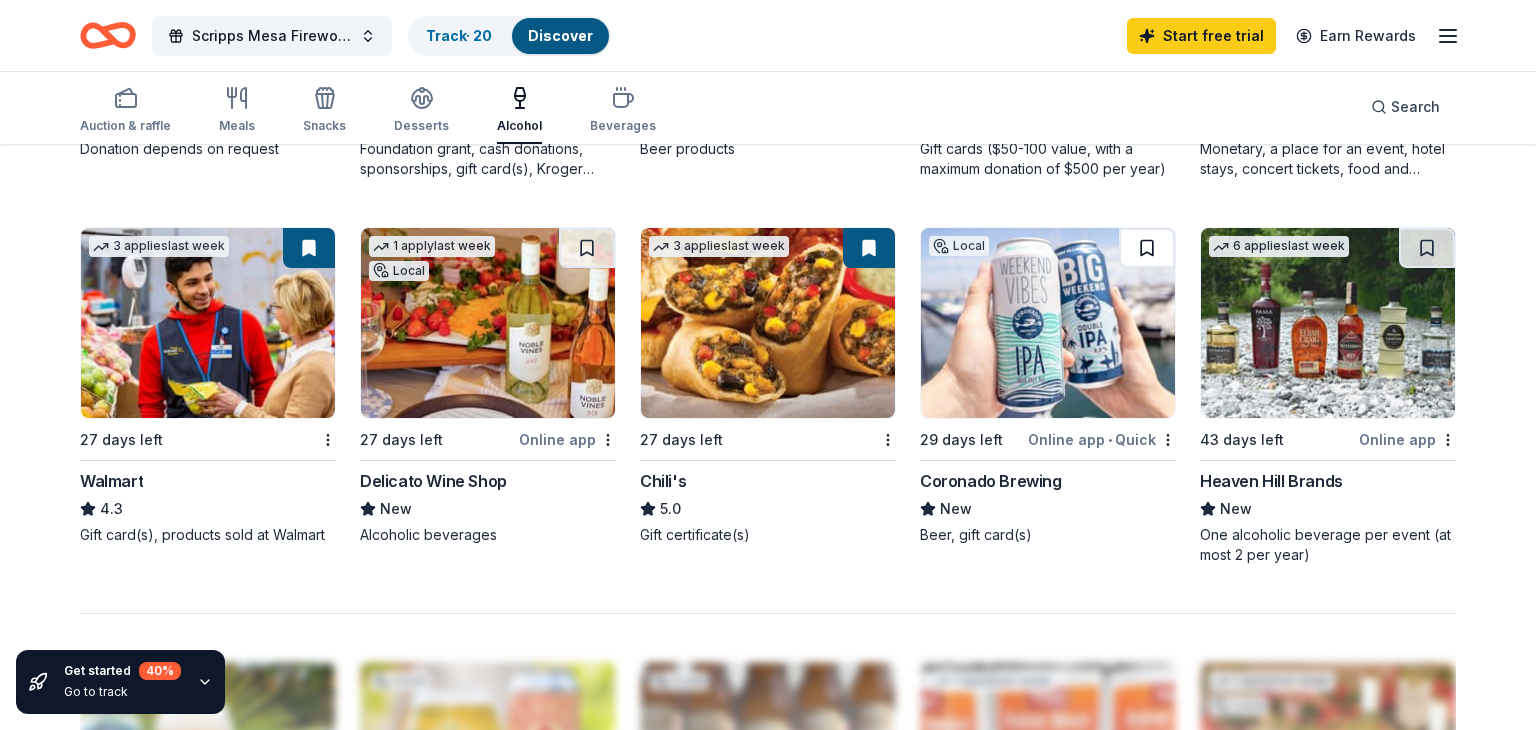 click at bounding box center [1147, 248] 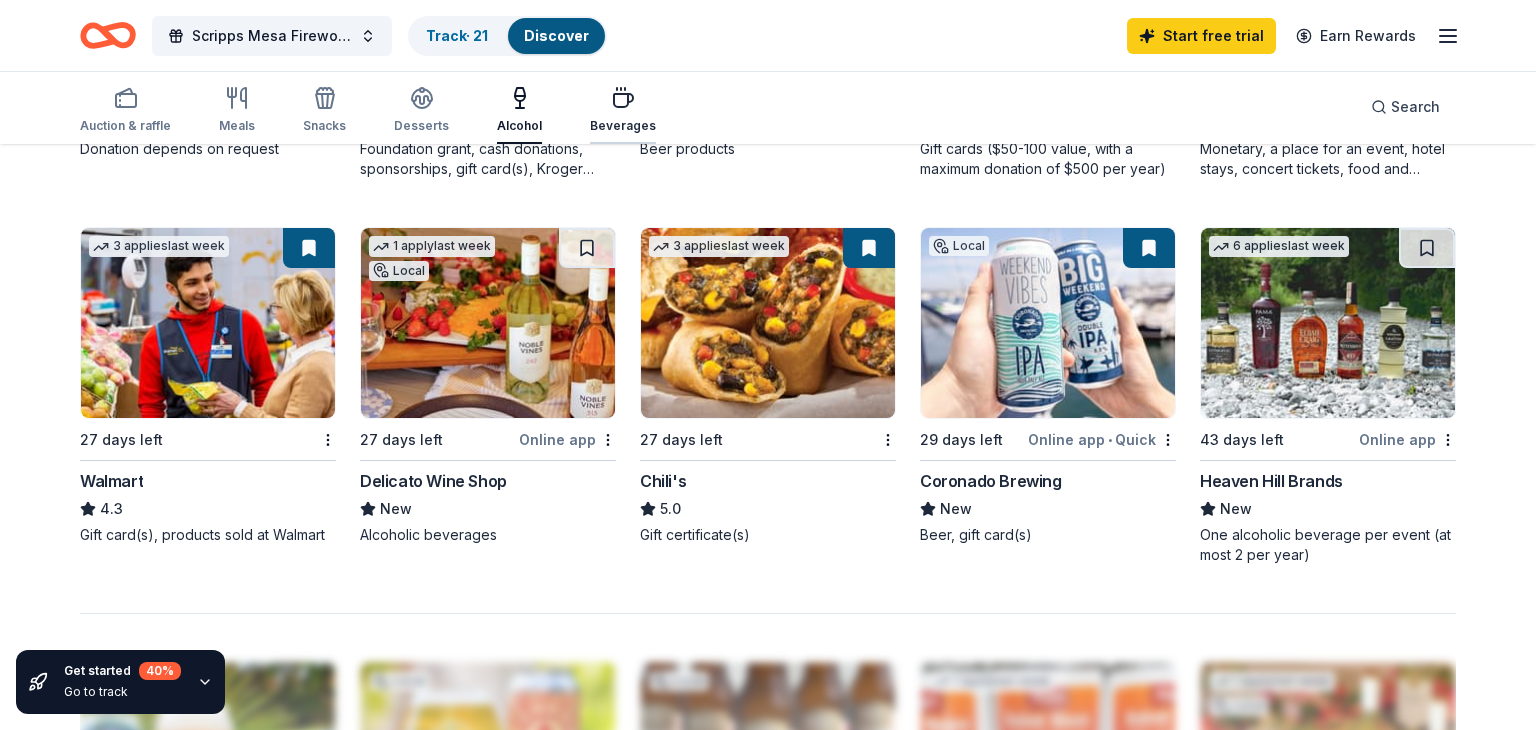 click 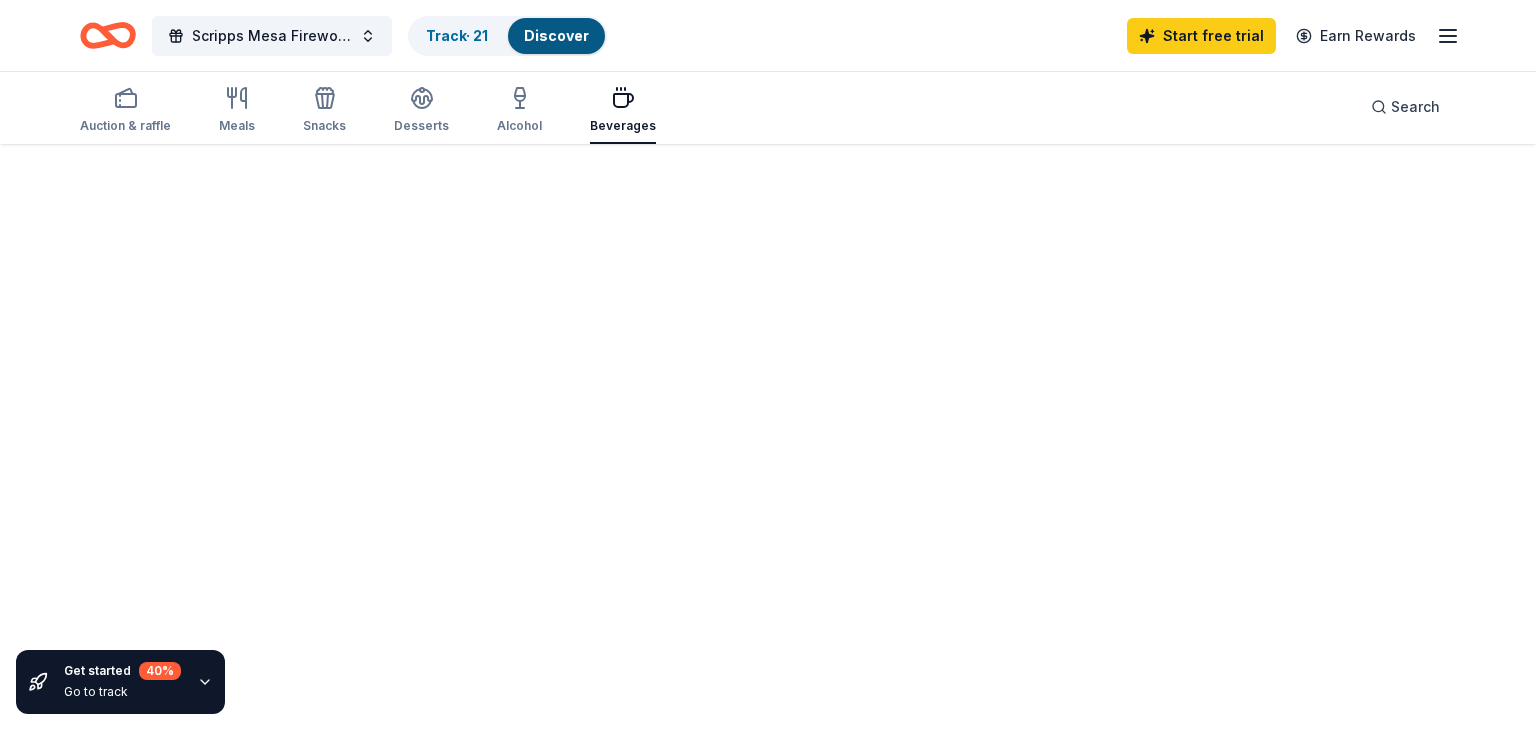 scroll, scrollTop: 0, scrollLeft: 0, axis: both 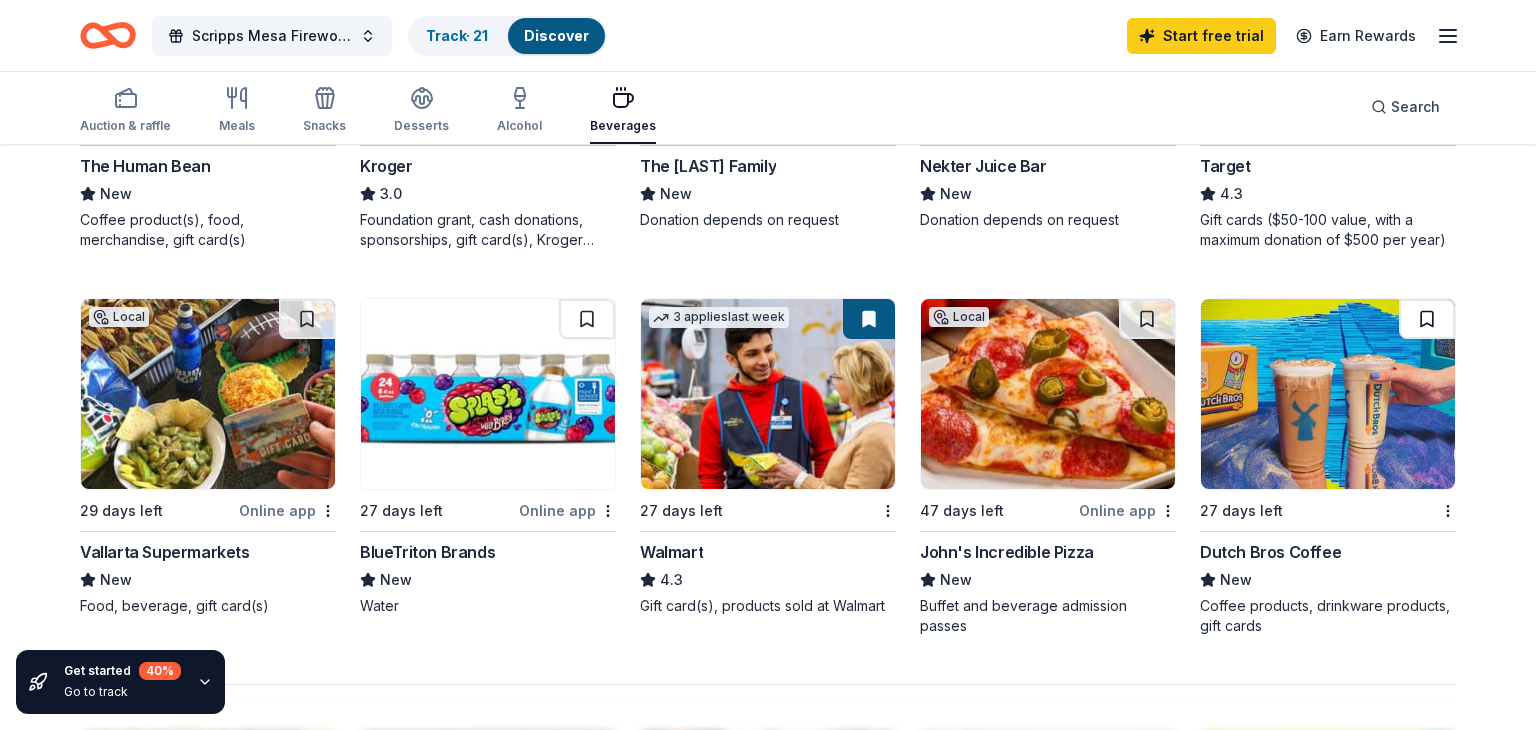 click at bounding box center (1427, 319) 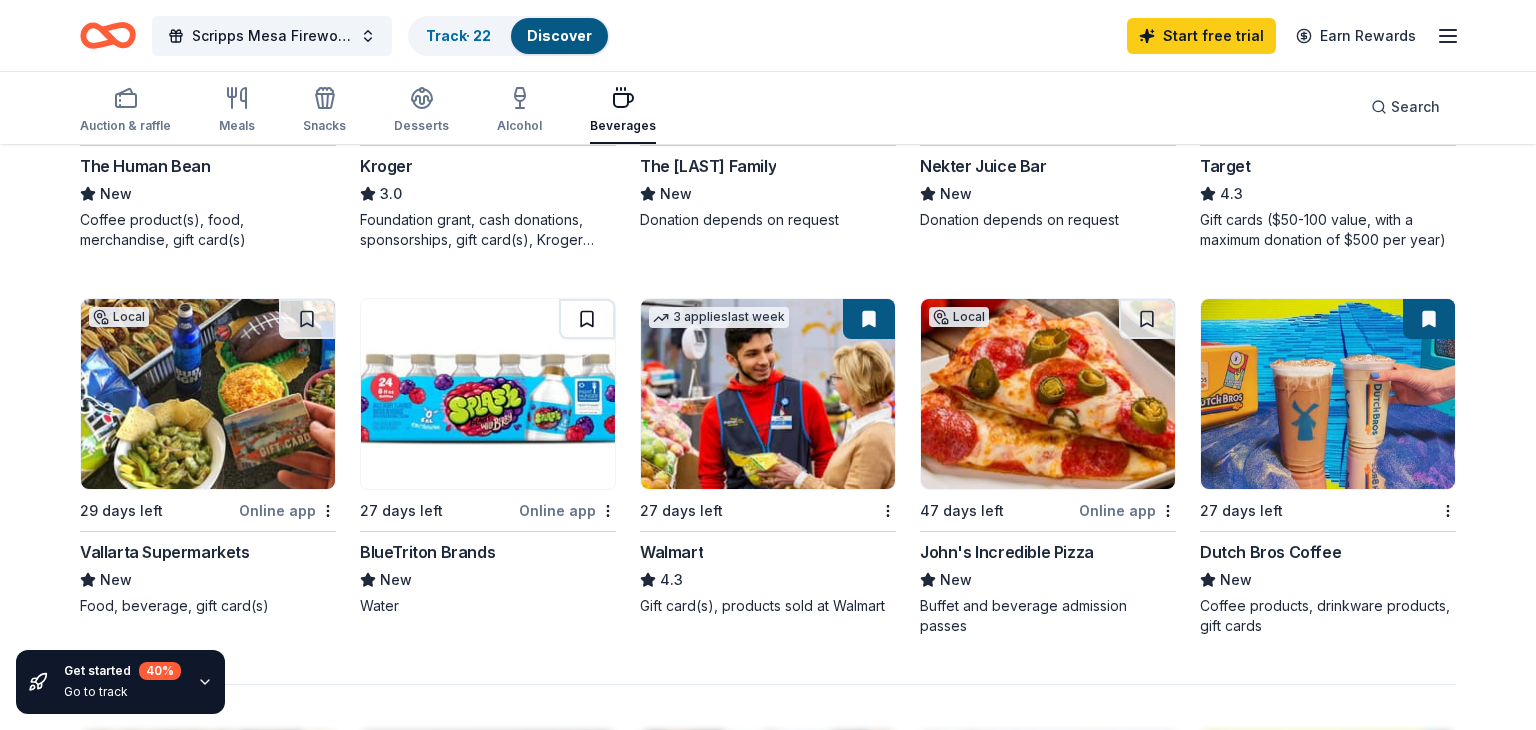 click at bounding box center [587, 319] 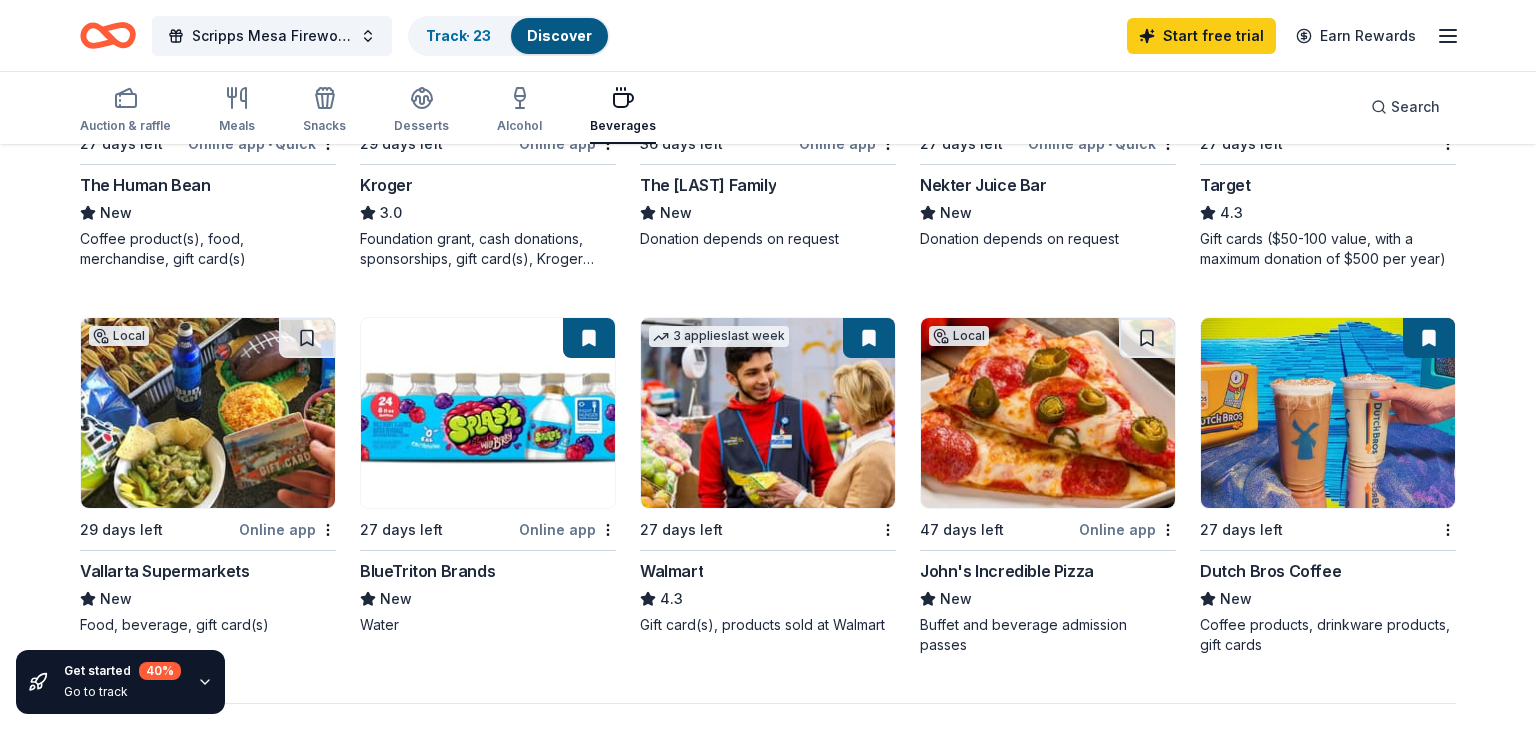 scroll, scrollTop: 1208, scrollLeft: 0, axis: vertical 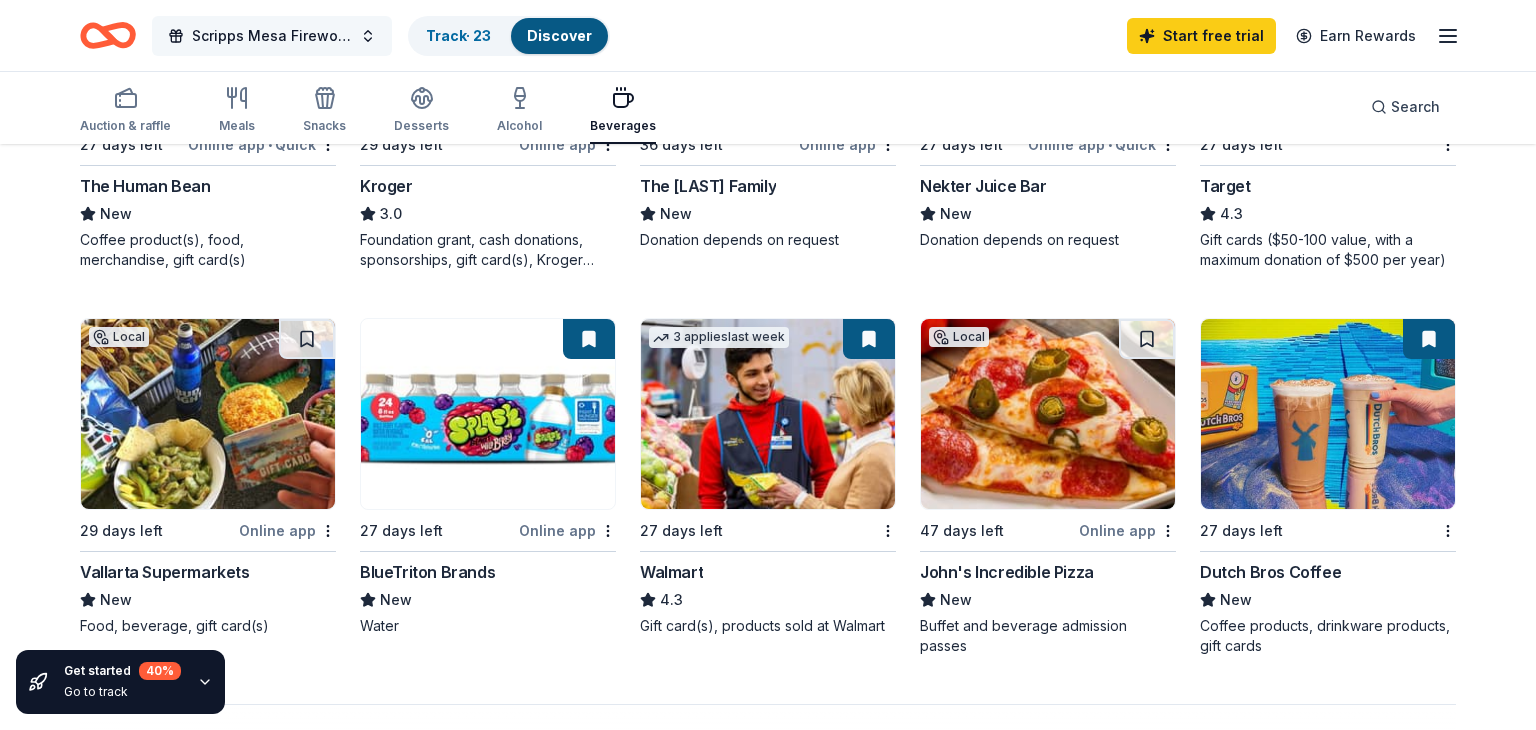 click on "Scripps Mesa Fireworks Mira Mesa Street Fair Booth" at bounding box center [272, 36] 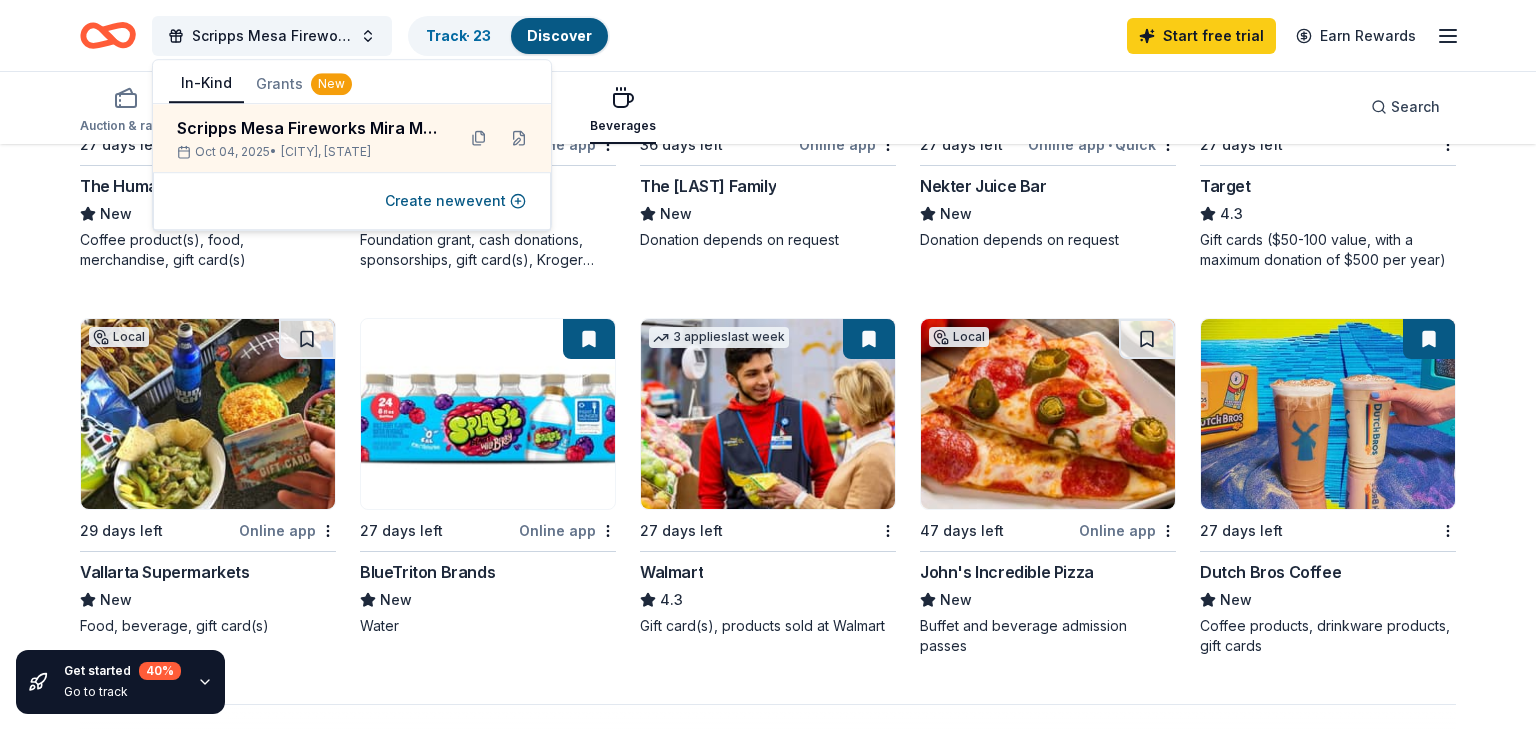 click on "Grants New" at bounding box center [304, 84] 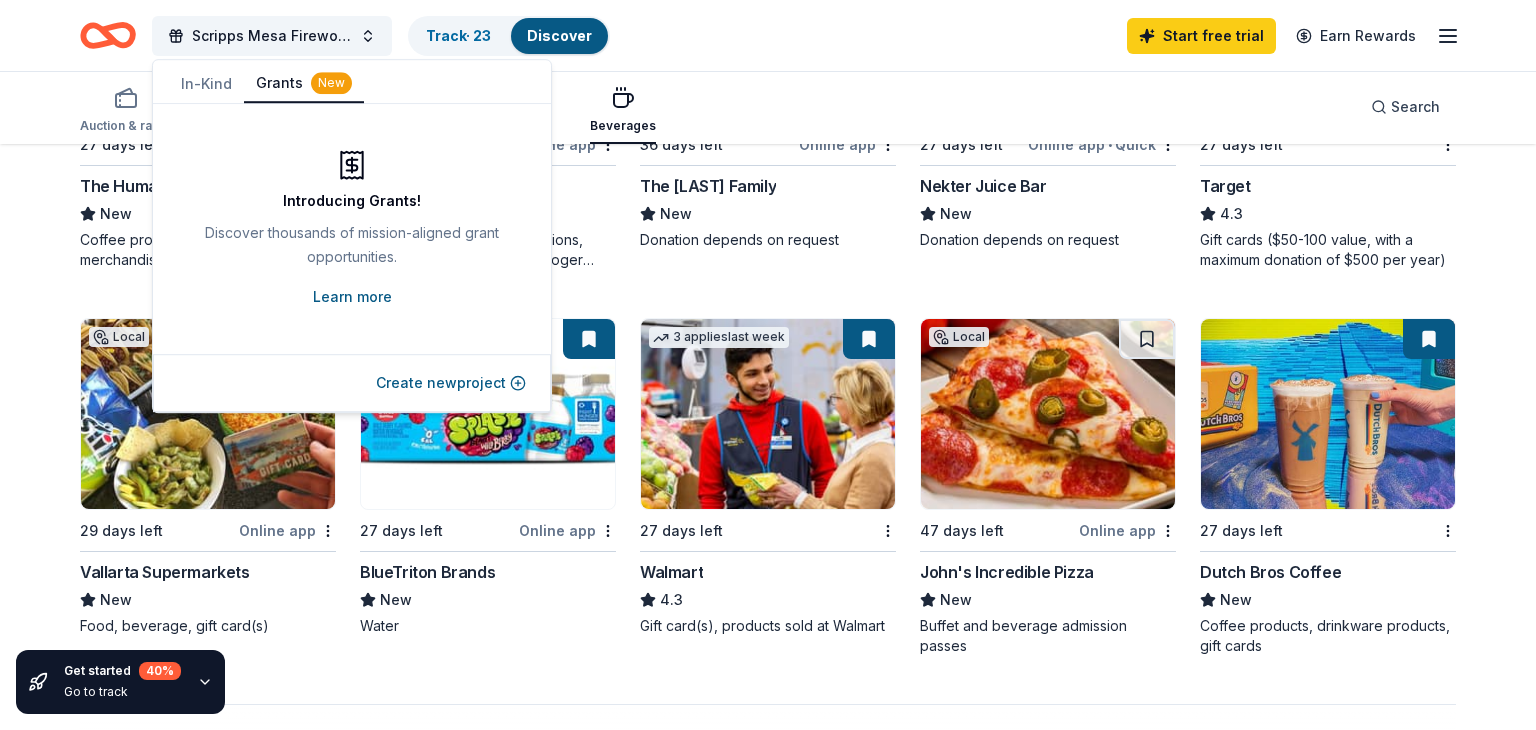 click on "Learn more" at bounding box center [352, 297] 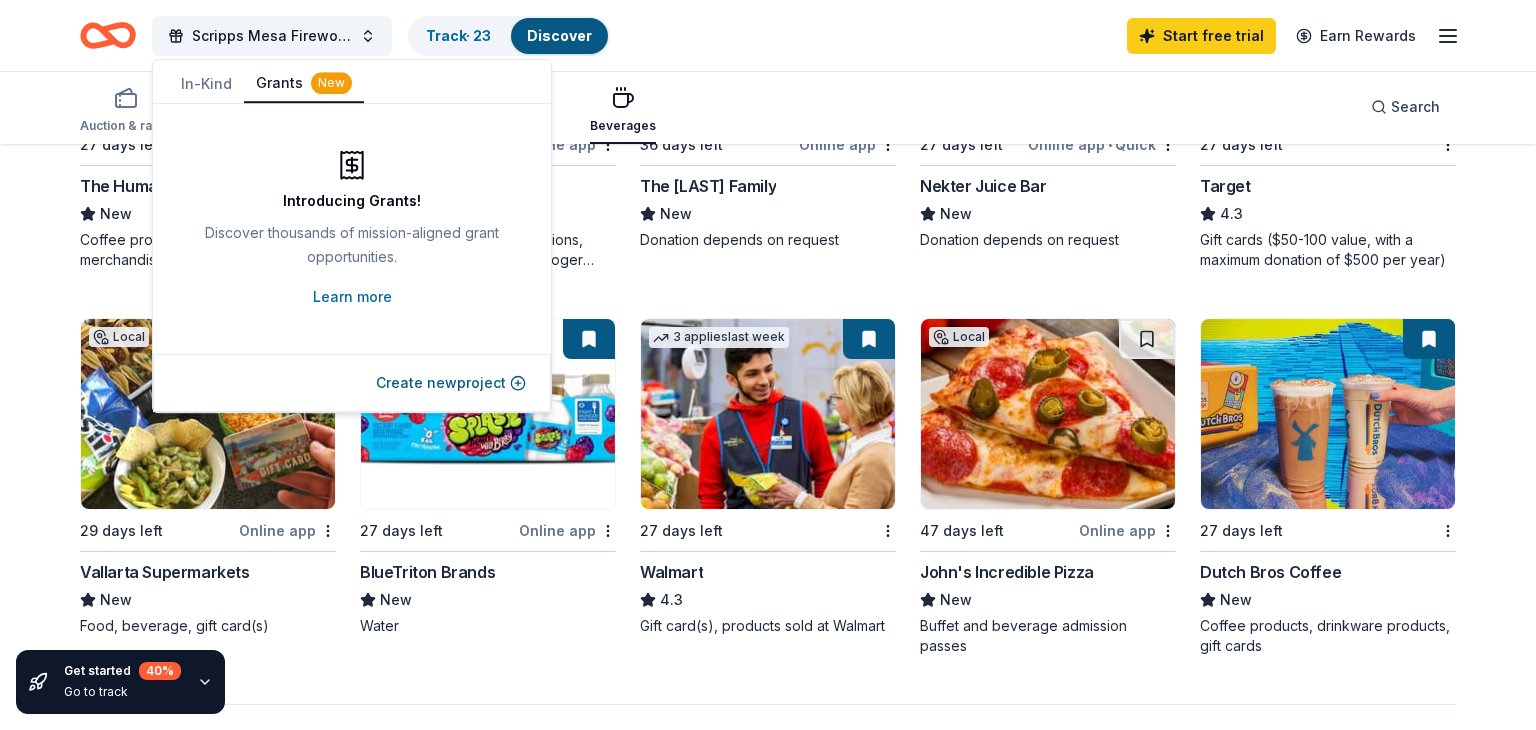 click on "Scripps Mesa Fireworks Mira Mesa Street Fair Booth Track  · 23 Discover Start free  trial Earn Rewards" at bounding box center (768, 35) 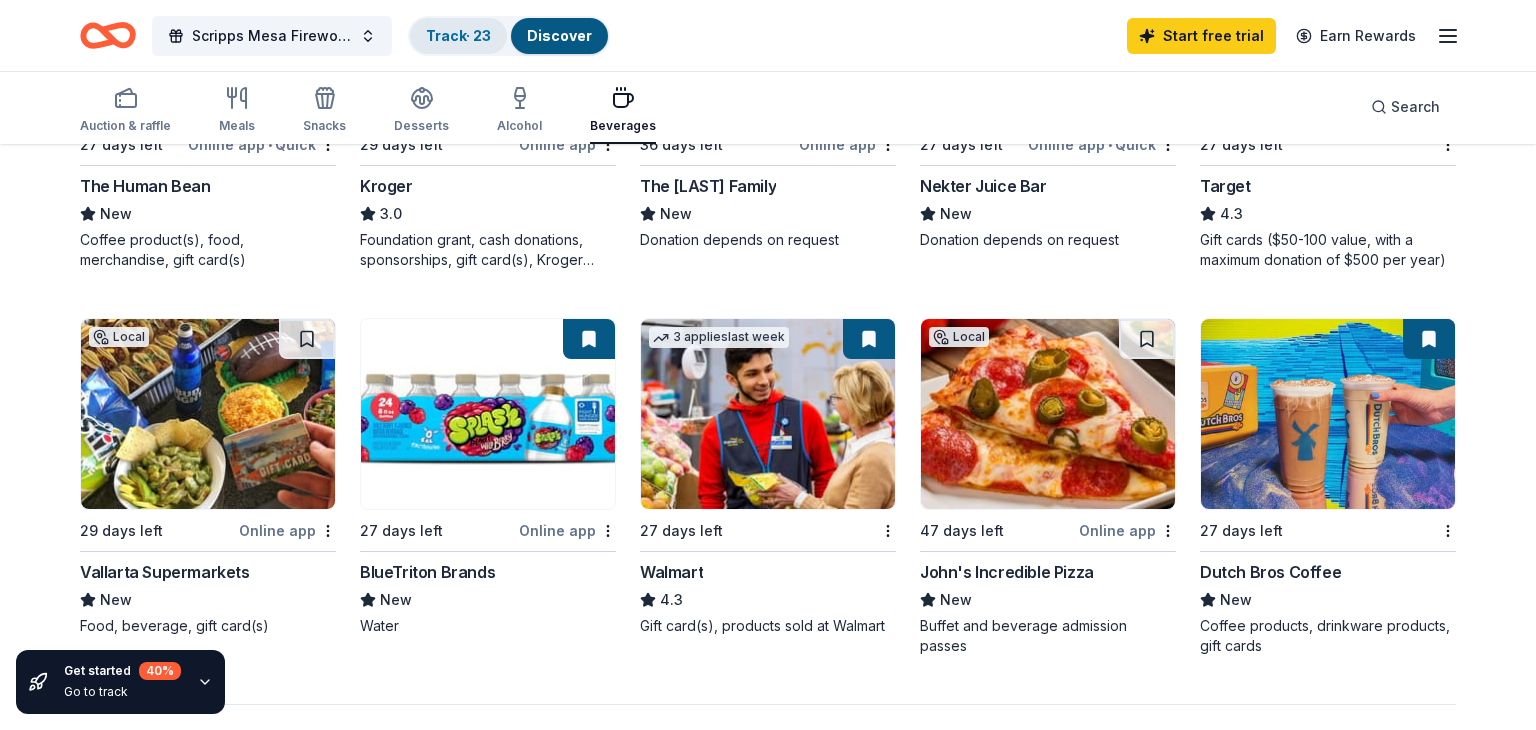click on "Track  · 23" at bounding box center (458, 35) 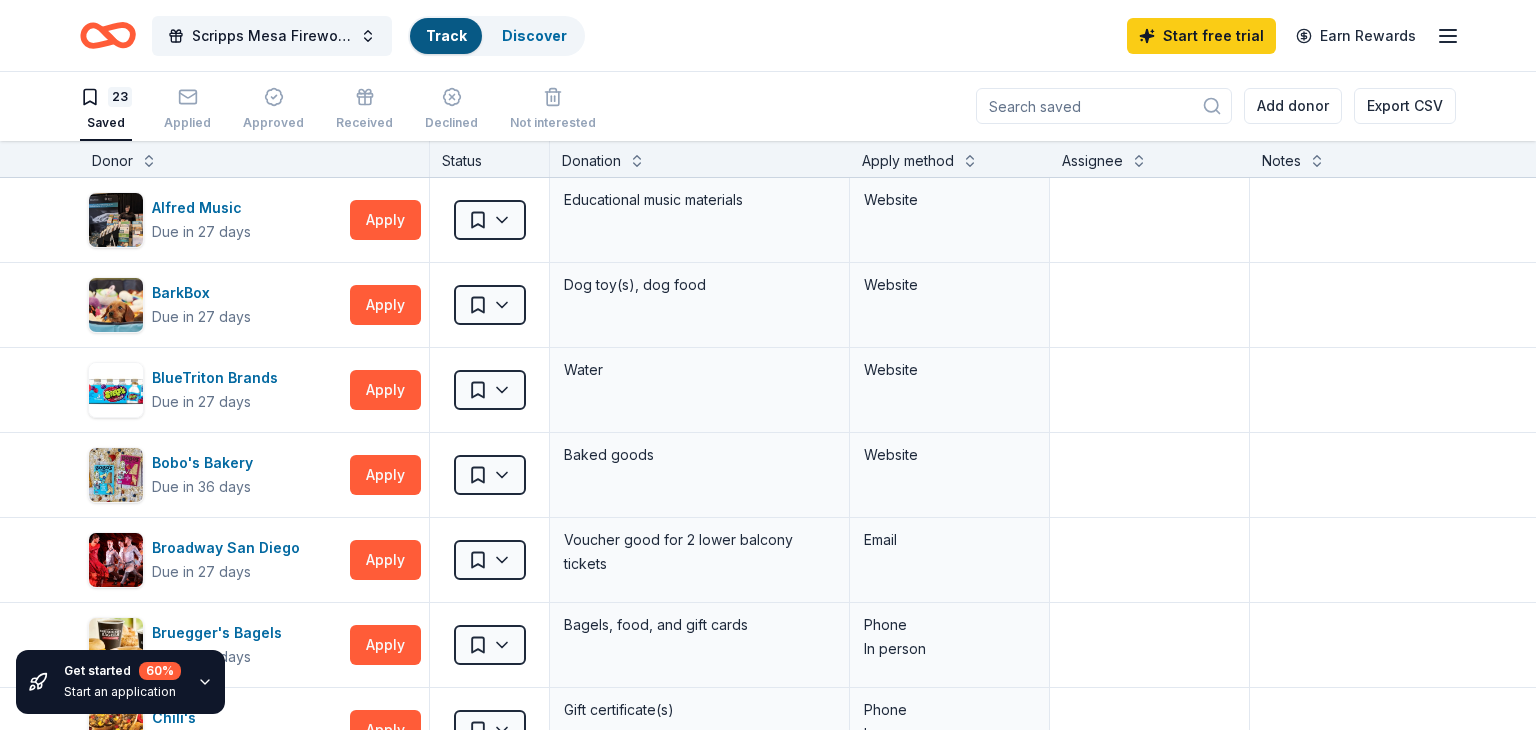 scroll, scrollTop: 0, scrollLeft: 0, axis: both 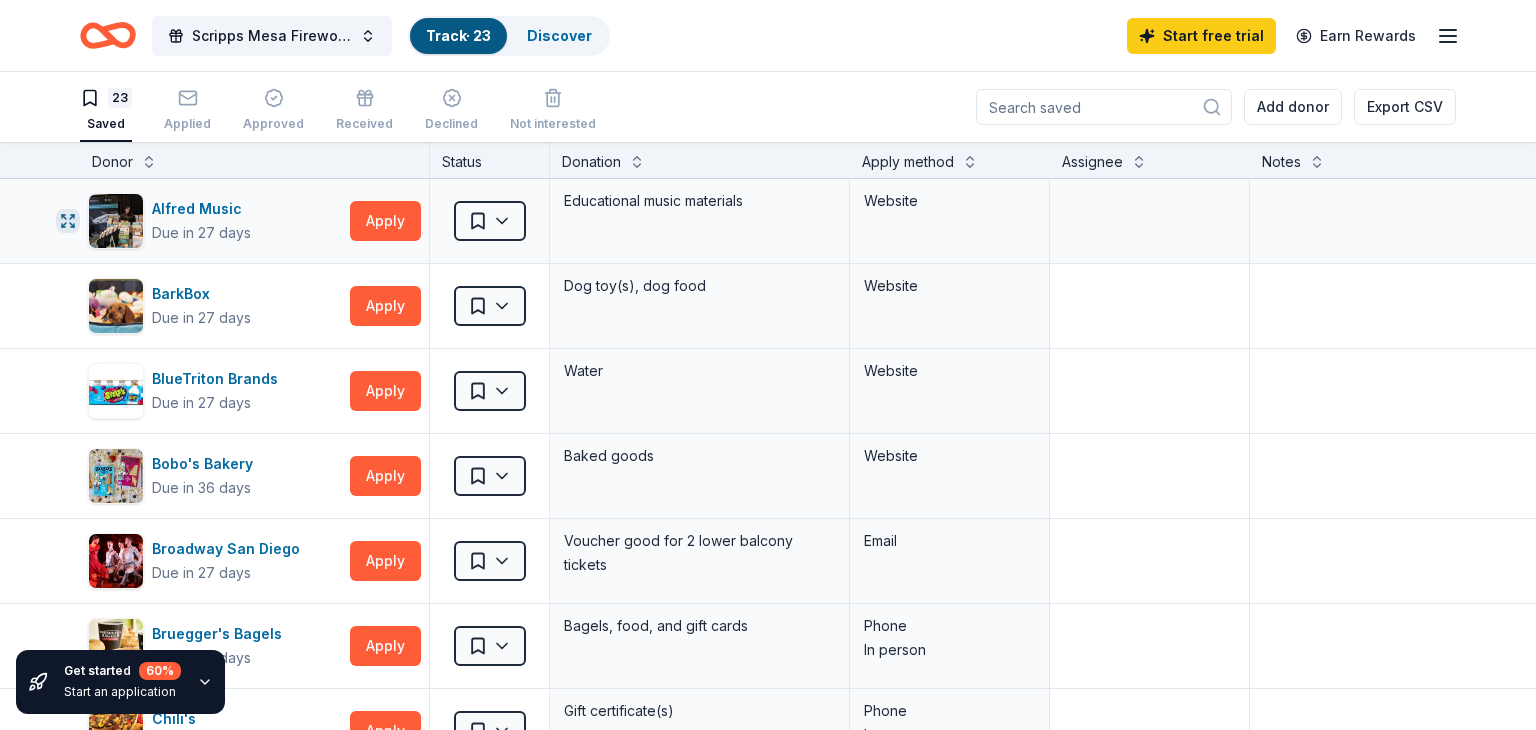 click 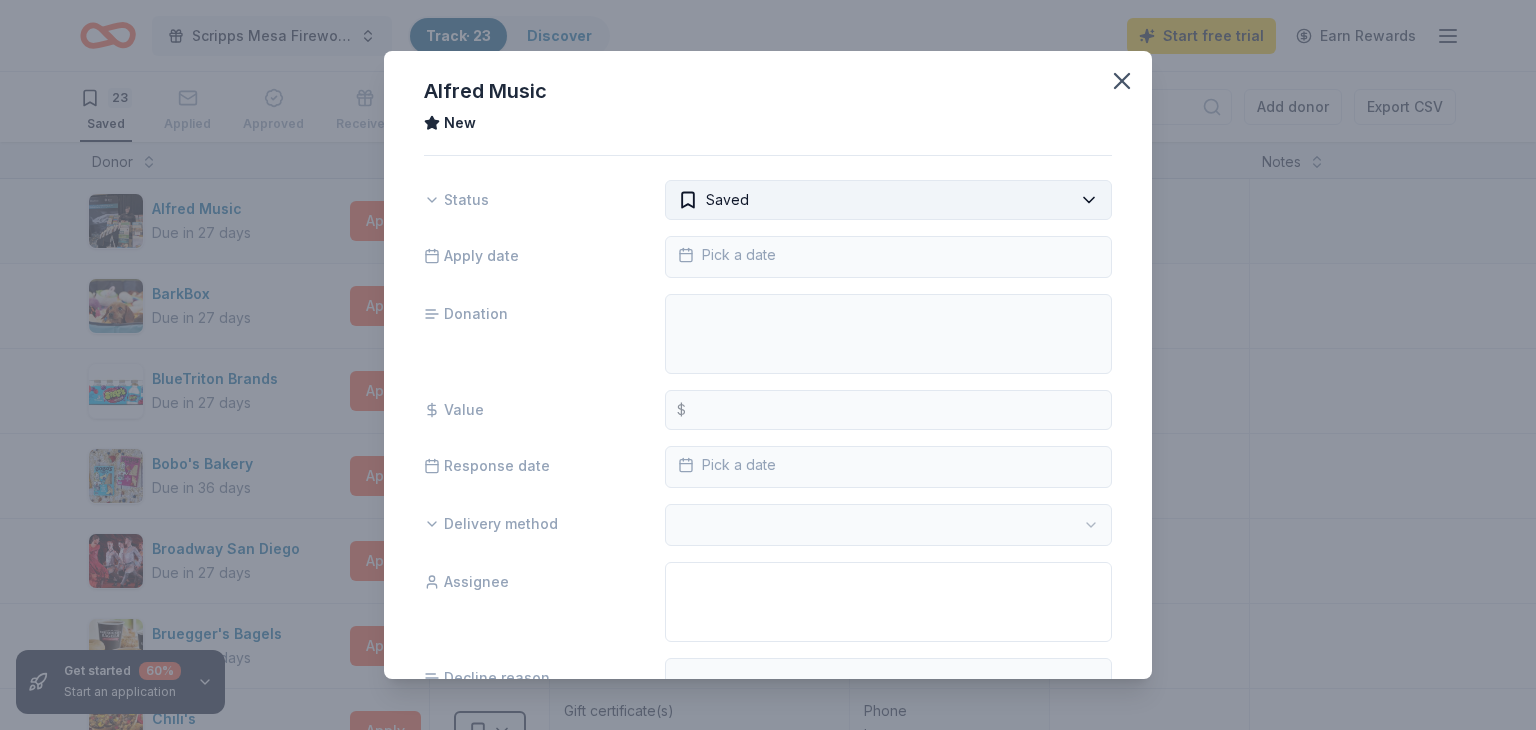 click on "Scripps Mesa Fireworks Mira Mesa Street Fair Booth Track  · 23 Discover Start free  trial Earn Rewards 23 Saved Applied Approved Received Declined Not interested Add donor Export CSV Get started 60 % Start an application Donor Status Donation Apply method Assignee Notes Alfred Music Due in 27 days Apply Saved Educational music materials Website BarkBox Due in 27 days Apply Saved Dog toy(s), dog food Website BlueTriton Brands Due in 27 days Apply Saved Water Website Bobo's Bakery Due in 36 days Apply Saved Baked goods  Website Broadway San Diego Due in 27 days Apply Saved Voucher good for 2 lower balcony tickets Email Bruegger's Bagels Due in 27 days Apply Saved Bagels, food, and gift cards Phone In person Chili's Due in 27 days Apply Saved Gift certificate(s) Phone In person City Experiences Due in  12  days Apply Saved Ticket(s) Website Cohn Restaurant Group Due in 29 days Apply Saved Food, gift card(s) Email Mail Coronado Brewing Due in 29 days Apply Saved Beer, gift card(s) Website Dutch Bros Coffee Apply" at bounding box center [768, 365] 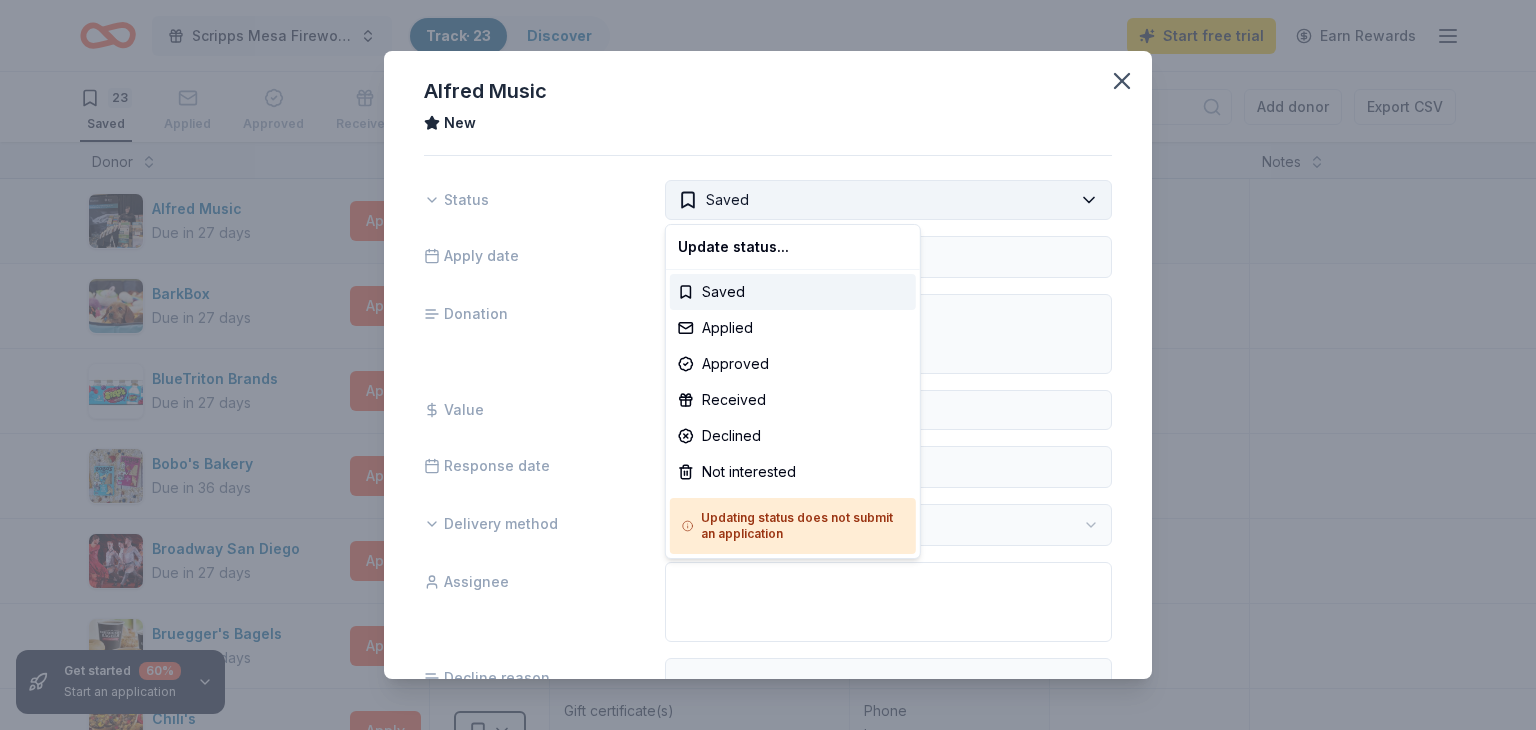 scroll, scrollTop: 0, scrollLeft: 0, axis: both 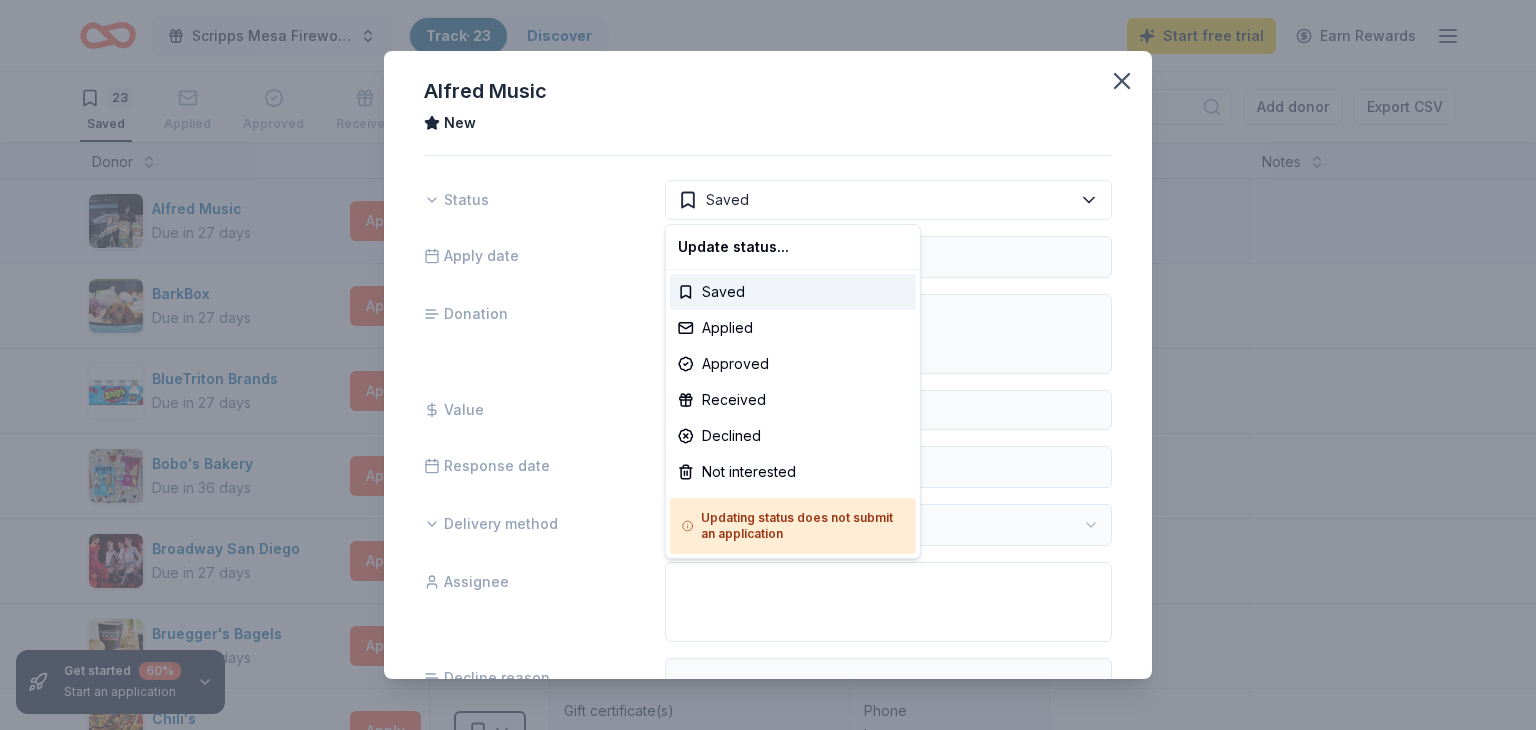 click on "Scripps Mesa Fireworks Mira Mesa Street Fair Booth Track  · 23 Discover Start free  trial Earn Rewards 23 Saved Applied Approved Received Declined Not interested Add donor Export CSV Get started 60 % Start an application Donor Status Donation Apply method Assignee Notes Alfred Music Due in 27 days Apply Saved Educational music materials Website BarkBox Due in 27 days Apply Saved Dog toy(s), dog food Website BlueTriton Brands Due in 27 days Apply Saved Water Website Bobo's Bakery Due in 36 days Apply Saved Baked goods  Website Broadway San Diego Due in 27 days Apply Saved Voucher good for 2 lower balcony tickets Email Bruegger's Bagels Due in 27 days Apply Saved Bagels, food, and gift cards Phone In person Chili's Due in 27 days Apply Saved Gift certificate(s) Phone In person City Experiences Due in  12  days Apply Saved Ticket(s) Website Cohn Restaurant Group Due in 29 days Apply Saved Food, gift card(s) Email Mail Coronado Brewing Due in 29 days Apply Saved Beer, gift card(s) Website Dutch Bros Coffee Apply" at bounding box center (768, 365) 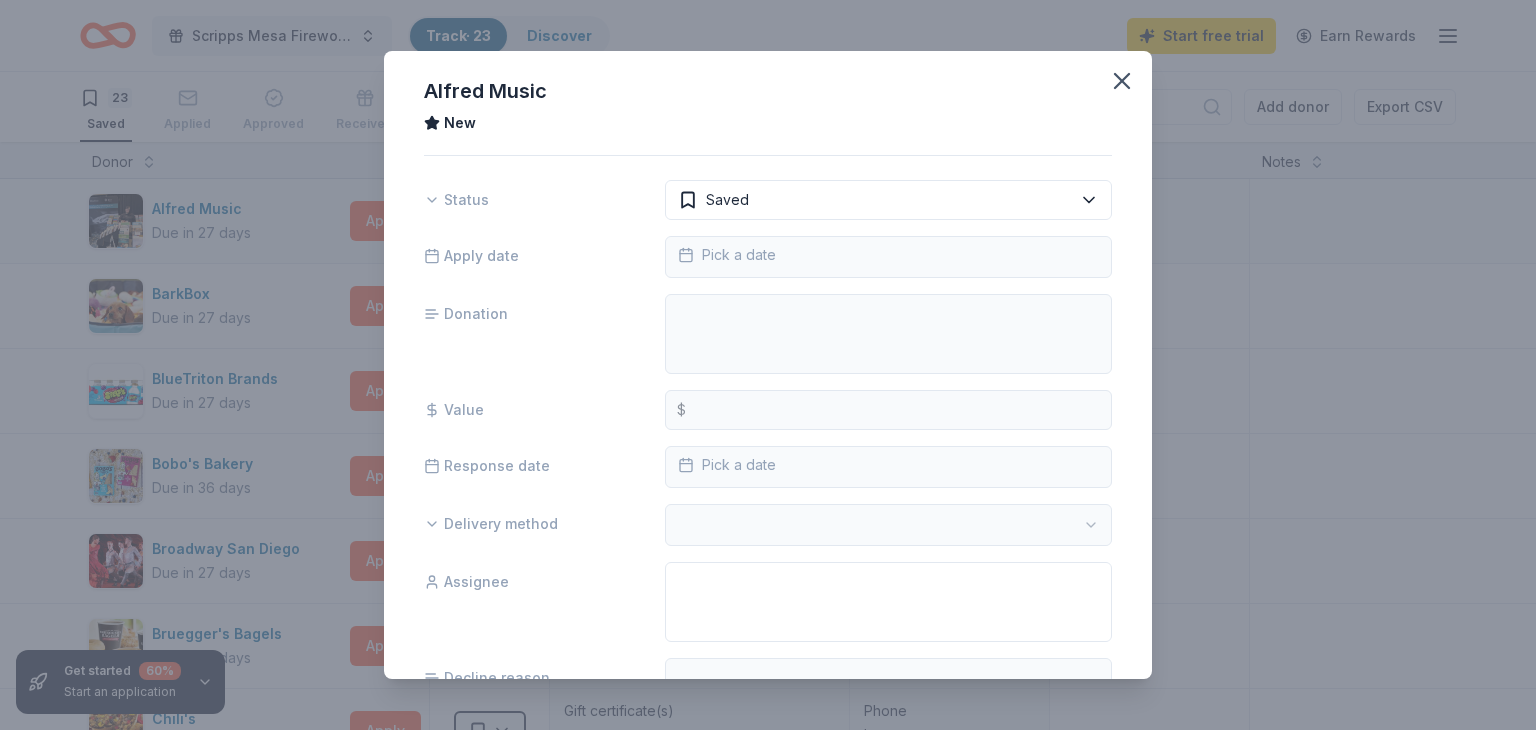 click 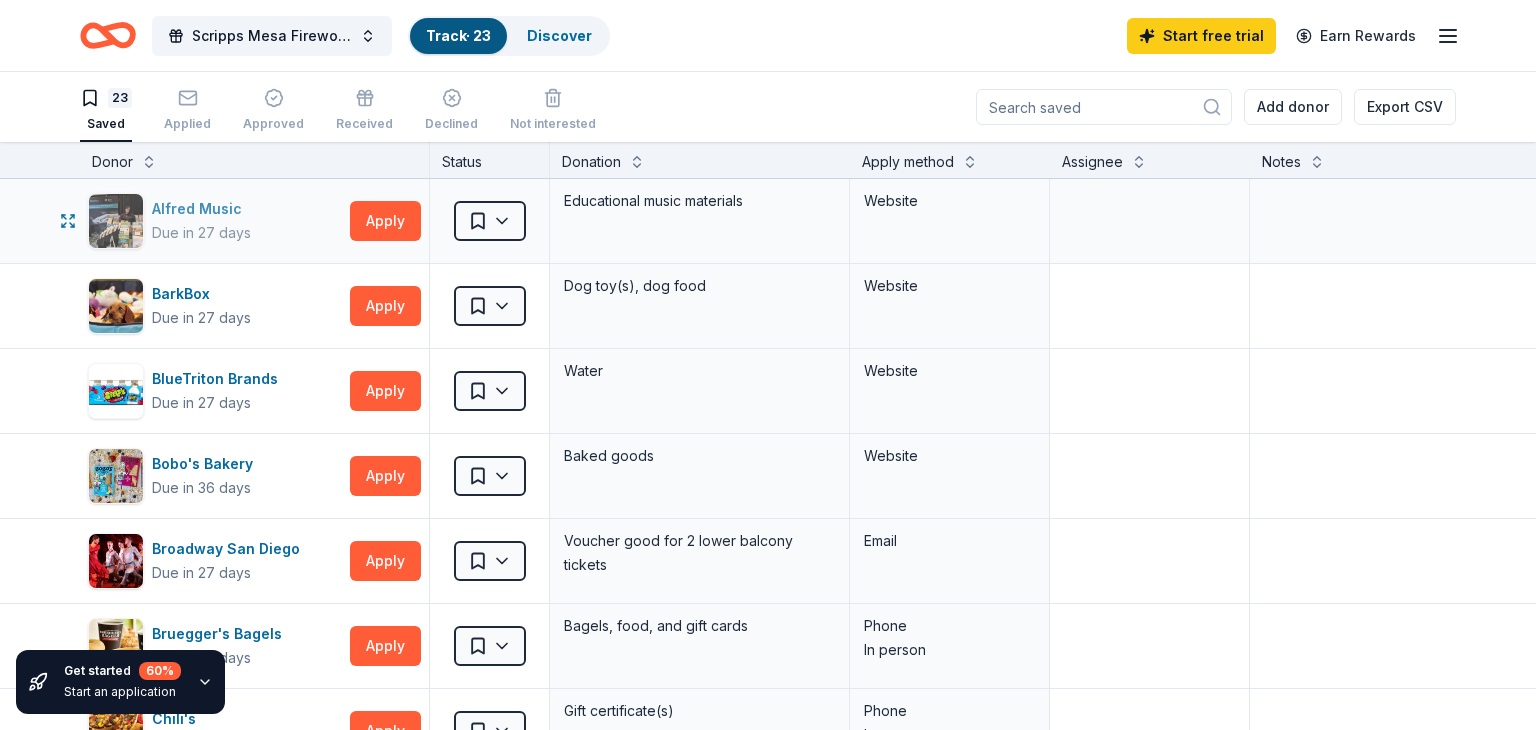click on "Alfred Music" at bounding box center (201, 209) 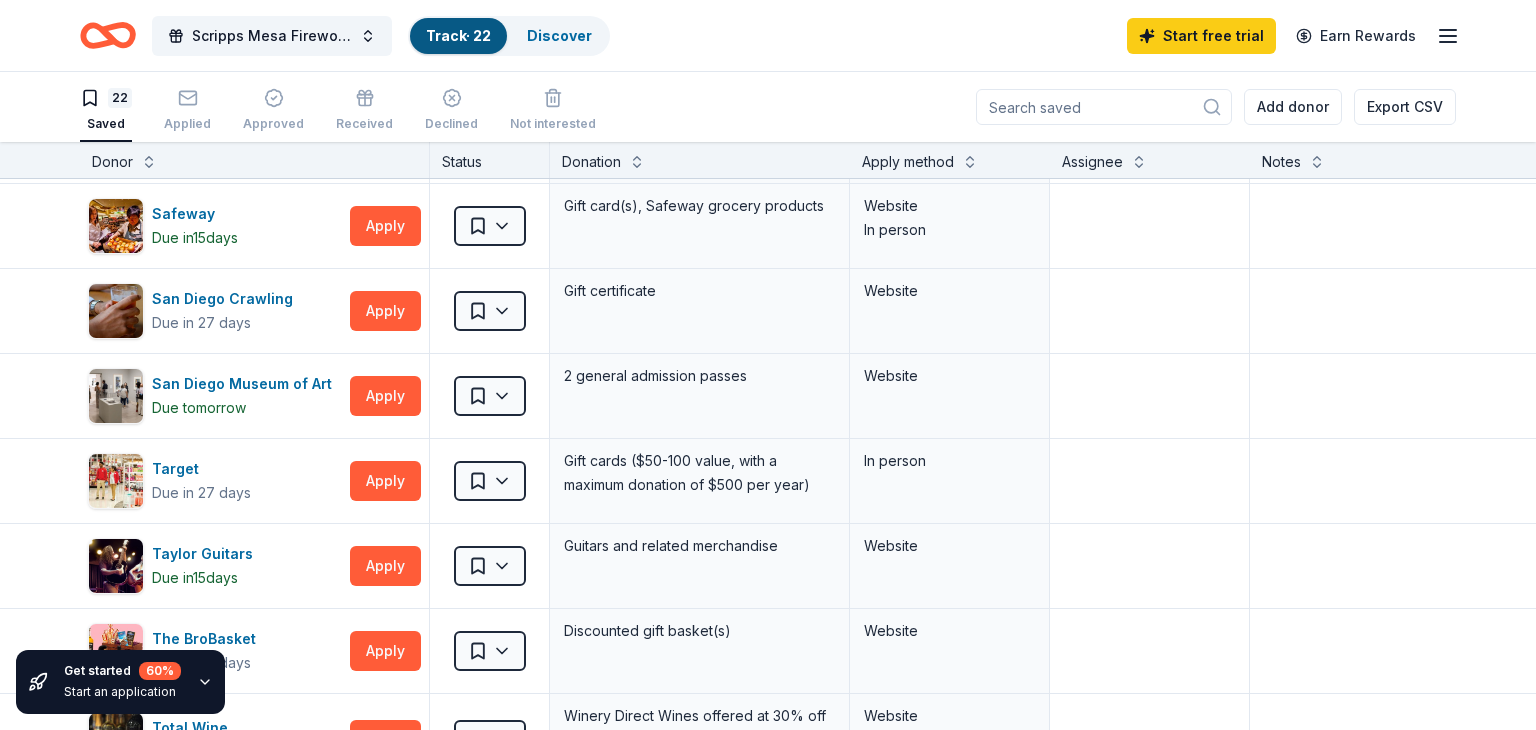 scroll, scrollTop: 1178, scrollLeft: 0, axis: vertical 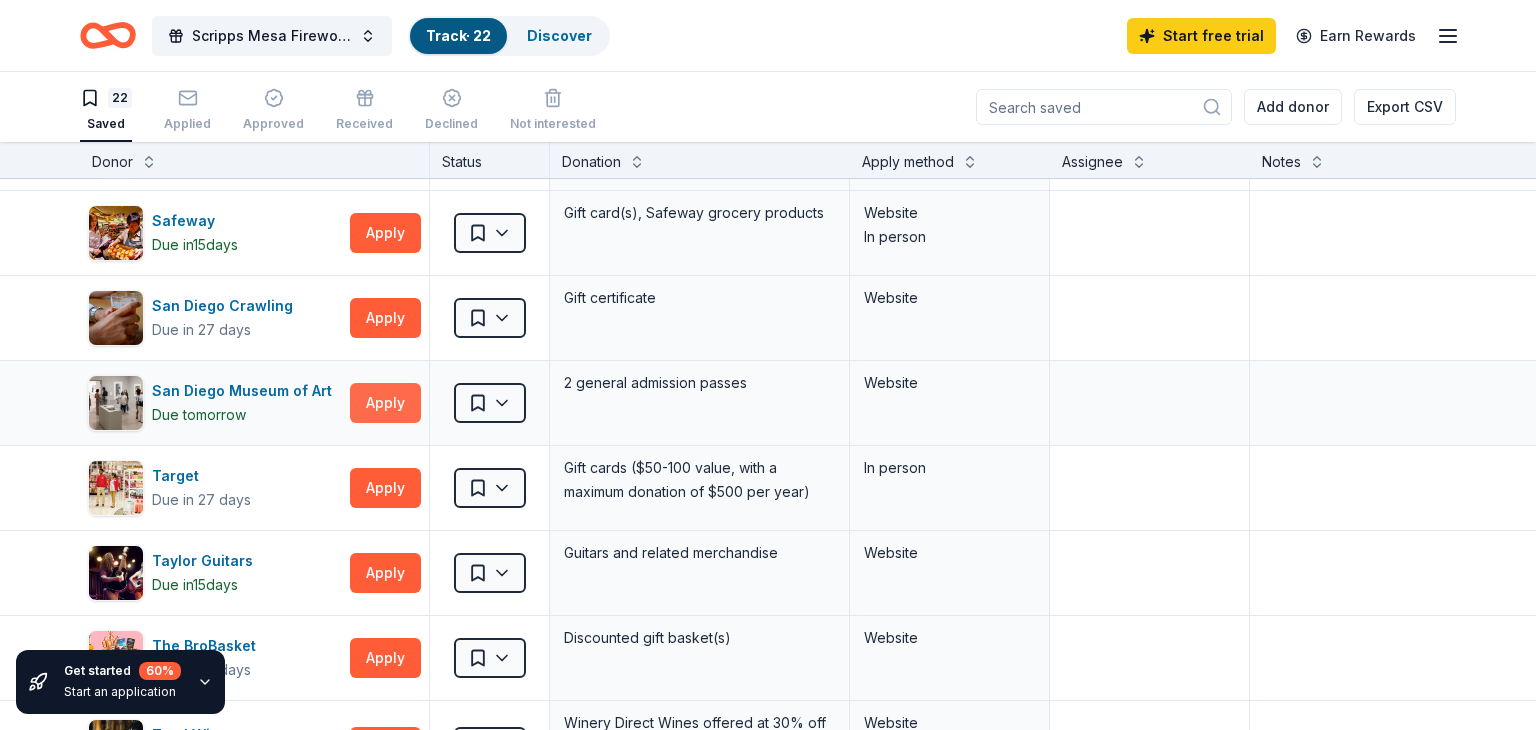click on "Apply" at bounding box center [385, 403] 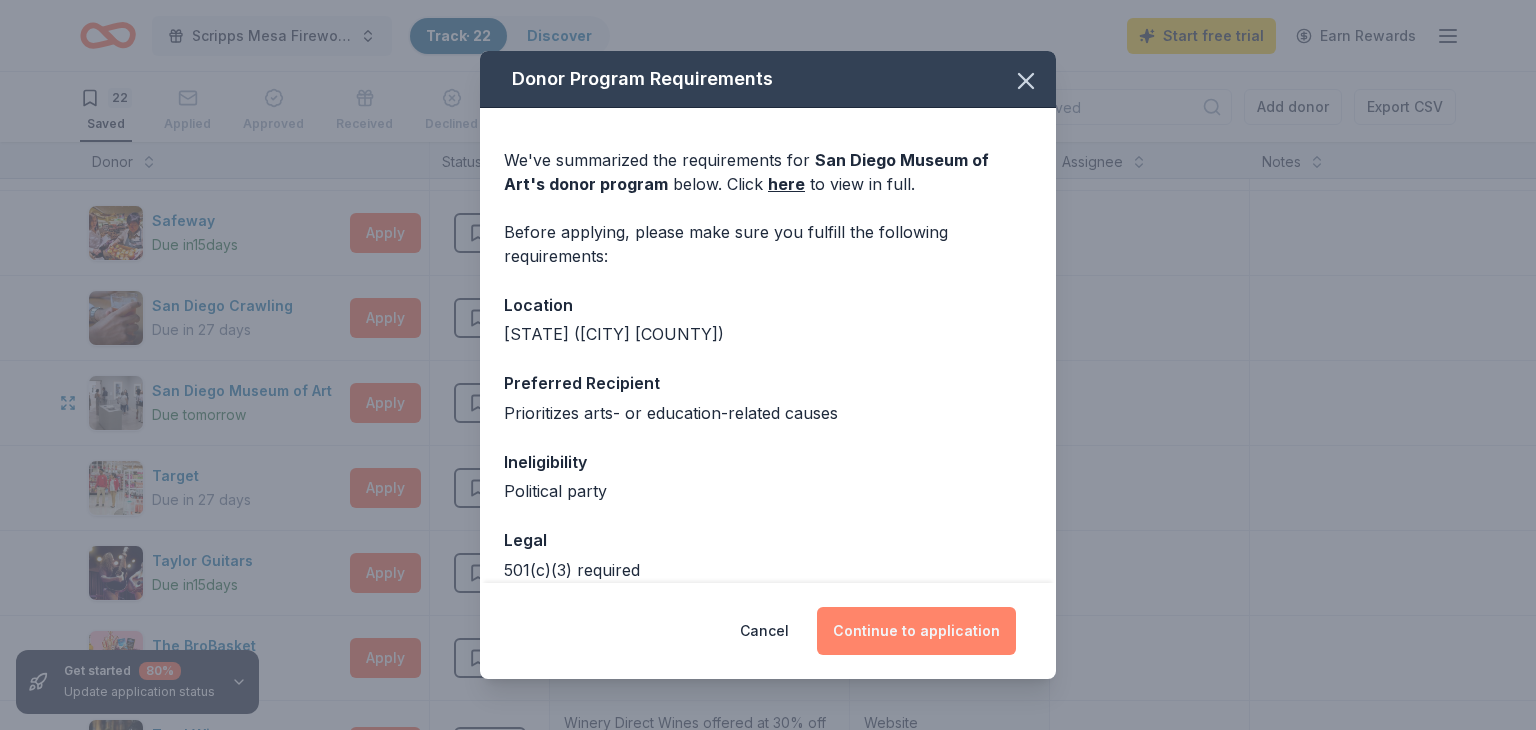 click on "Continue to application" at bounding box center (916, 631) 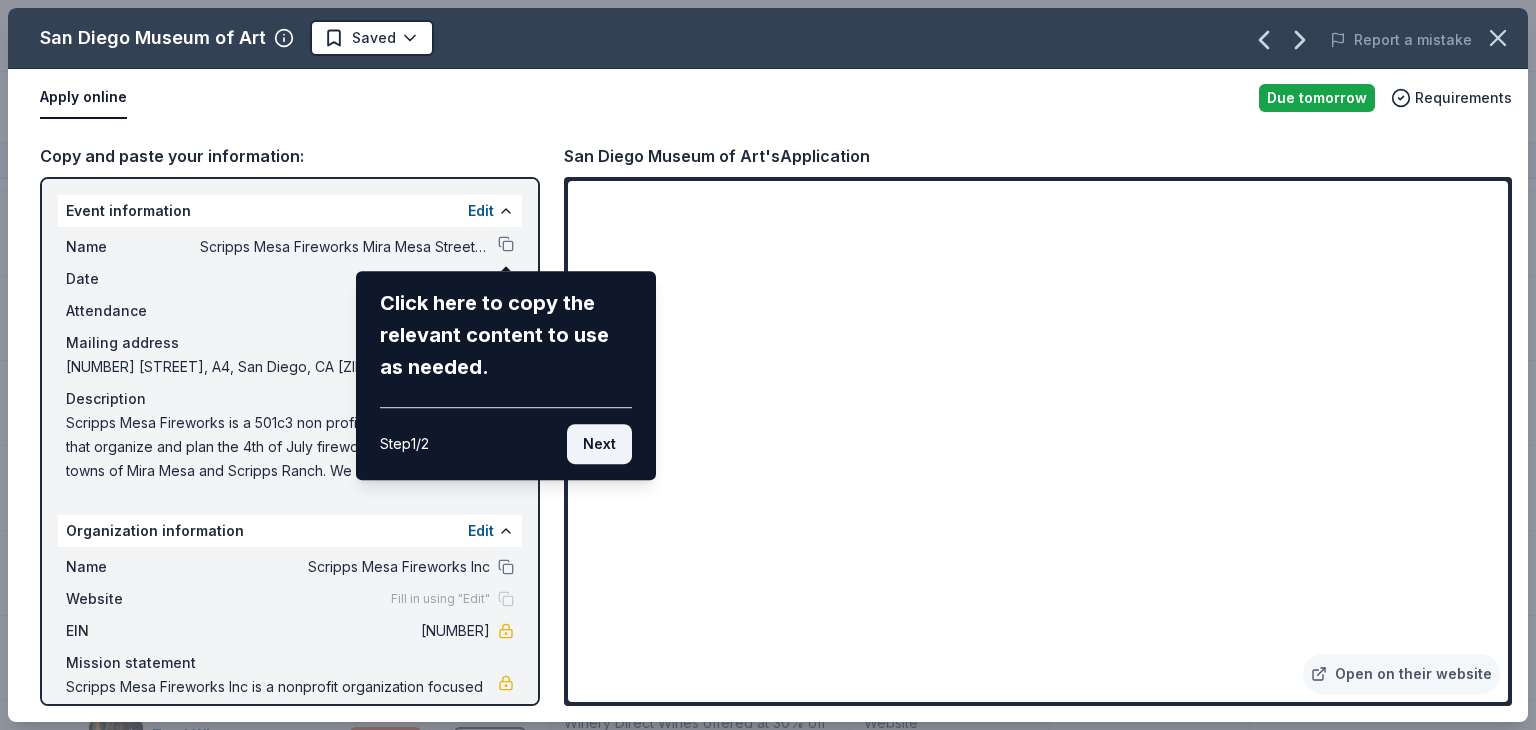 click on "Next" at bounding box center (599, 444) 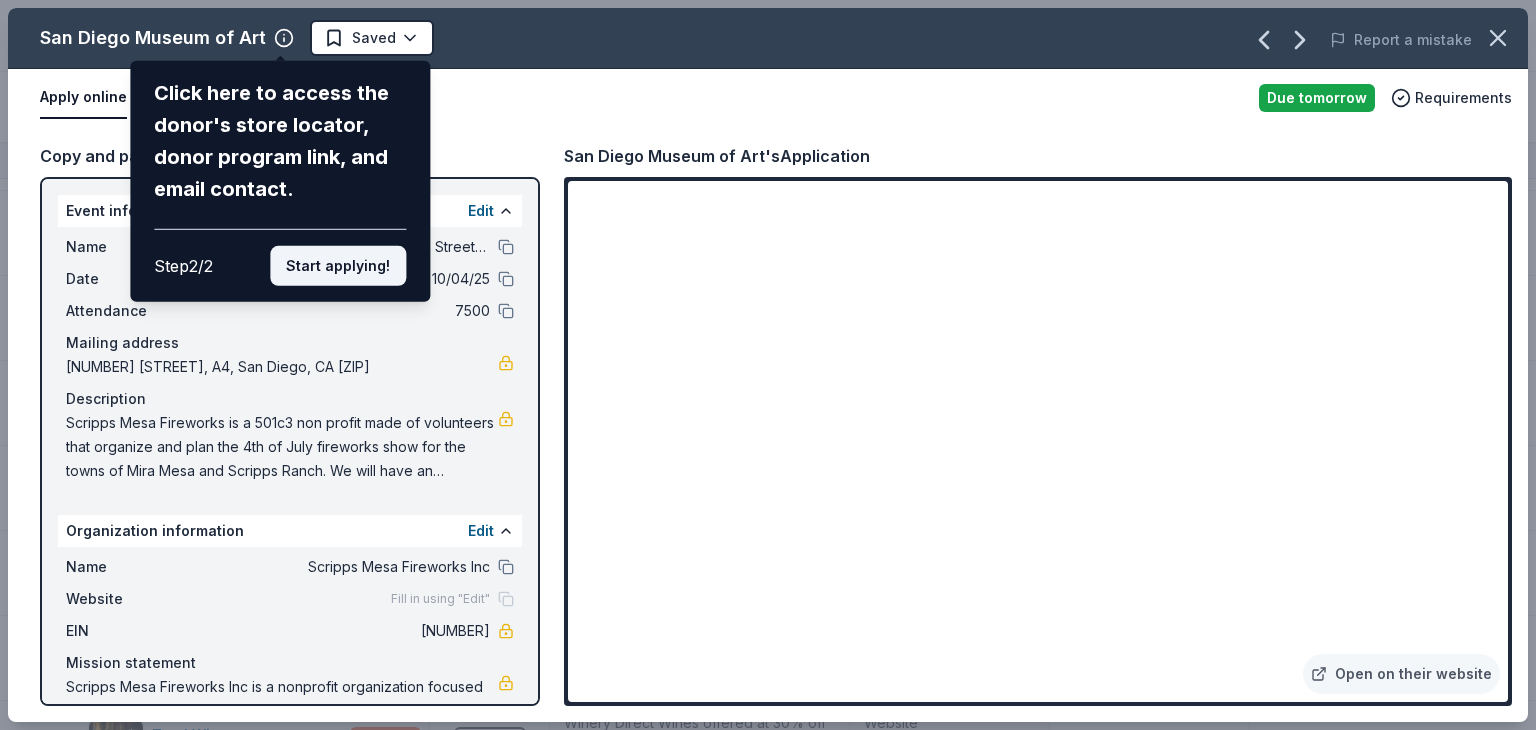 click on "Start applying!" at bounding box center (338, 266) 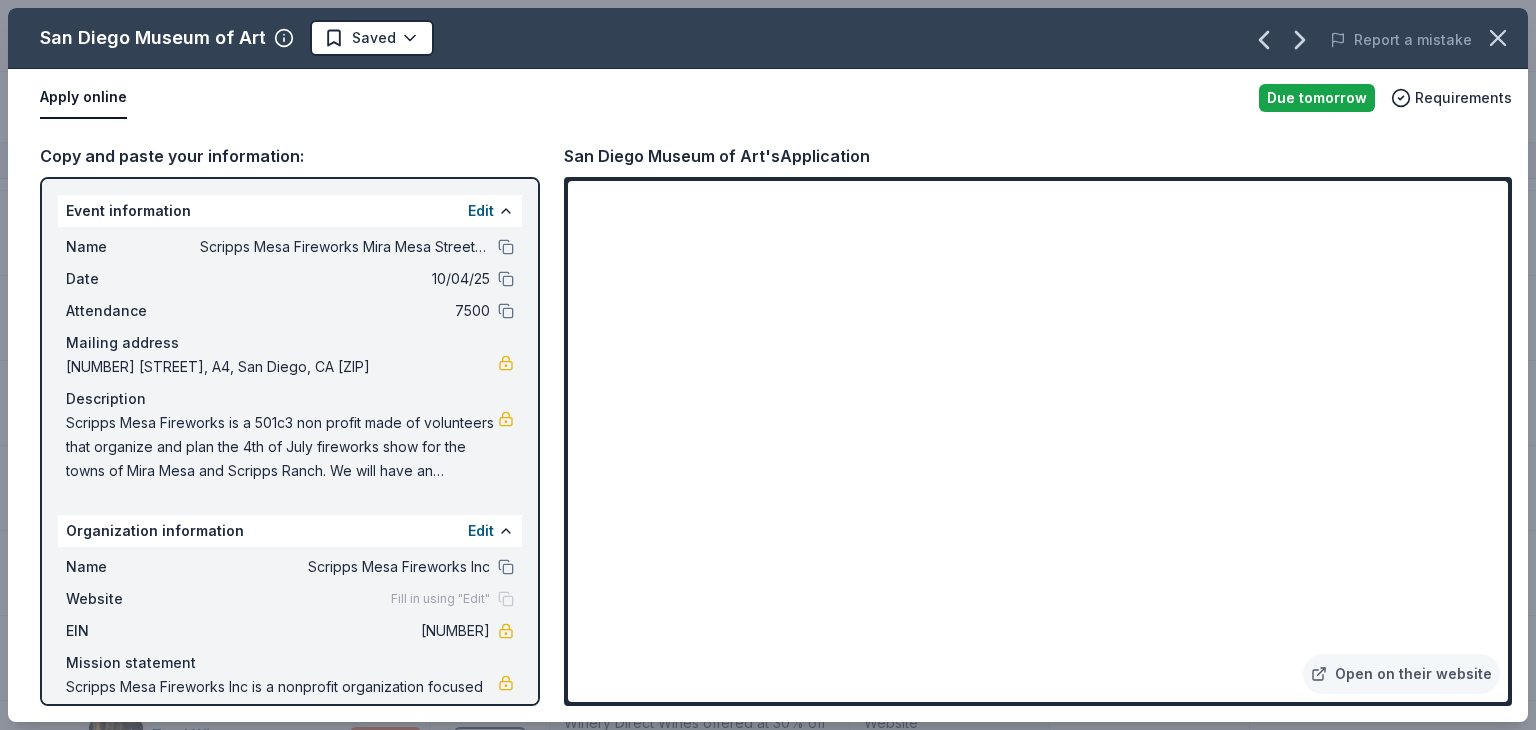 scroll, scrollTop: 66, scrollLeft: 0, axis: vertical 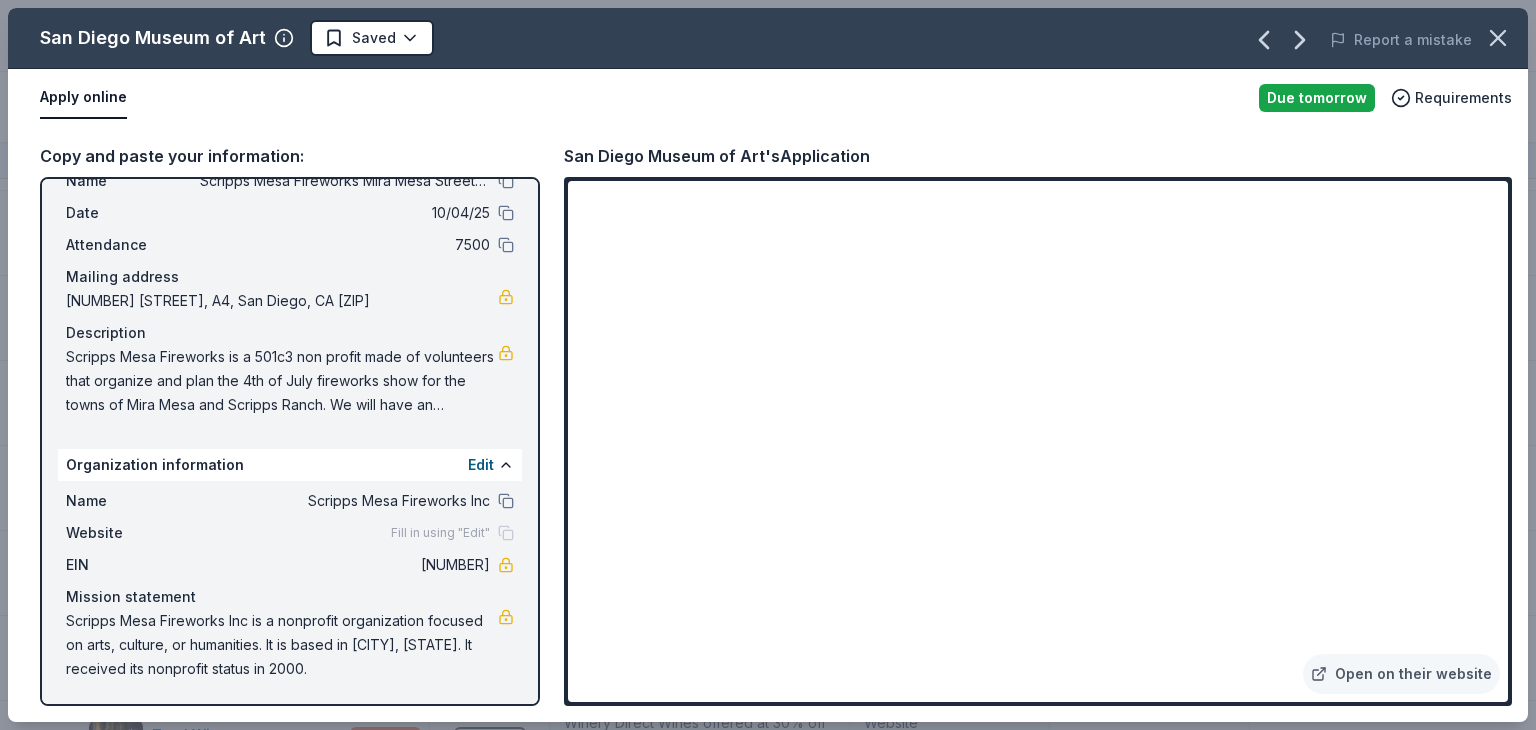 click at bounding box center [506, 297] 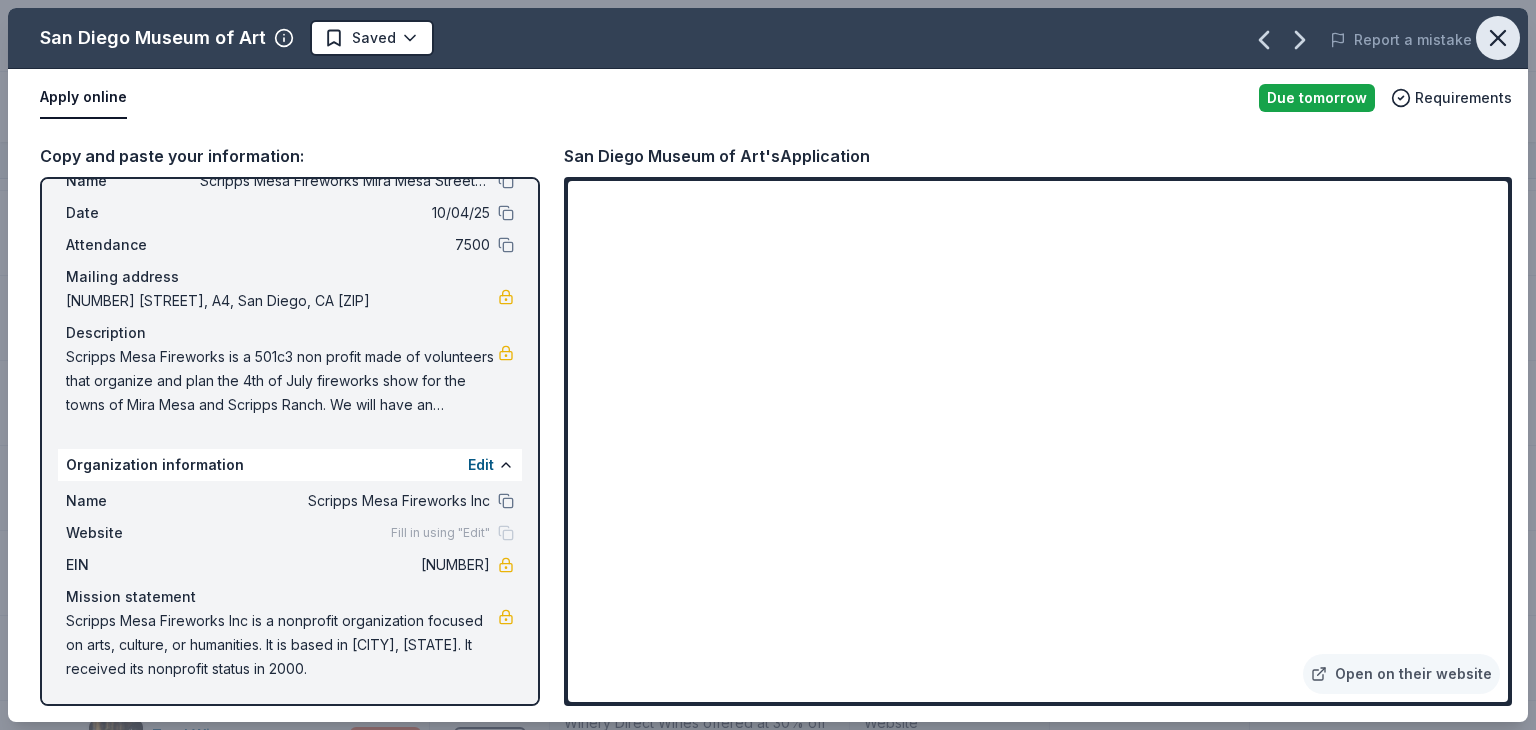 click 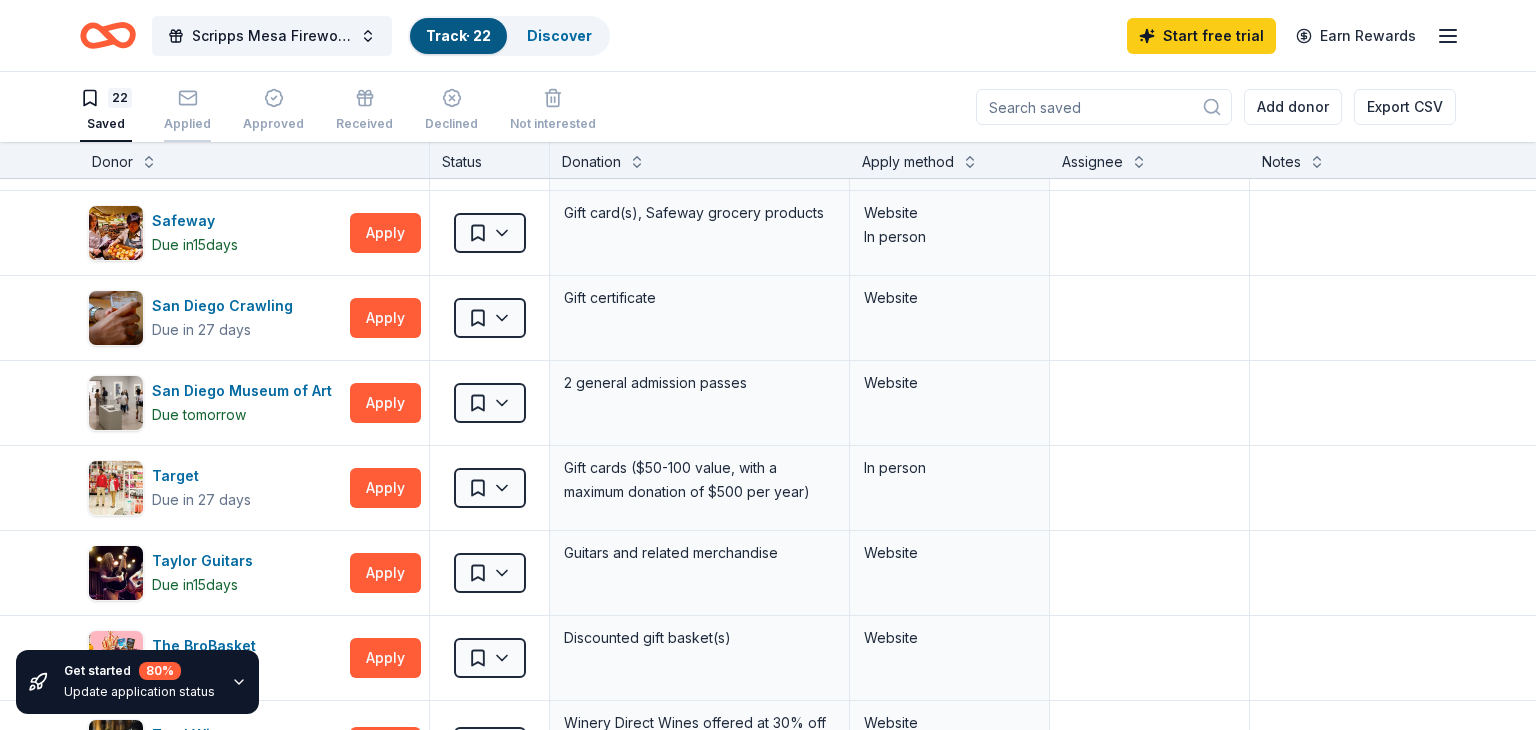 click on "Applied" at bounding box center [187, 124] 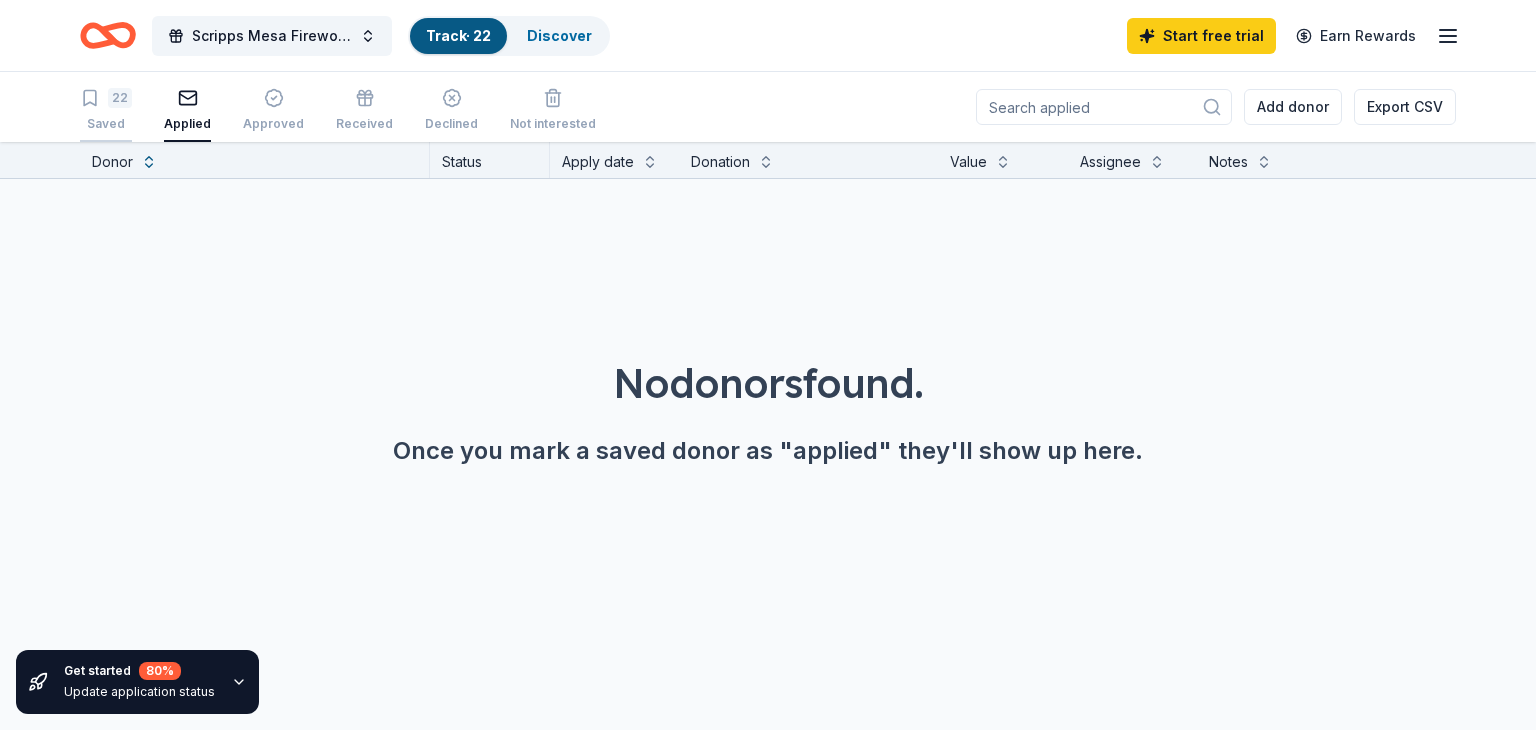 click 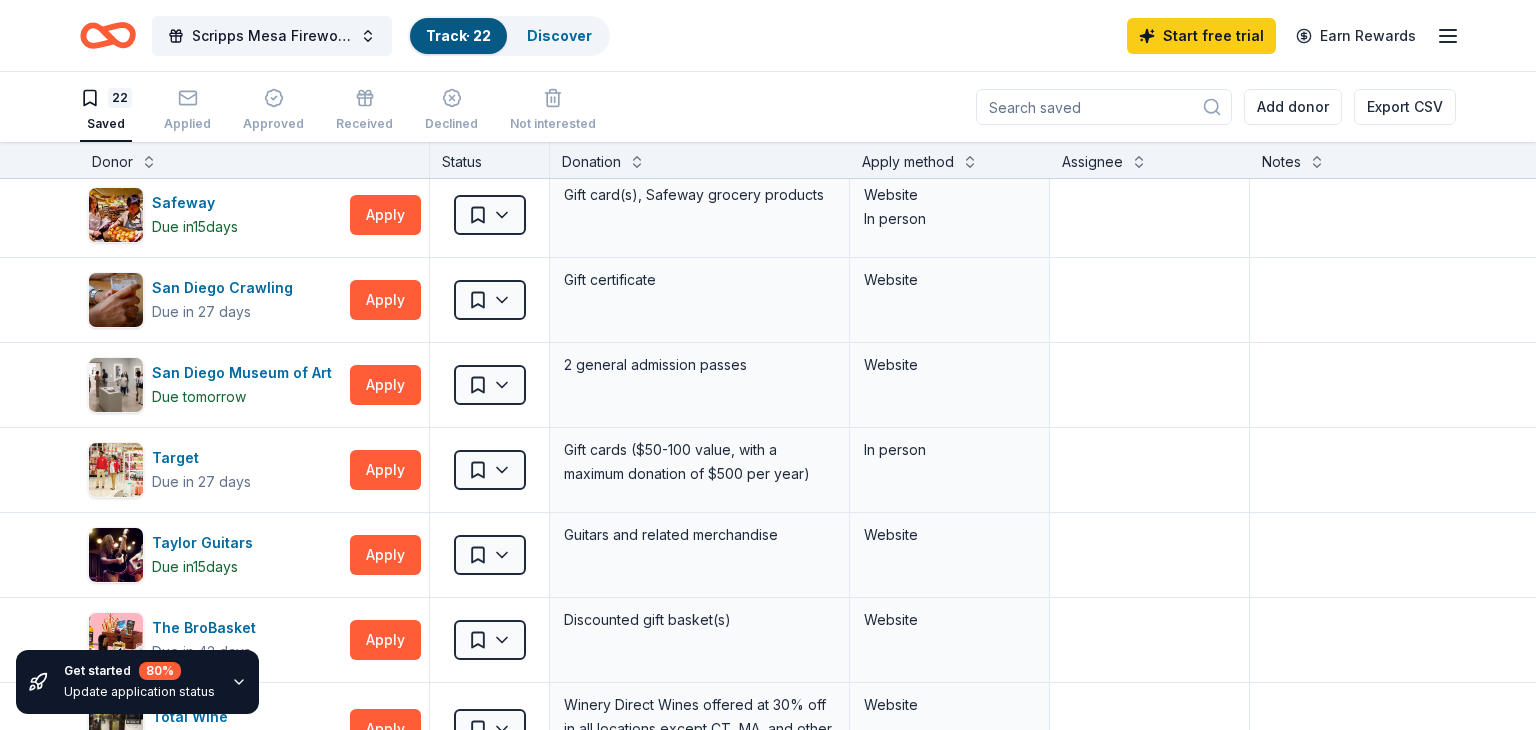 scroll, scrollTop: 1227, scrollLeft: 0, axis: vertical 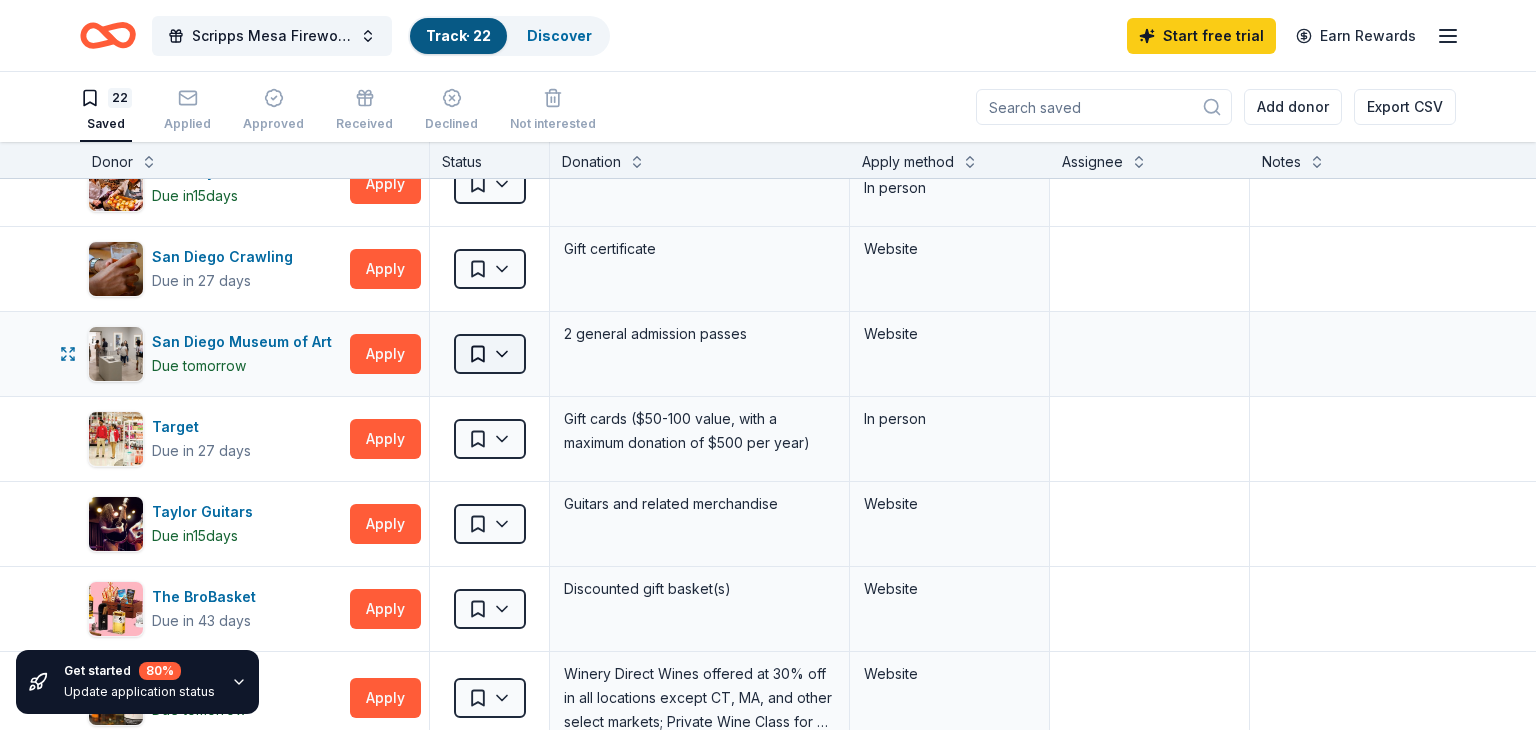 click on "Scripps Mesa Fireworks Mira Mesa Street Fair Booth Track  · 22 Discover Start free  trial Earn Rewards 22 Saved Applied Approved Received Declined Not interested Add donor Export CSV Get started 80 % Update application status Donor Status Donation Apply method Assignee Notes BarkBox Due in 27 days Apply Saved Dog toy(s), dog food Website BlueTriton Brands Due in 27 days Apply Saved Water Website Bobo's Bakery Due in 36 days Apply Saved Baked goods  Website Broadway San Diego Due in 27 days Apply Saved Voucher good for 2 lower balcony tickets Email Bruegger's Bagels Due in 27 days Apply Saved Bagels, food, and gift cards Phone In person Chili's Due in 27 days Apply Saved Gift certificate(s) Phone In person City Experiences Due in  12  days Apply Saved Ticket(s) Website Cohn Restaurant Group Due in 29 days Apply Saved Food, gift card(s) Email Mail Coronado Brewing Due in 29 days Apply Saved Beer, gift card(s) Website Dutch Bros Coffee Due in 27 days Apply Saved Coffee products, drinkware products, gift cards" at bounding box center [768, 365] 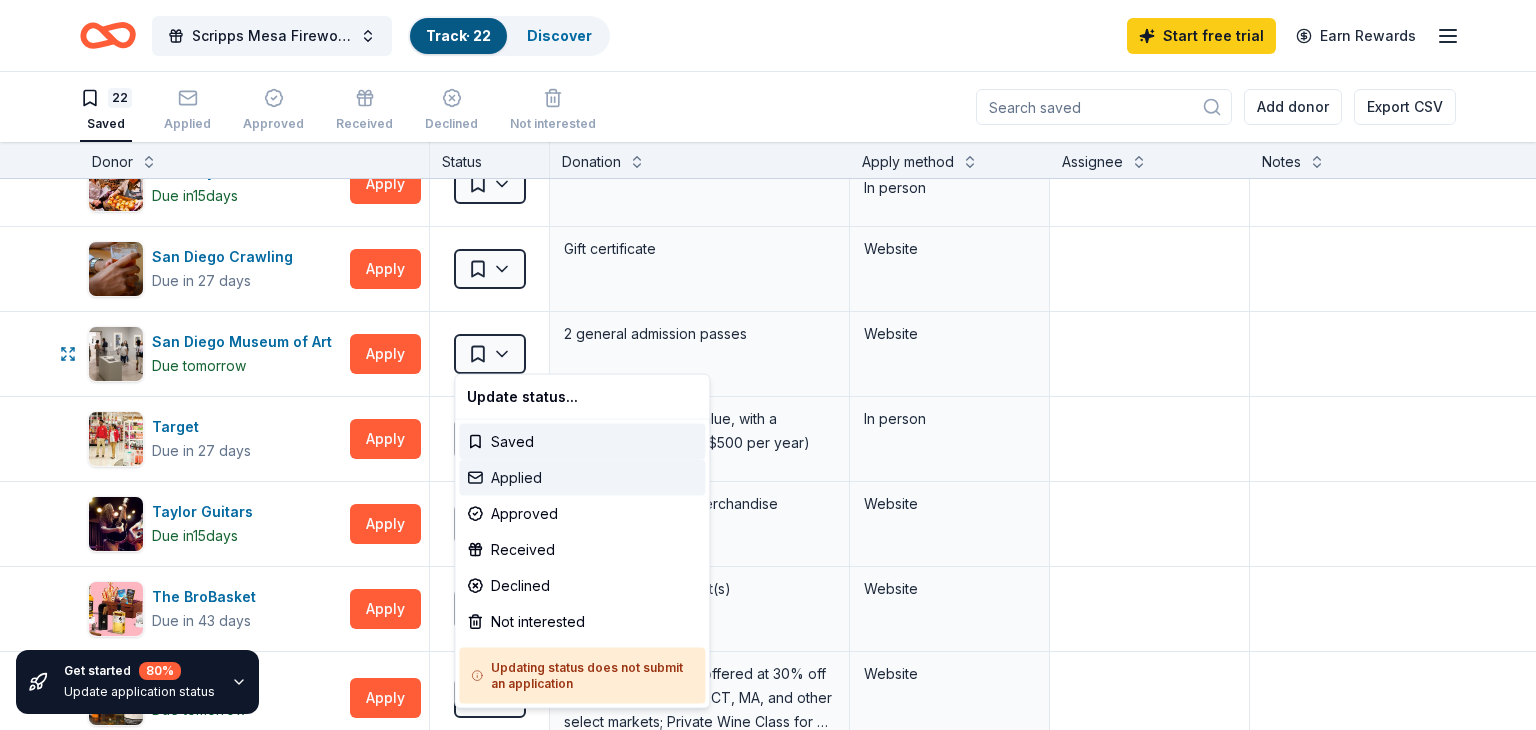 click on "Applied" at bounding box center [582, 478] 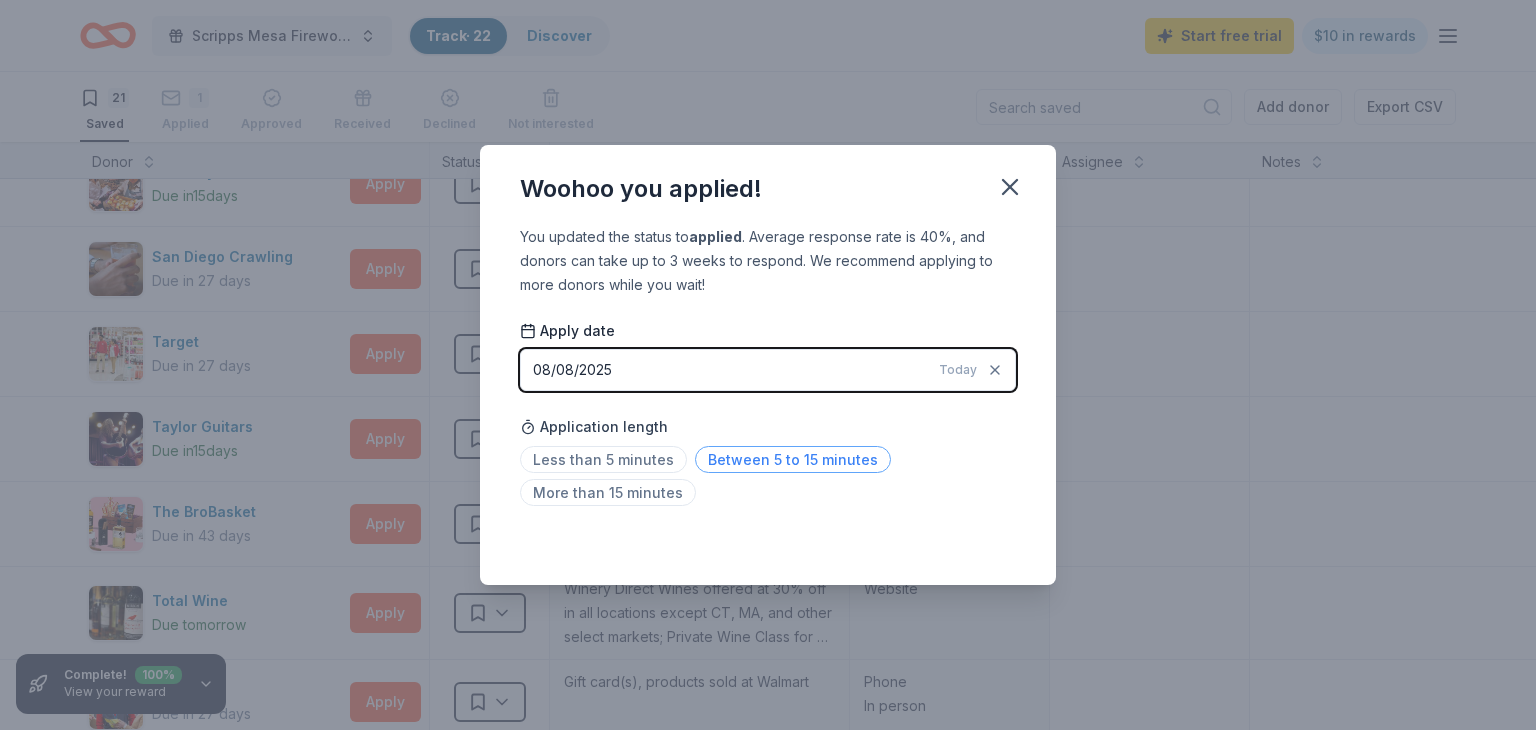 click on "Between 5 to 15 minutes" at bounding box center (793, 459) 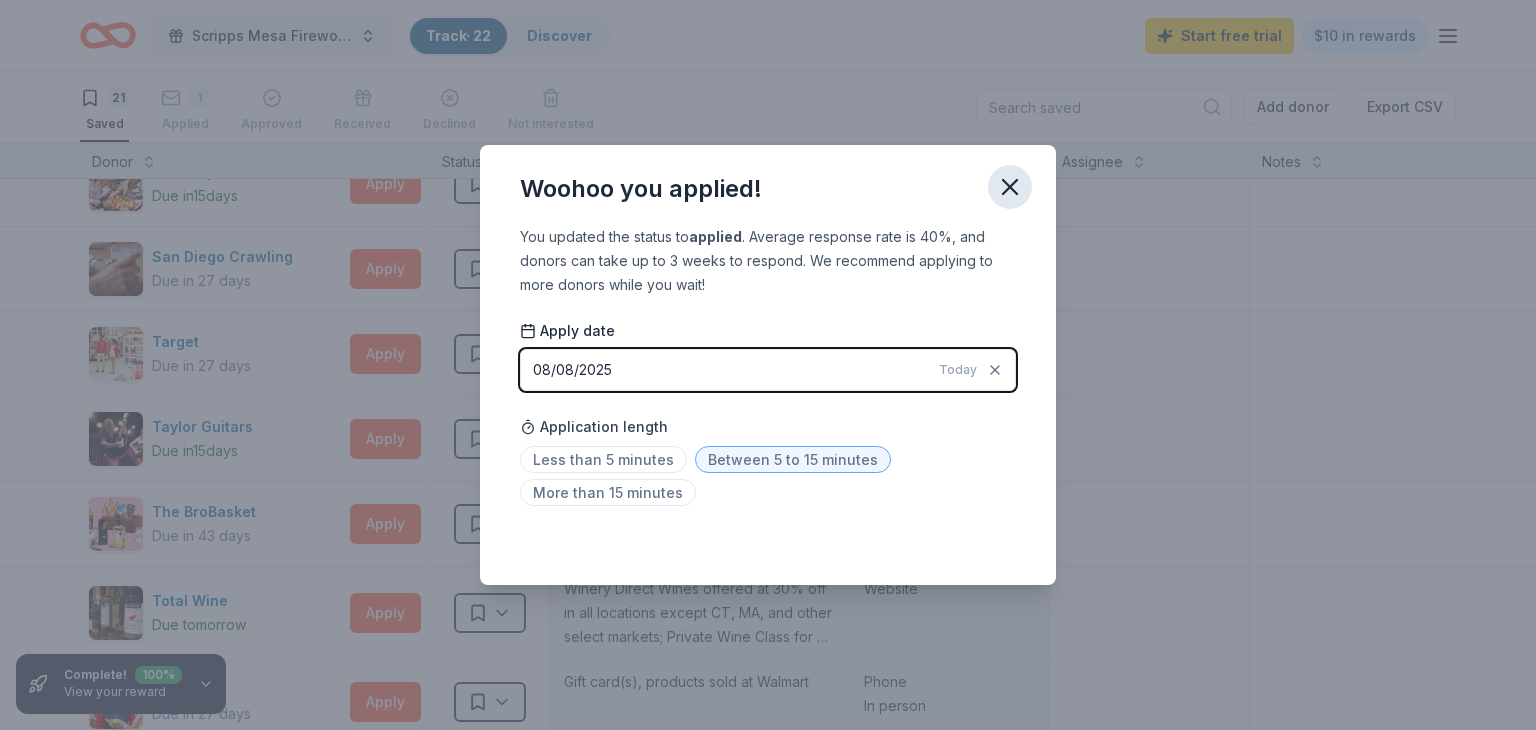 click 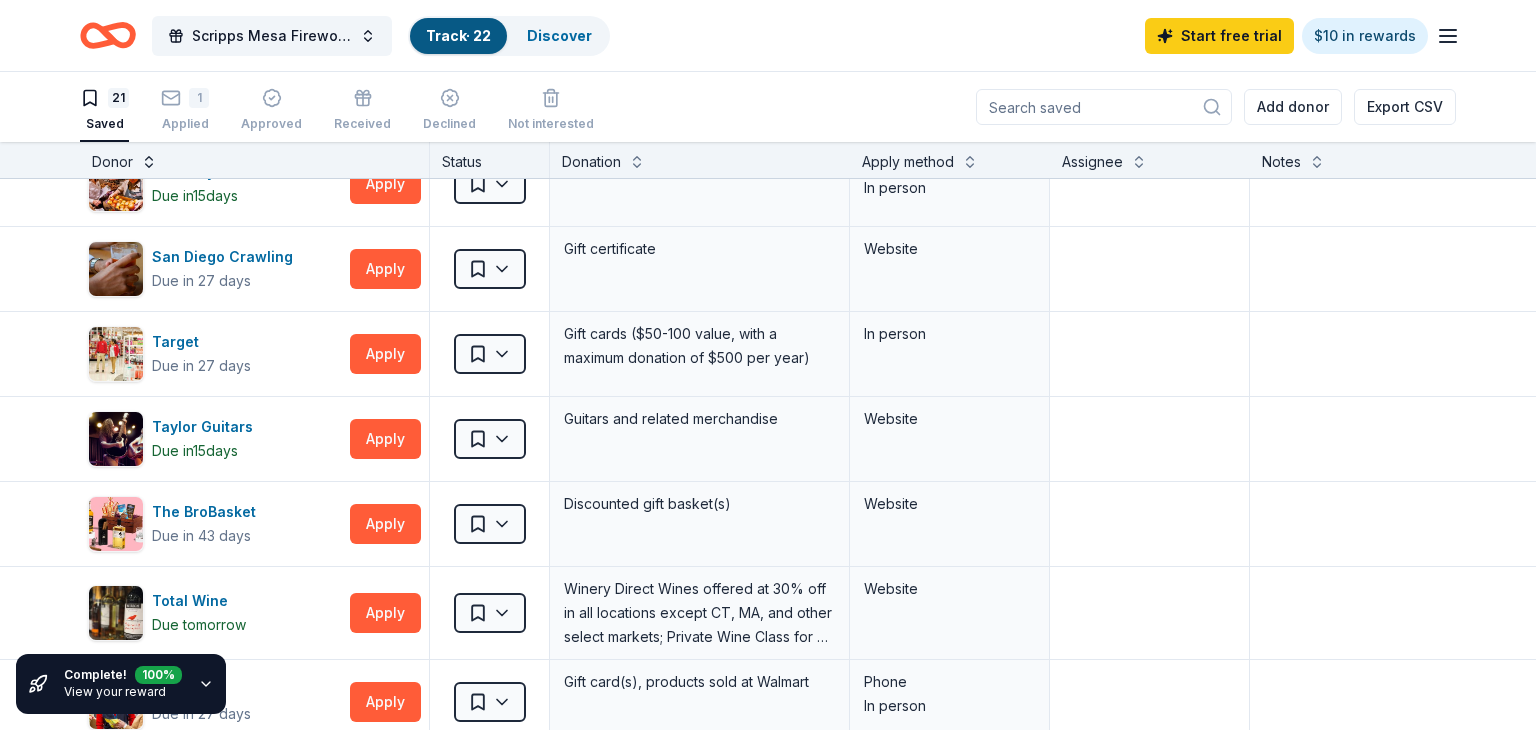 click at bounding box center [149, 160] 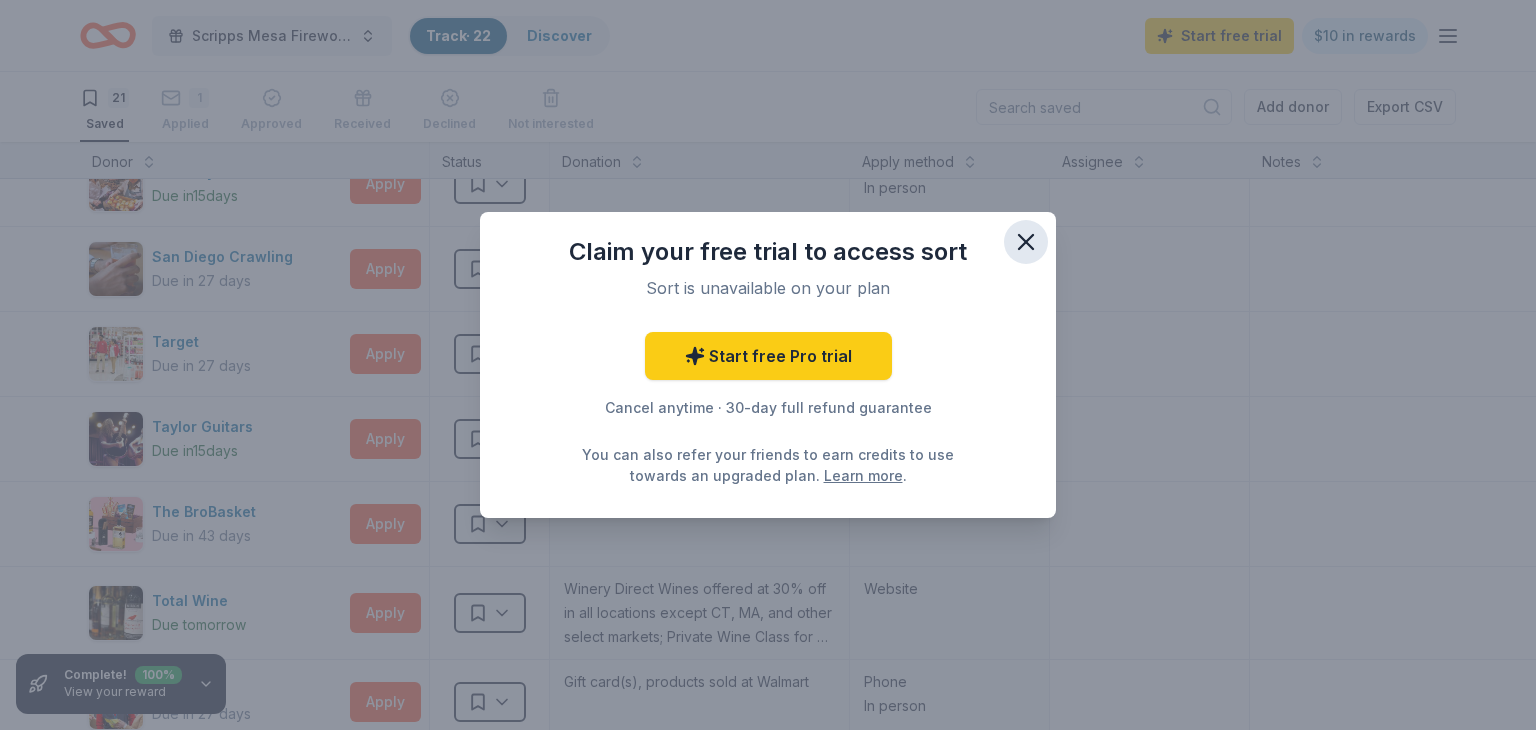 click 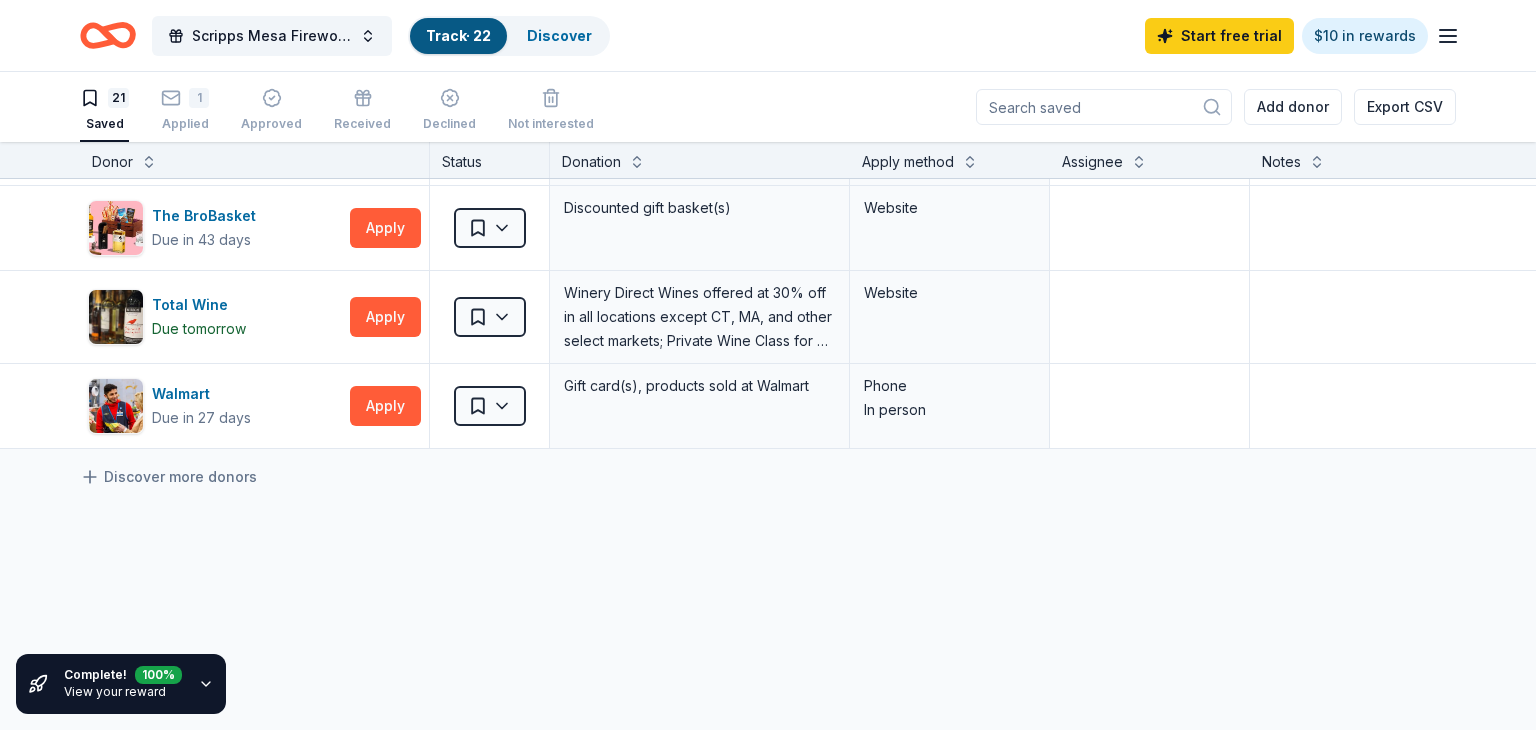 scroll, scrollTop: 1521, scrollLeft: 0, axis: vertical 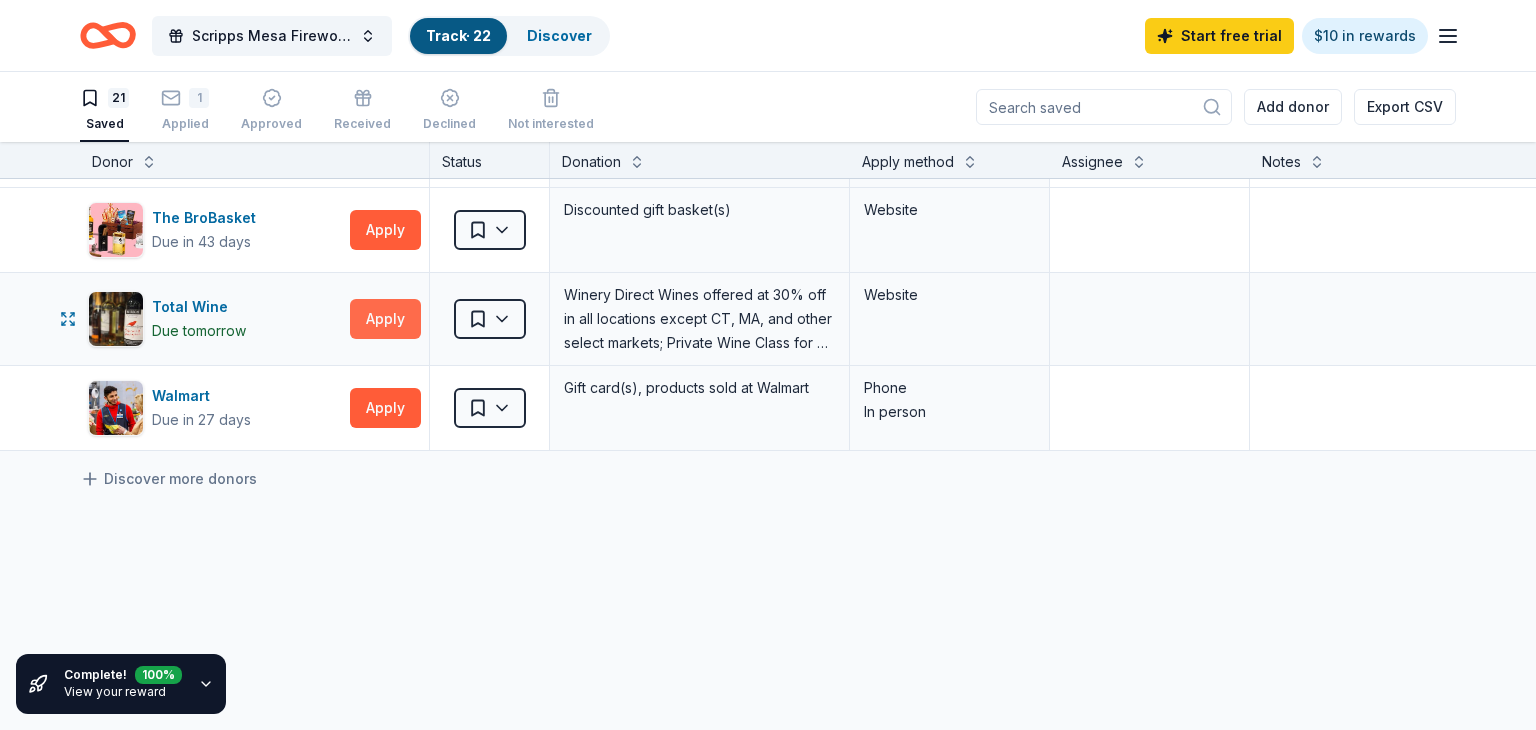 click on "Apply" at bounding box center [385, 319] 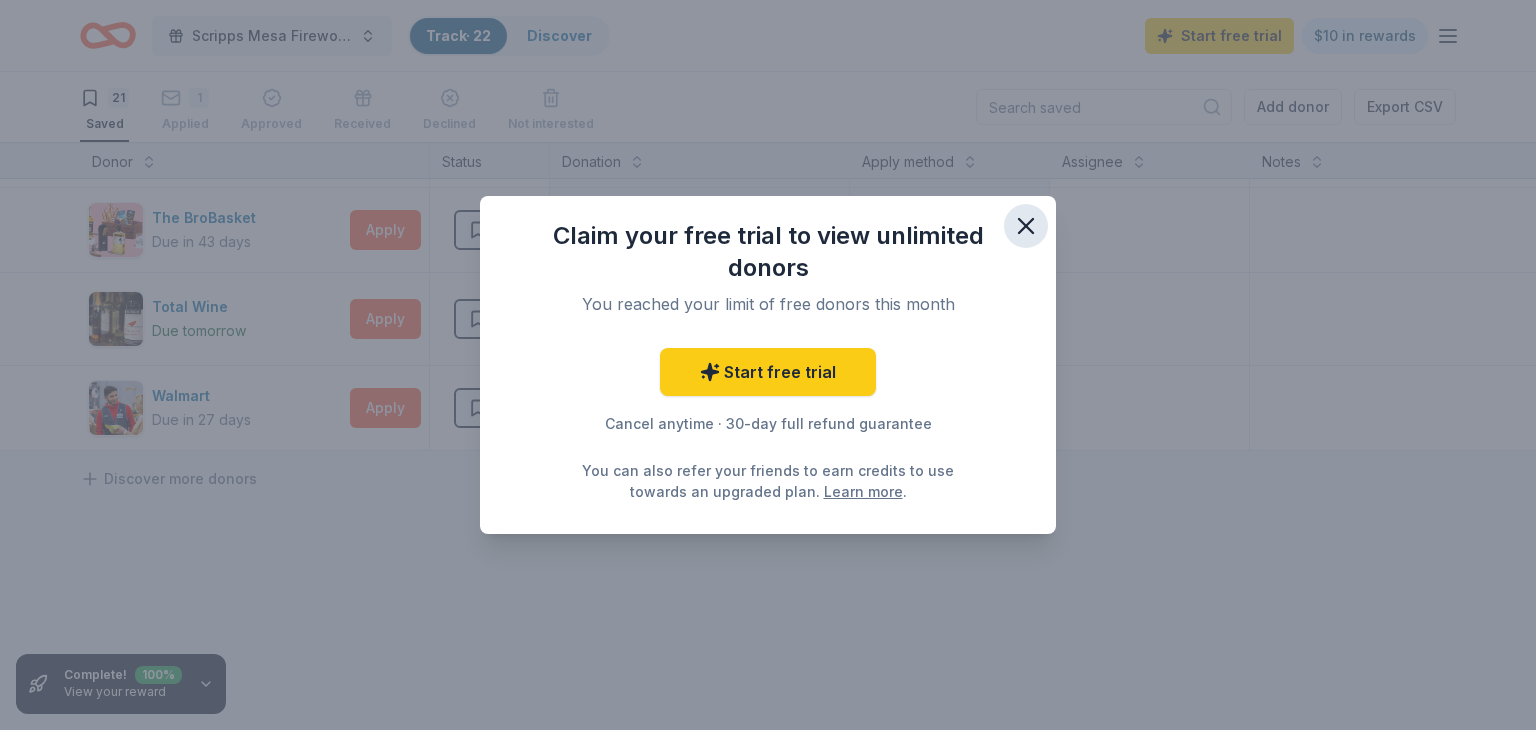 click at bounding box center (1026, 226) 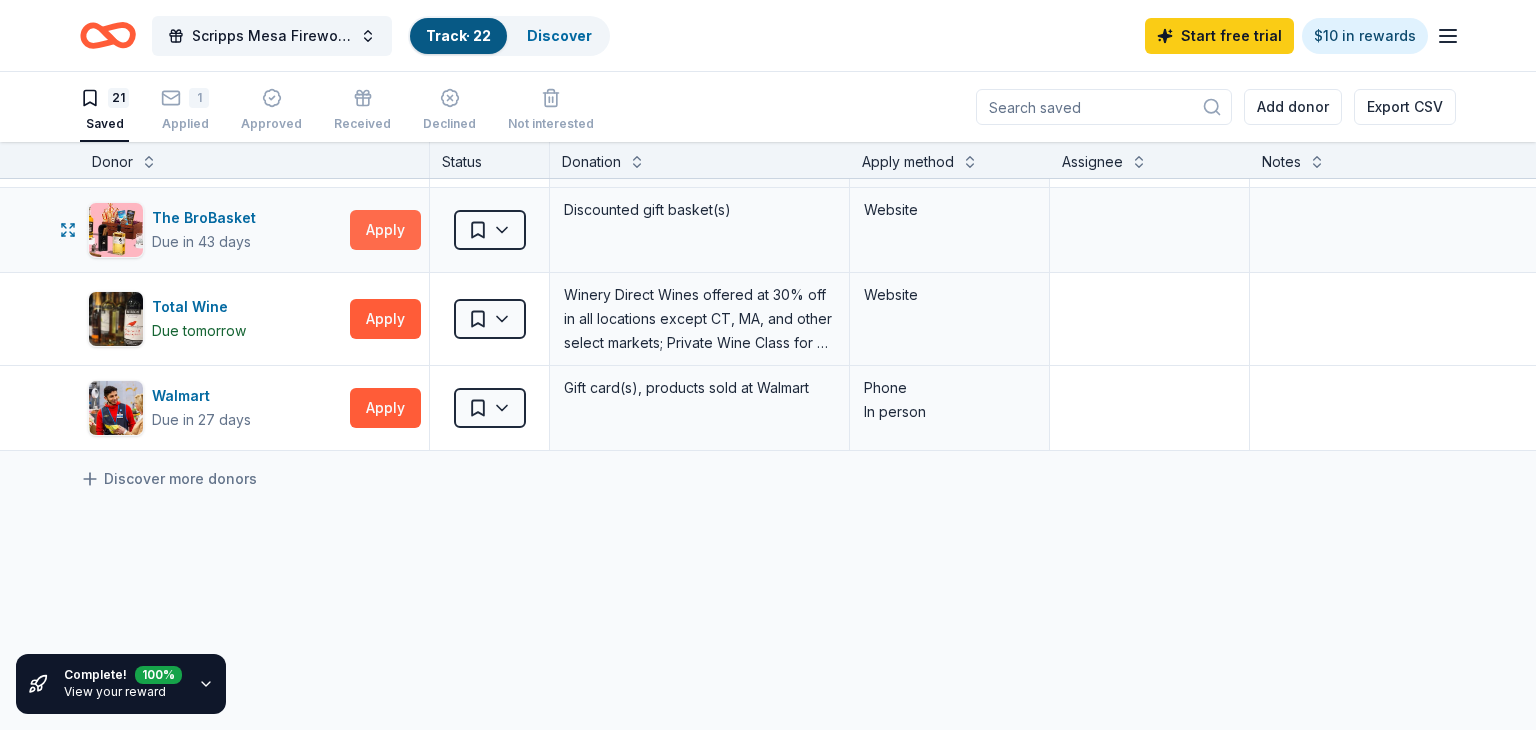 click on "Apply" at bounding box center (385, 230) 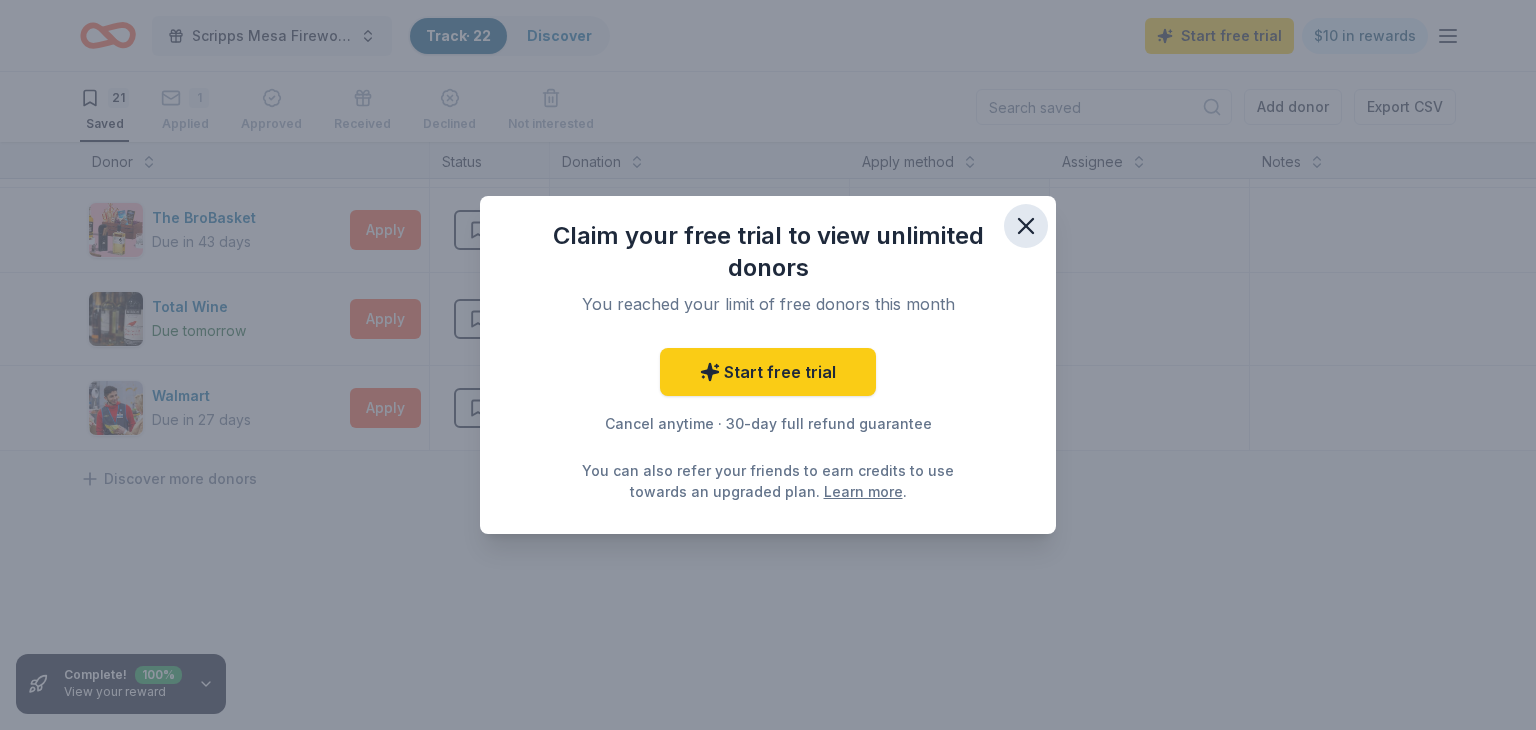 click 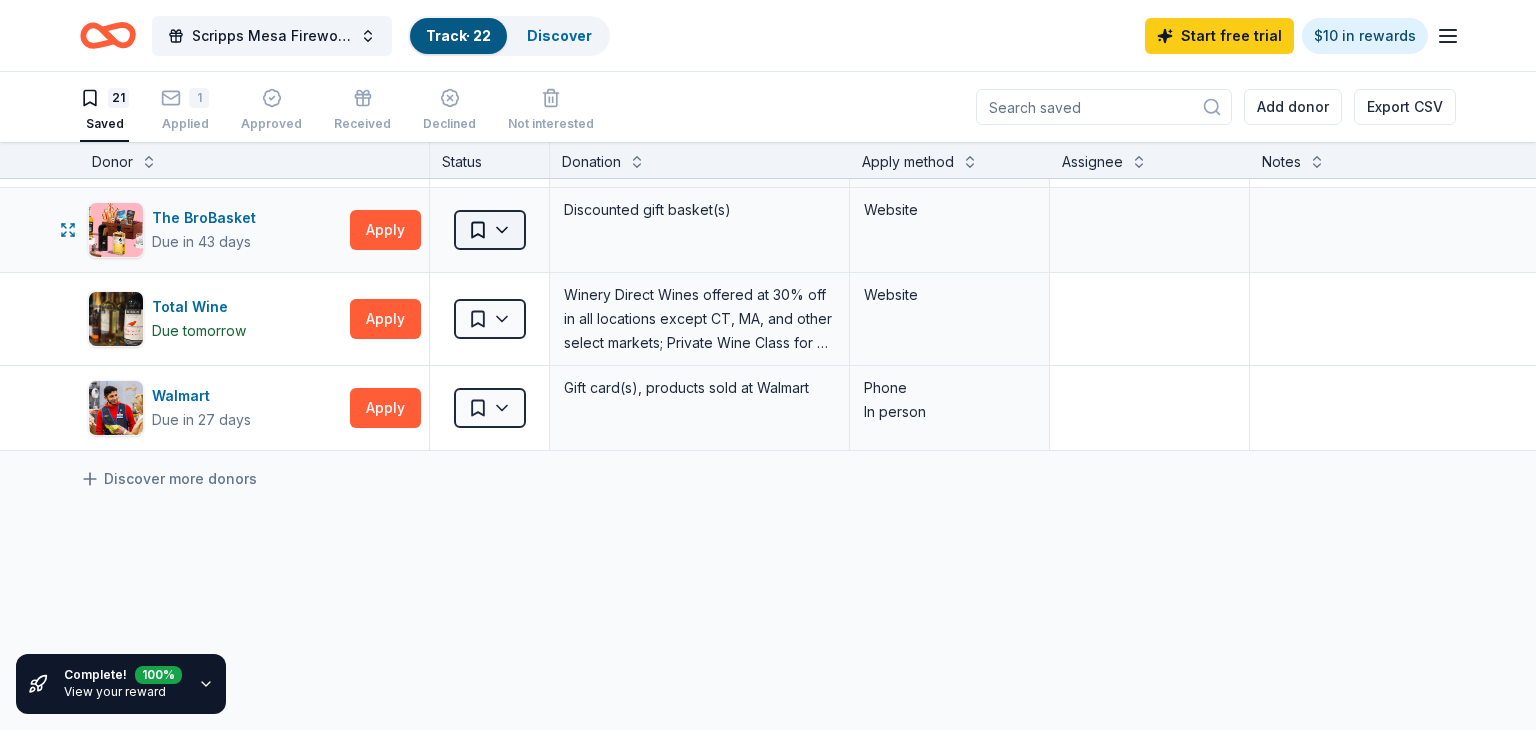 click on "Scripps Mesa Fireworks Mira Mesa Street Fair Booth Track  · 22 Discover Start free  trial $10 in rewards 21 Saved 1 Applied Approved Received Declined Not interested Add donor Export CSV Complete! 100 % View your reward Donor Status Donation Apply method Assignee Notes BarkBox Due in 27 days Apply Saved Dog toy(s), dog food Website BlueTriton Brands Due in 27 days Apply Saved Water Website Bobo's Bakery Due in 36 days Apply Saved Baked goods  Website Broadway San Diego Due in 27 days Apply Saved Voucher good for 2 lower balcony tickets Email Bruegger's Bagels Due in 27 days Apply Saved Bagels, food, and gift cards Phone In person Chili's Due in 27 days Apply Saved Gift certificate(s) Phone In person City Experiences Due in  12  days Apply Saved Ticket(s) Website Cohn Restaurant Group Due in 29 days Apply Saved Food, gift card(s) Email Mail Coronado Brewing Due in 29 days Apply Saved Beer, gift card(s) Website Dutch Bros Coffee Due in 27 days Apply Saved Coffee products, drinkware products, gift cards Due in" at bounding box center [768, 365] 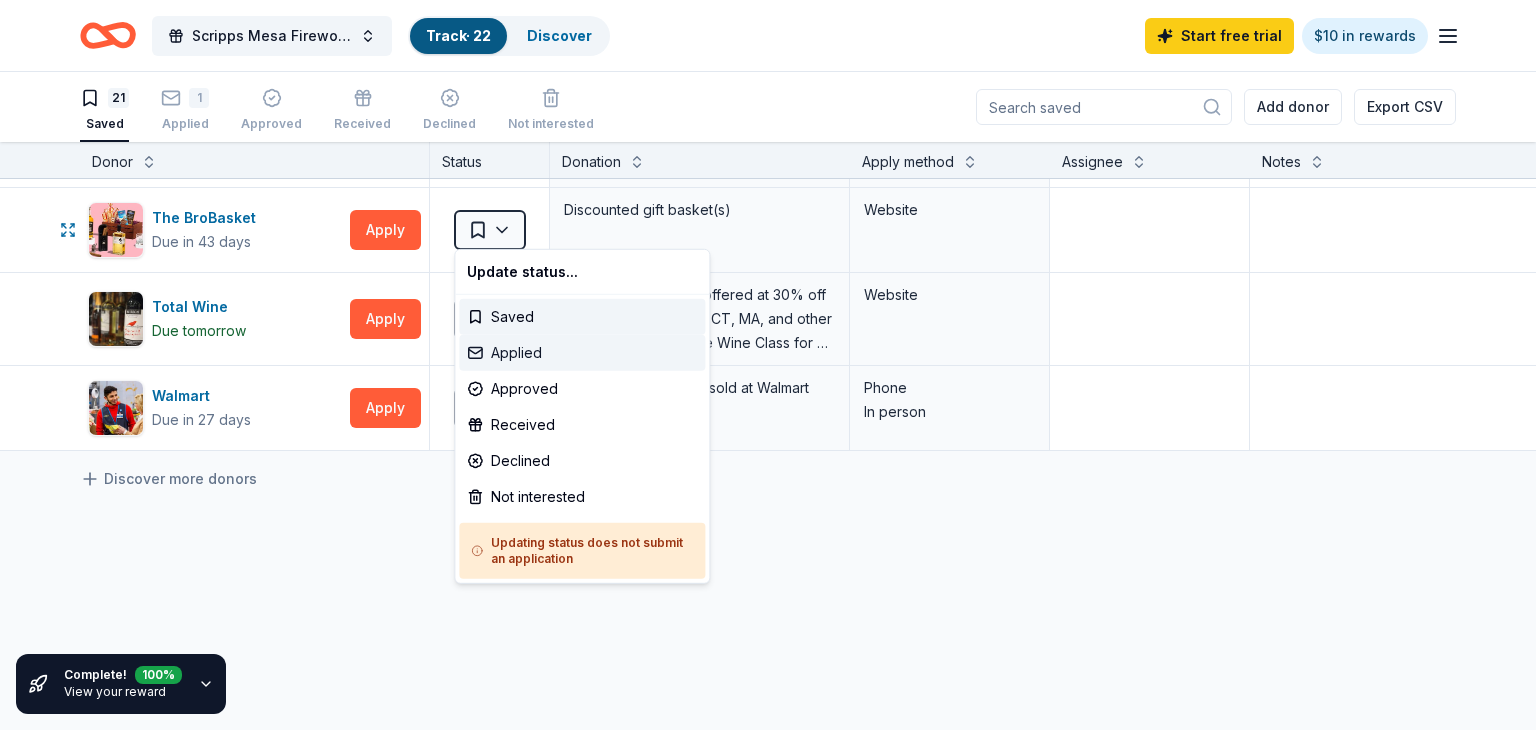 click on "Applied" at bounding box center (582, 353) 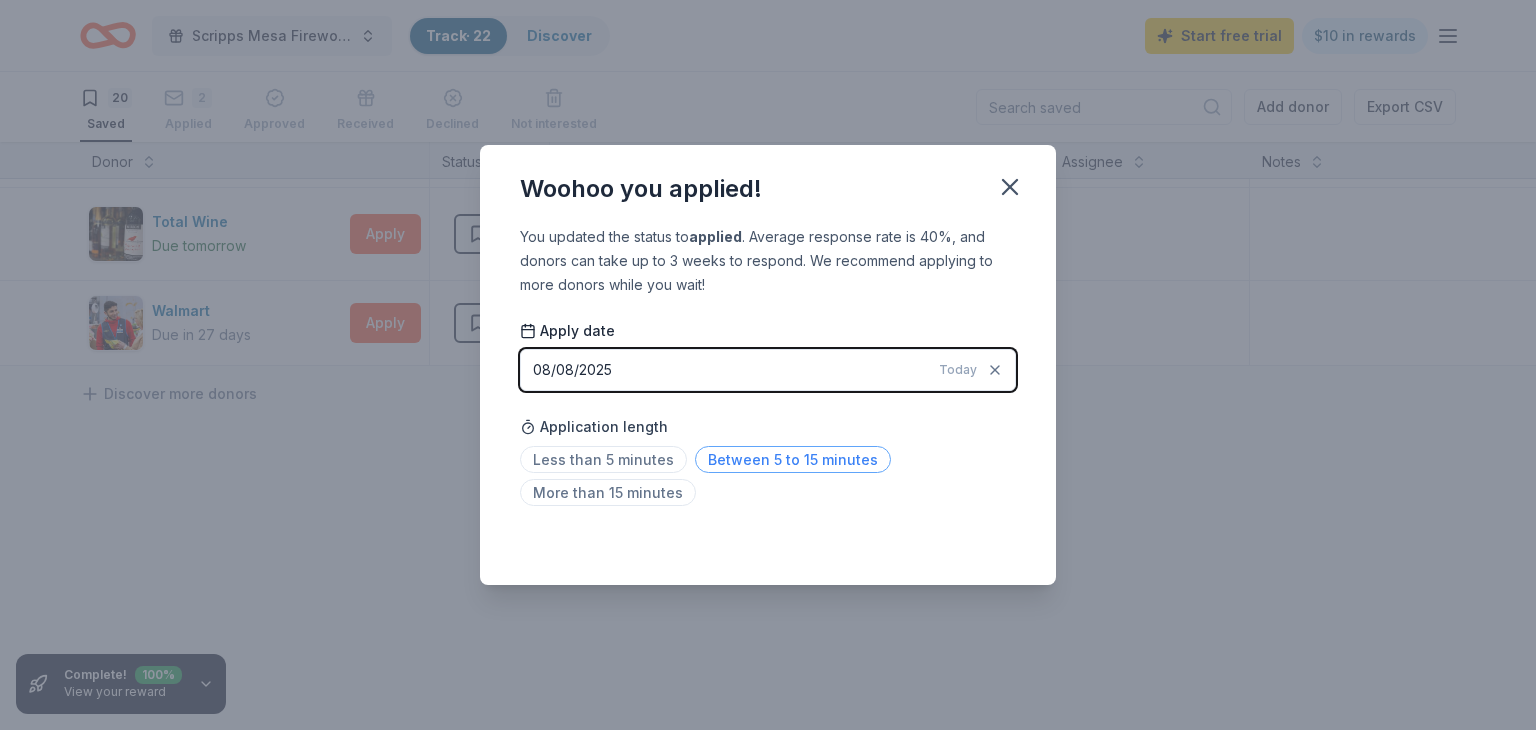 click on "Between 5 to 15 minutes" at bounding box center [793, 459] 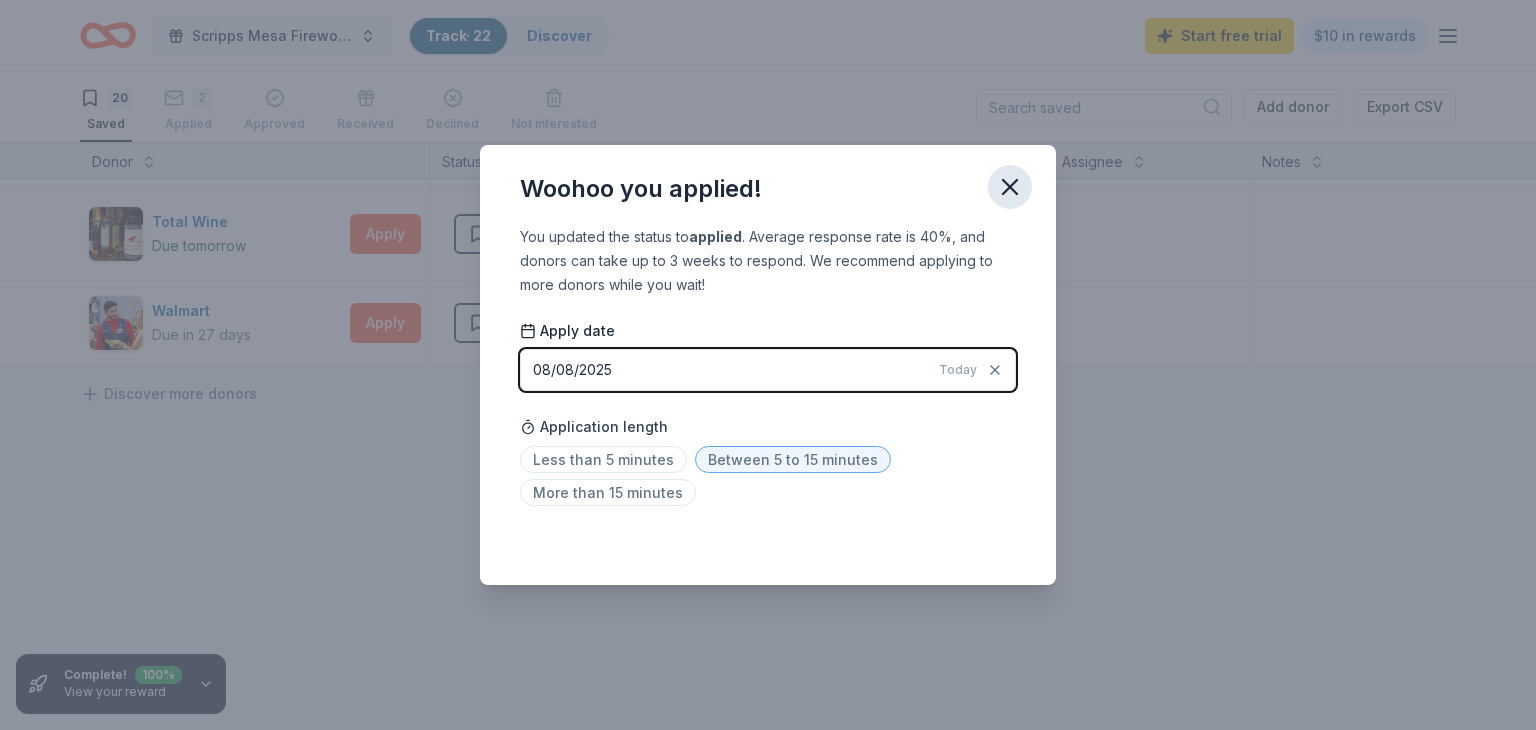 click 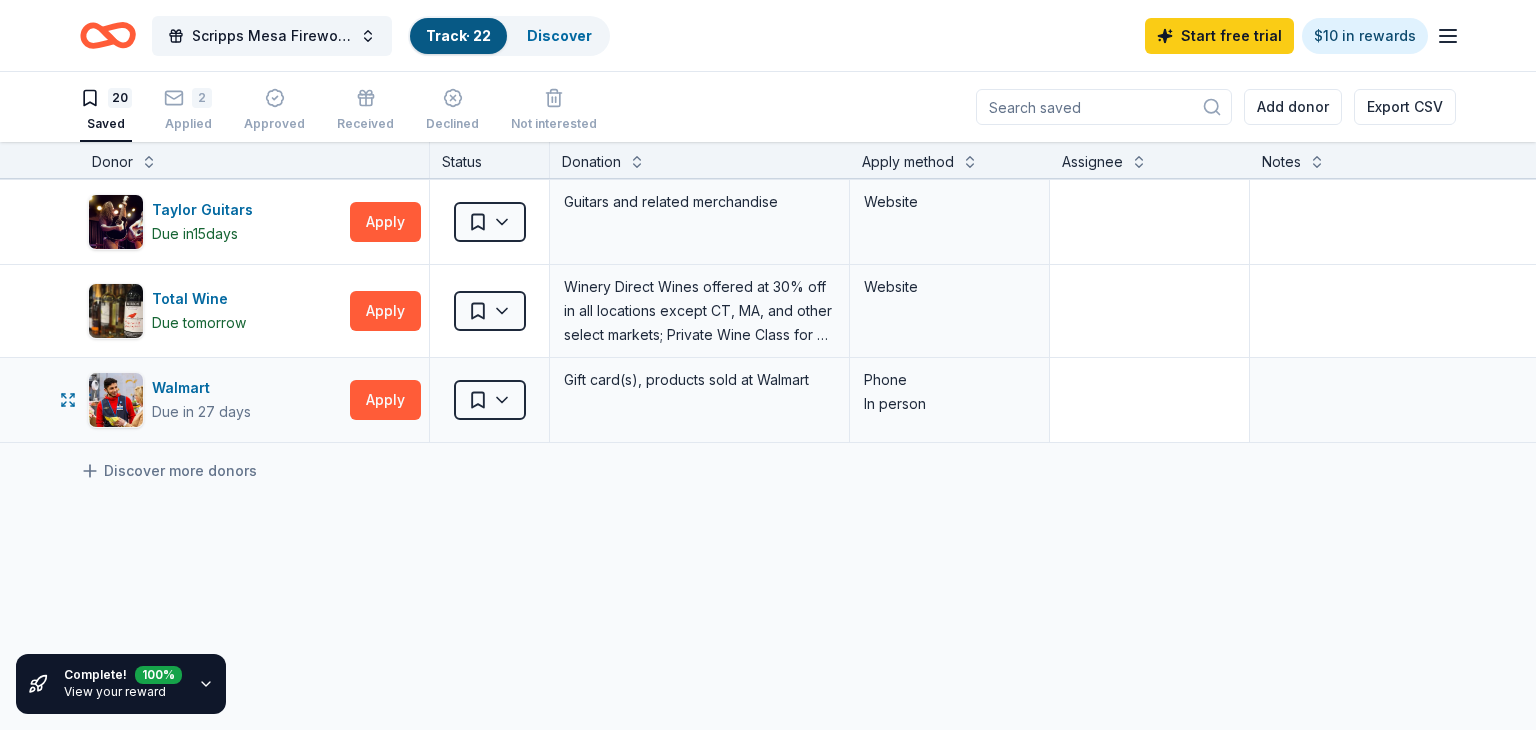 scroll, scrollTop: 1528, scrollLeft: 0, axis: vertical 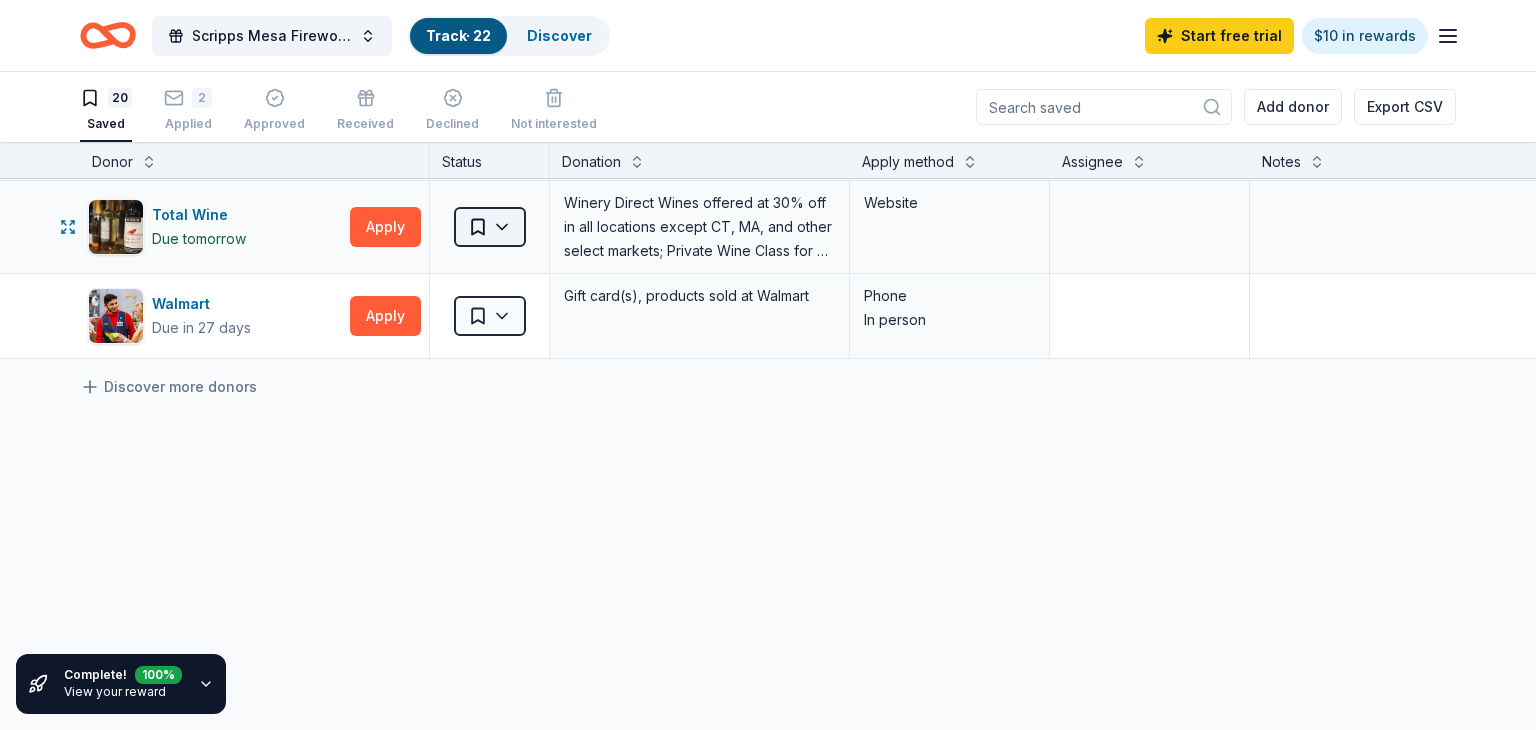 click on "Scripps Mesa Fireworks Mira Mesa Street Fair Booth Track  · 22 Discover Start free  trial $10 in rewards 20 Saved 2 Applied Approved Received Declined Not interested Add donor Export CSV Complete! 100 % View your reward Donor Status Donation Apply method Assignee Notes BarkBox Due in 27 days Apply Saved Dog toy(s), dog food Website BlueTriton Brands Due in 27 days Apply Saved Water Website Bobo's Bakery Due in 36 days Apply Saved Baked goods  Website Broadway San Diego Due in 27 days Apply Saved Voucher good for 2 lower balcony tickets Email Bruegger's Bagels Due in 27 days Apply Saved Bagels, food, and gift cards Phone In person Chili's Due in 27 days Apply Saved Gift certificate(s) Phone In person City Experiences Due in  12  days Apply Saved Ticket(s) Website Cohn Restaurant Group Due in 29 days Apply Saved Food, gift card(s) Email Mail Coronado Brewing Due in 29 days Apply Saved Beer, gift card(s) Website Dutch Bros Coffee Due in 27 days Apply Saved Coffee products, drinkware products, gift cards Due in" at bounding box center (768, 365) 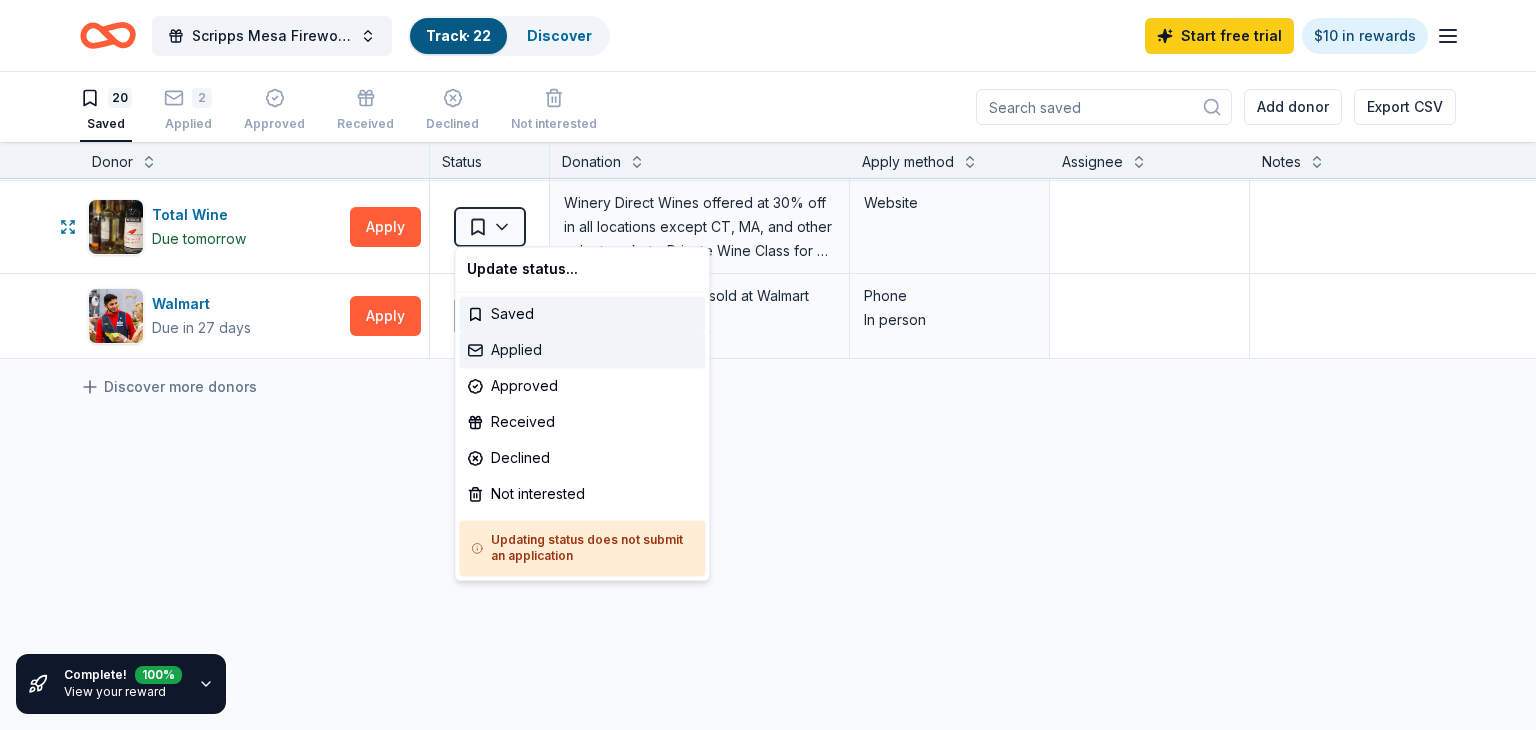click on "Applied" at bounding box center (582, 350) 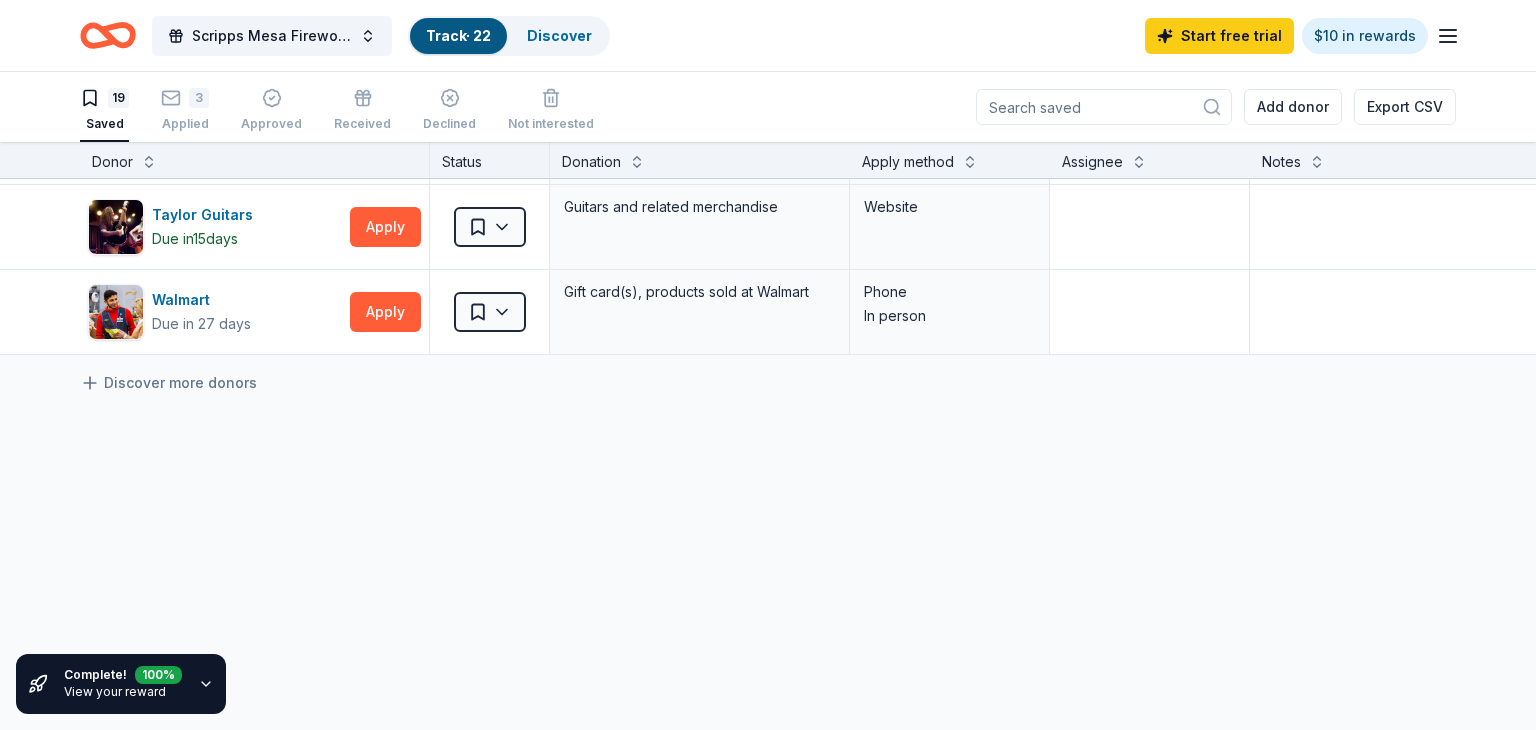 scroll, scrollTop: 1435, scrollLeft: 0, axis: vertical 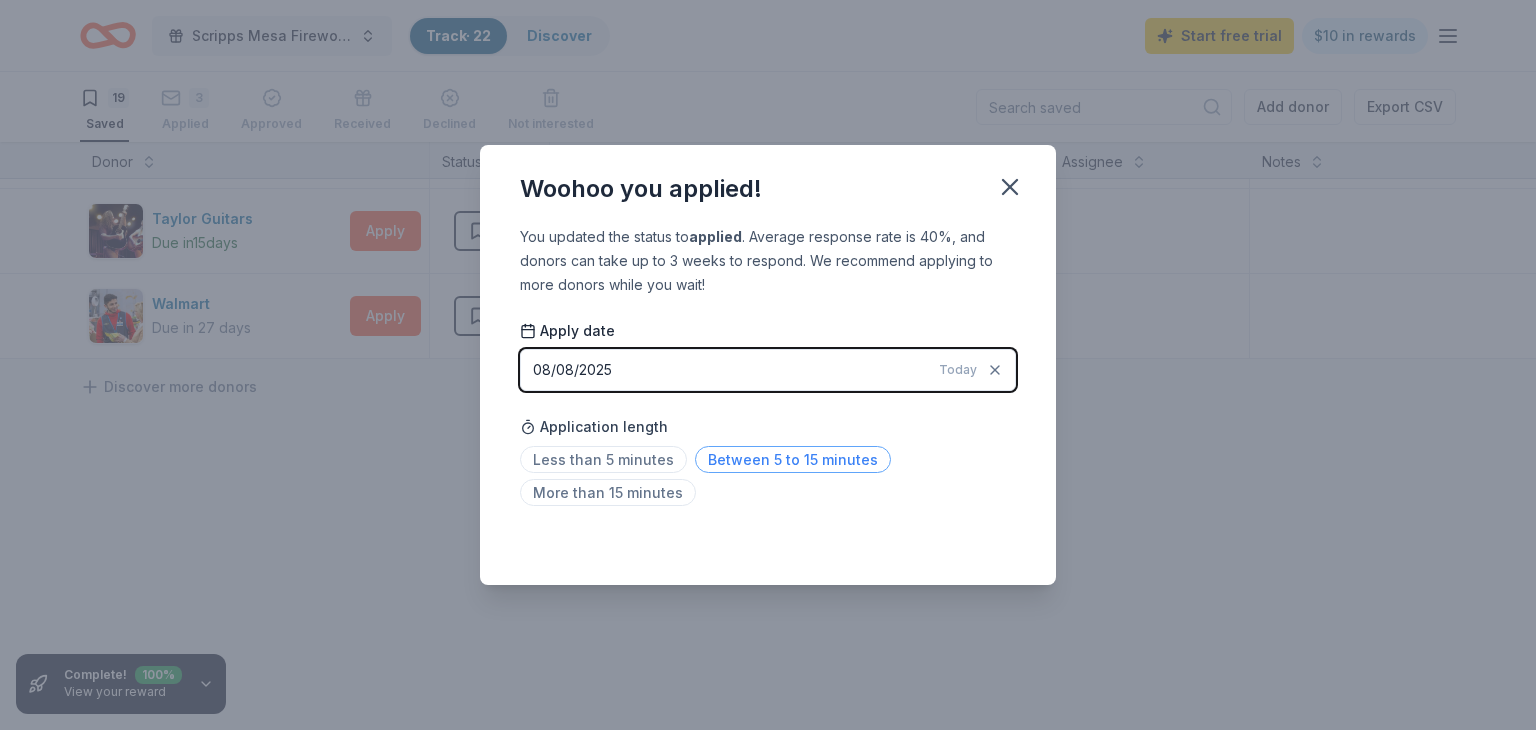 click on "Between 5 to 15 minutes" at bounding box center [793, 459] 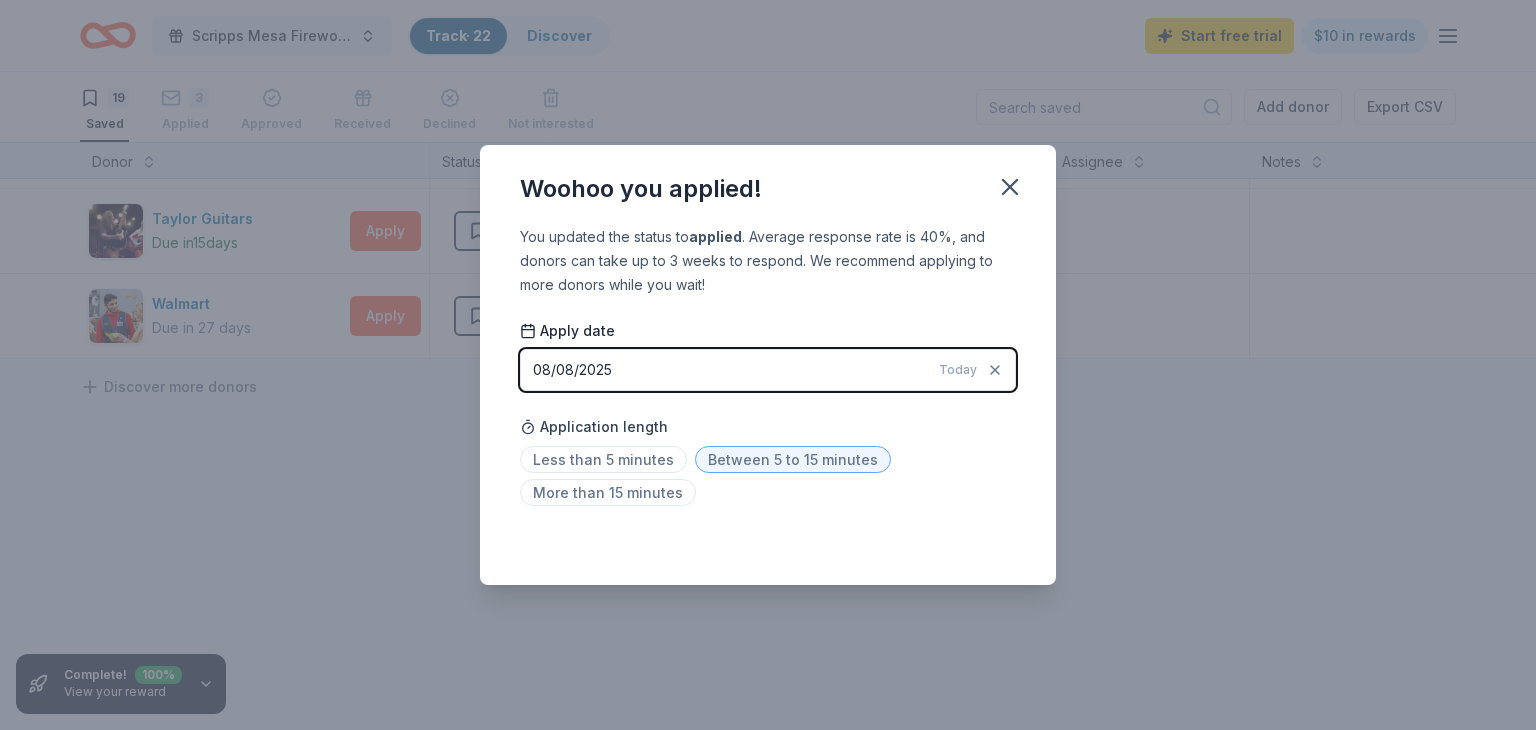 click on "Saved" at bounding box center (768, 541) 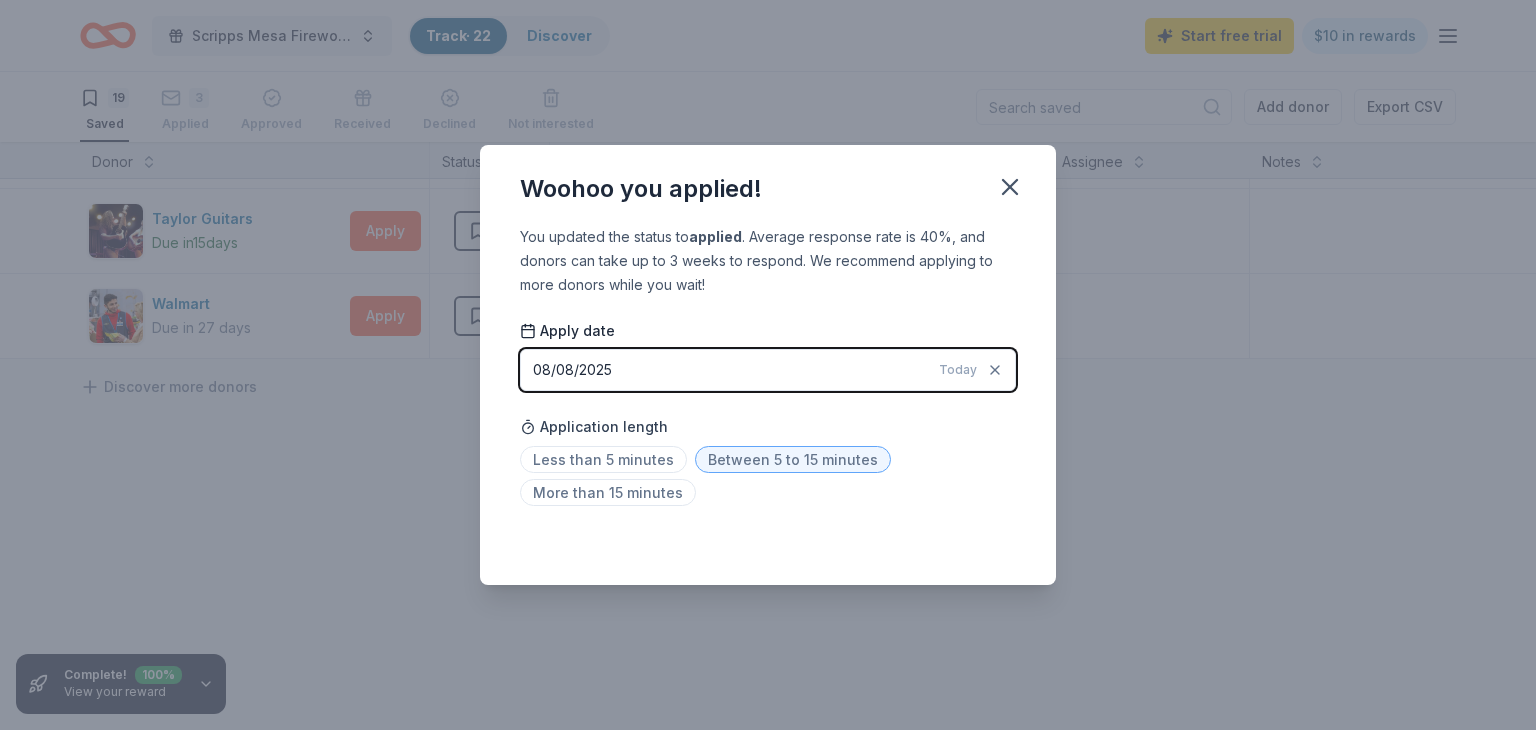 click on "Between 5 to 15 minutes" at bounding box center (793, 459) 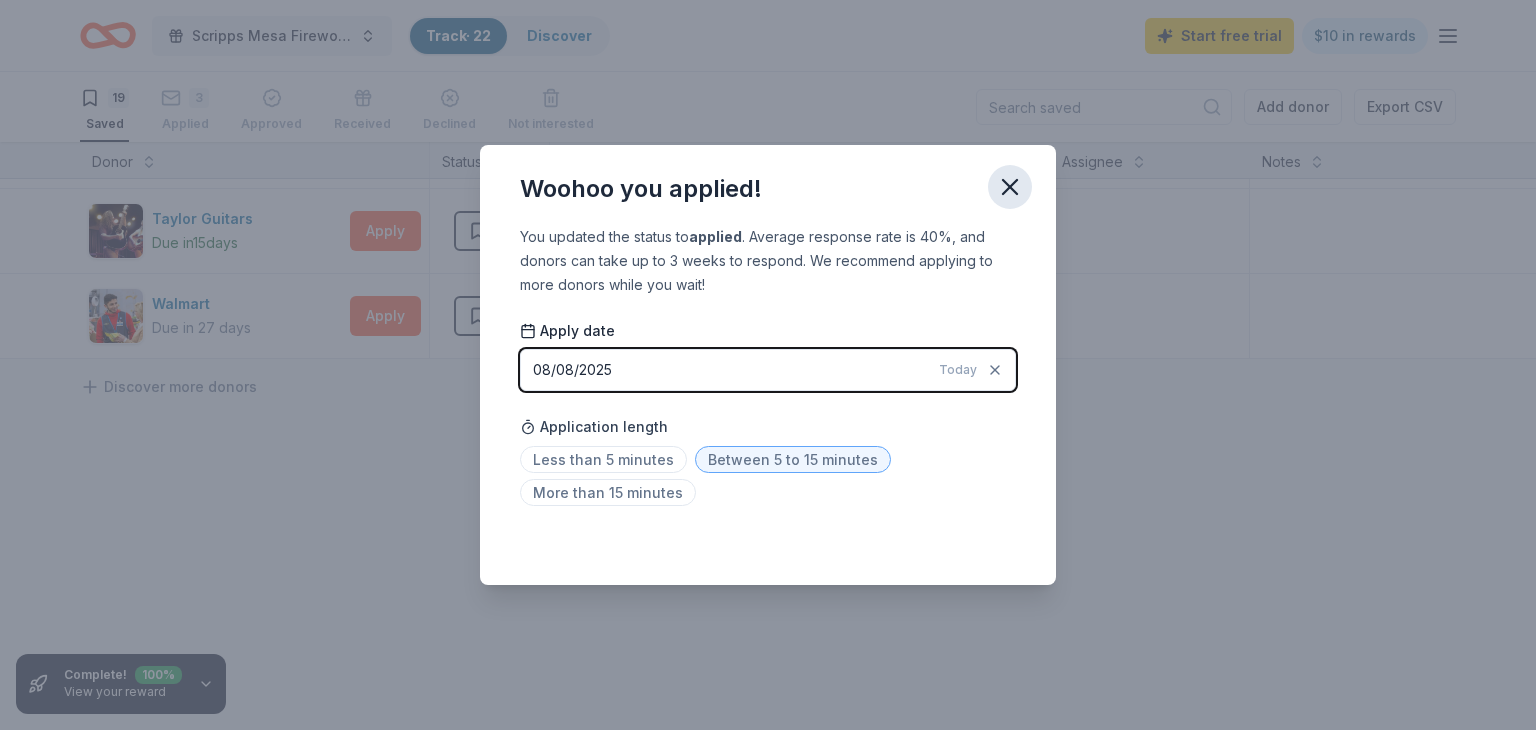 click 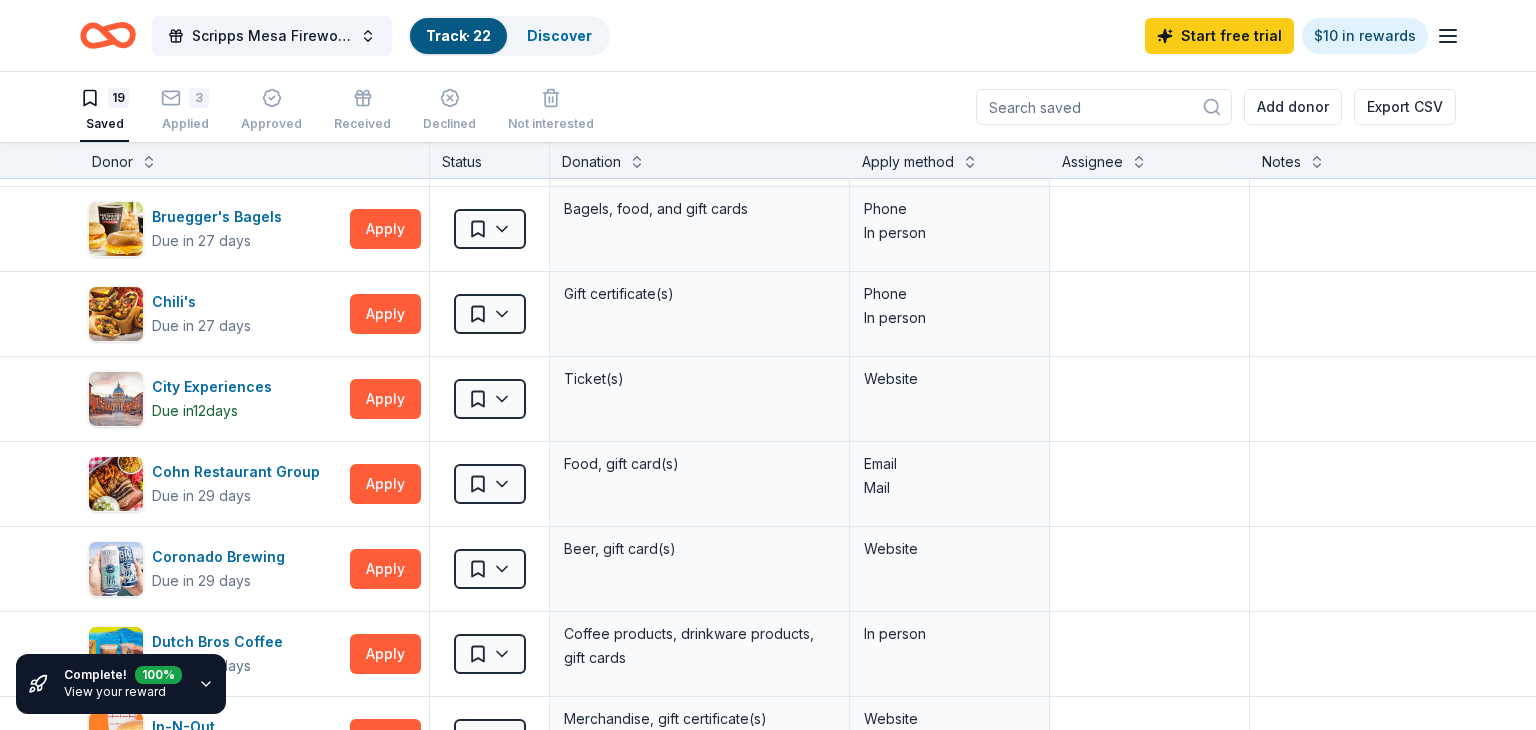 scroll, scrollTop: 324, scrollLeft: 0, axis: vertical 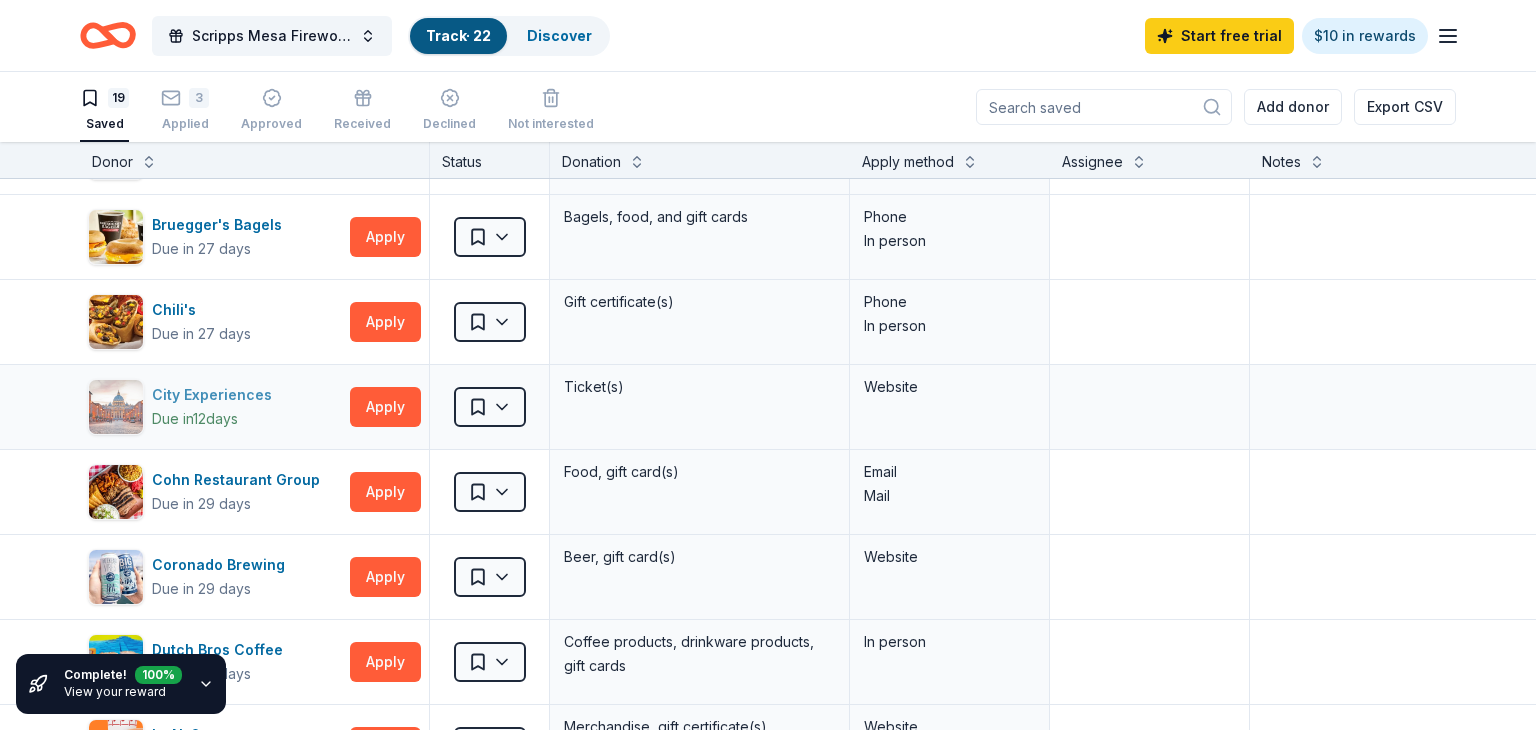click on "City Experiences" at bounding box center [216, 395] 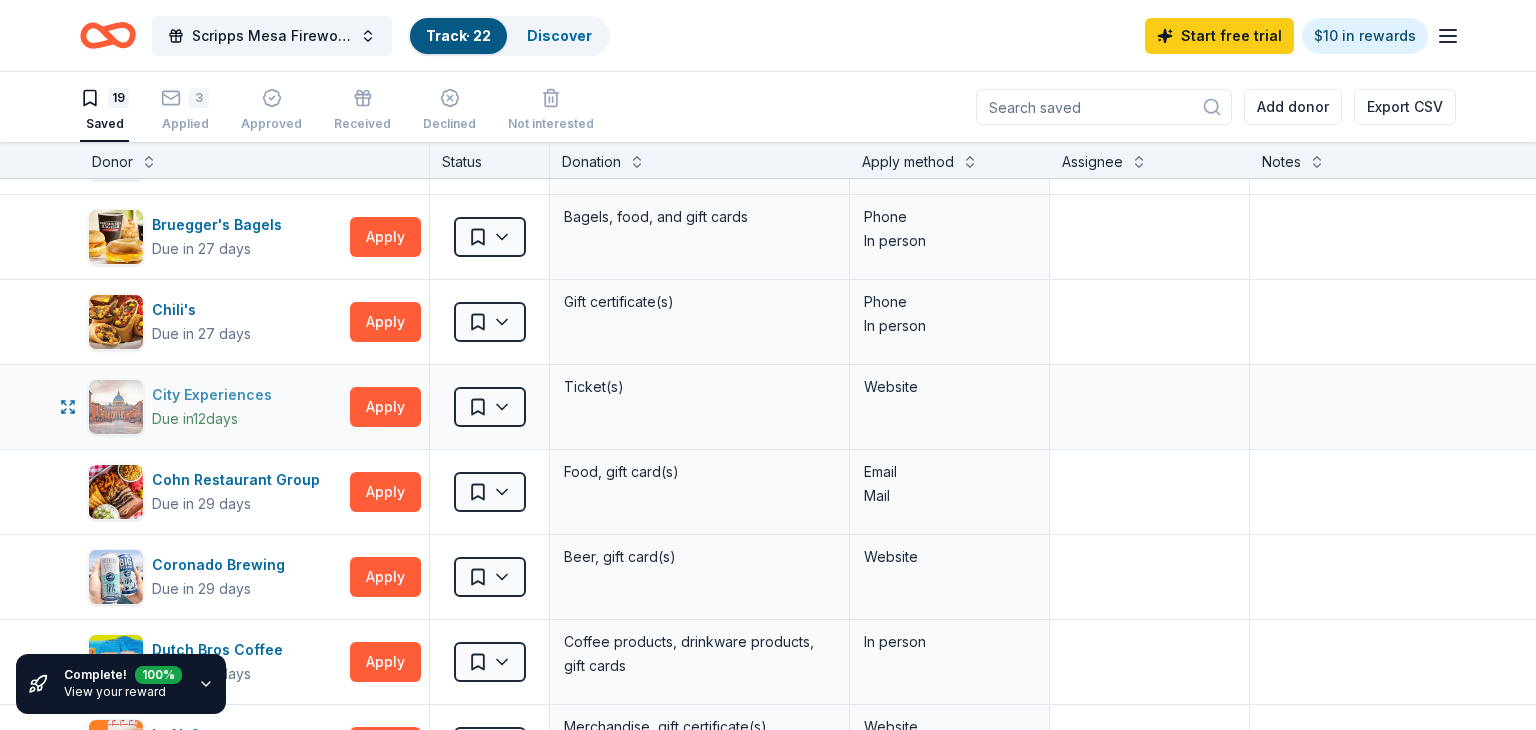 click on "City Experiences" at bounding box center [216, 395] 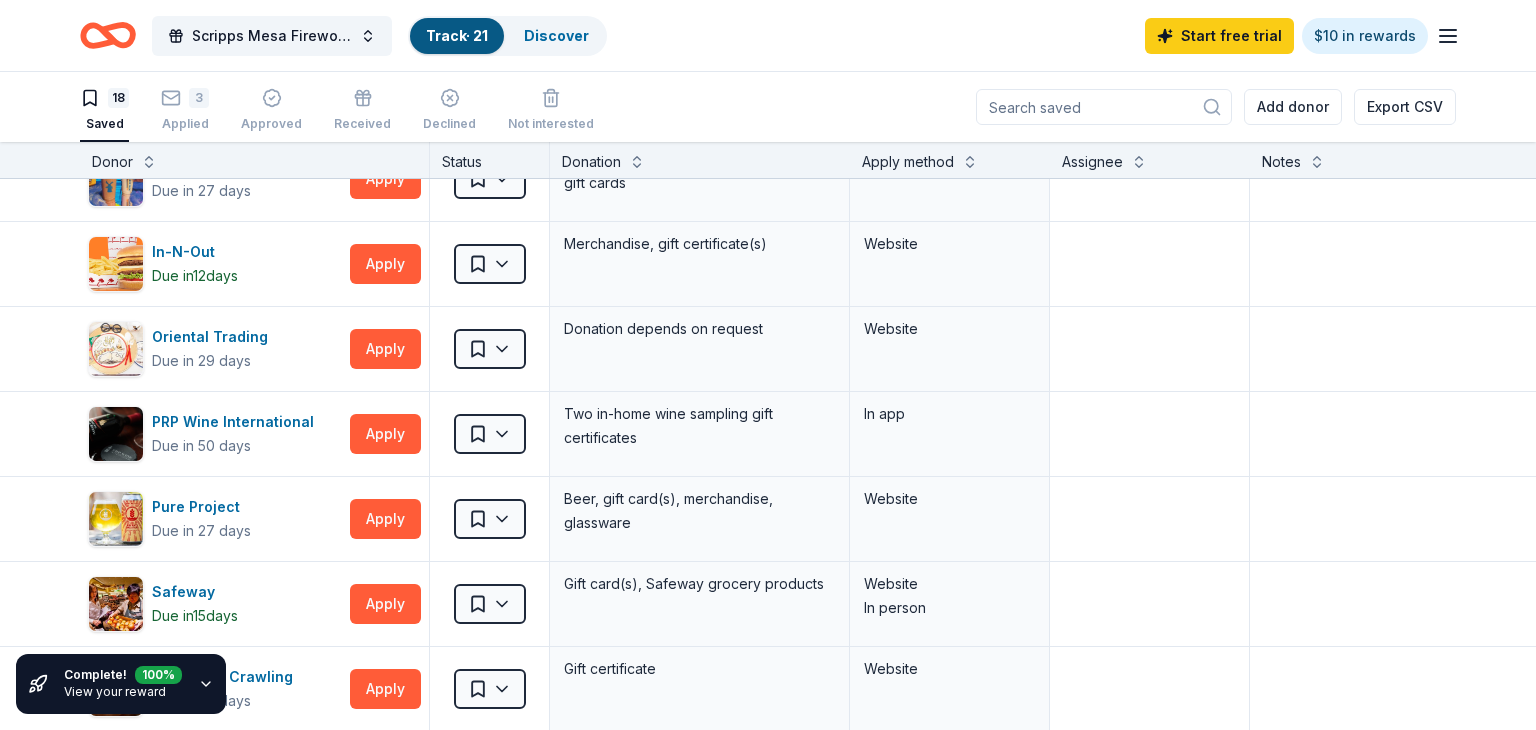 scroll, scrollTop: 733, scrollLeft: 0, axis: vertical 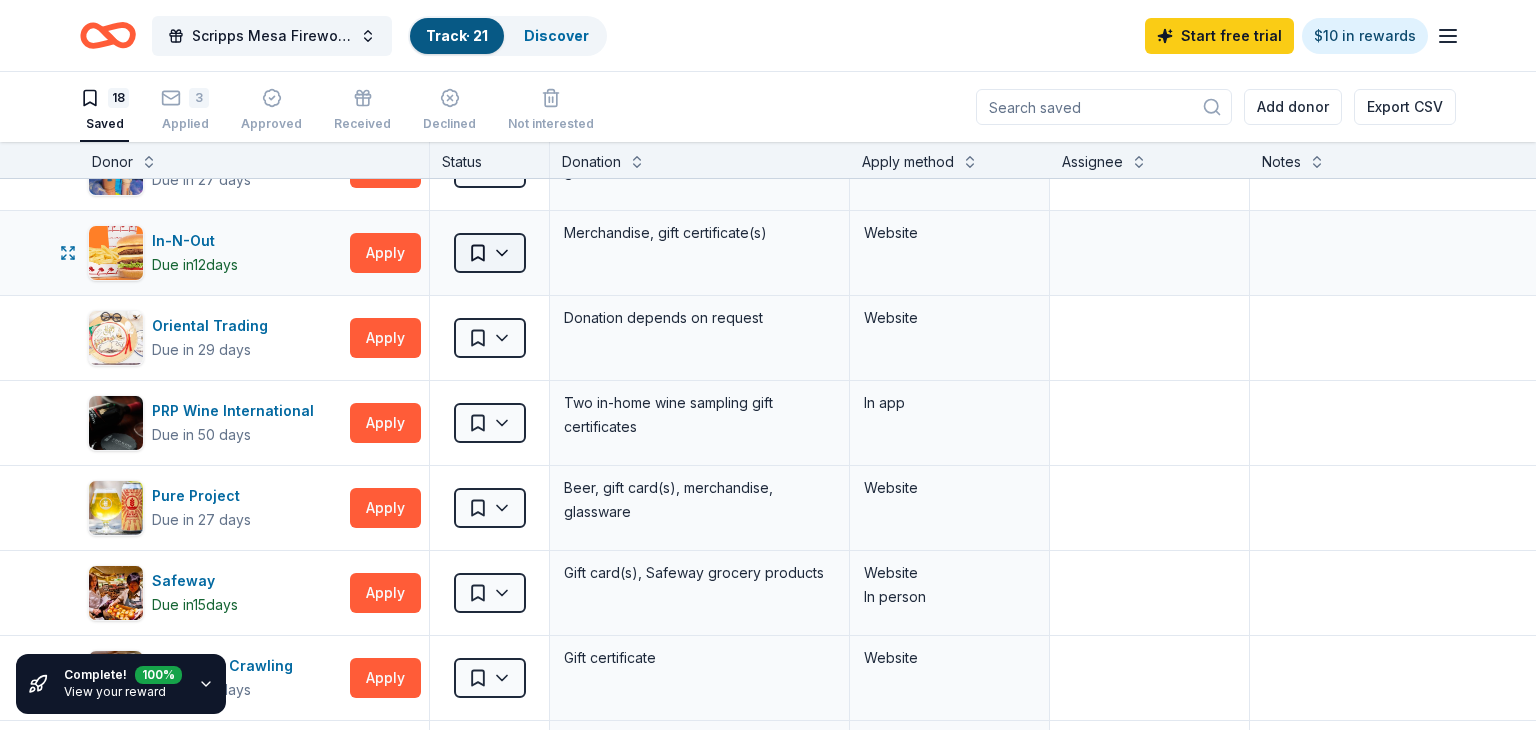 click on "Scripps Mesa Fireworks Mira Mesa Street Fair Booth Track  · 21 Discover Start free  trial $10 in rewards 18 Saved 3 Applied Approved Received Declined Not interested Add donor Export CSV Complete! 100 % View your reward Donor Status Donation Apply method Assignee Notes BarkBox Due in 27 days Apply Saved Dog toy(s), dog food Website BlueTriton Brands Due in 27 days Apply Saved Water Website Bobo's Bakery Due in 36 days Apply Saved Baked goods  Website Broadway San Diego Due in 27 days Apply Saved Voucher good for 2 lower balcony tickets Email Bruegger's Bagels Due in 27 days Apply Saved Bagels, food, and gift cards Phone In person Chili's Due in 27 days Apply Saved Gift certificate(s) Phone In person Cohn Restaurant Group Due in 29 days Apply Saved Food, gift card(s) Email Mail Coronado Brewing Due in 29 days Apply Saved Beer, gift card(s) Website Dutch Bros Coffee Due in 27 days Apply Saved Coffee products, drinkware products, gift cards In person In-N-Out Due in  12  days Apply Saved Website Due in 29 days" at bounding box center (768, 365) 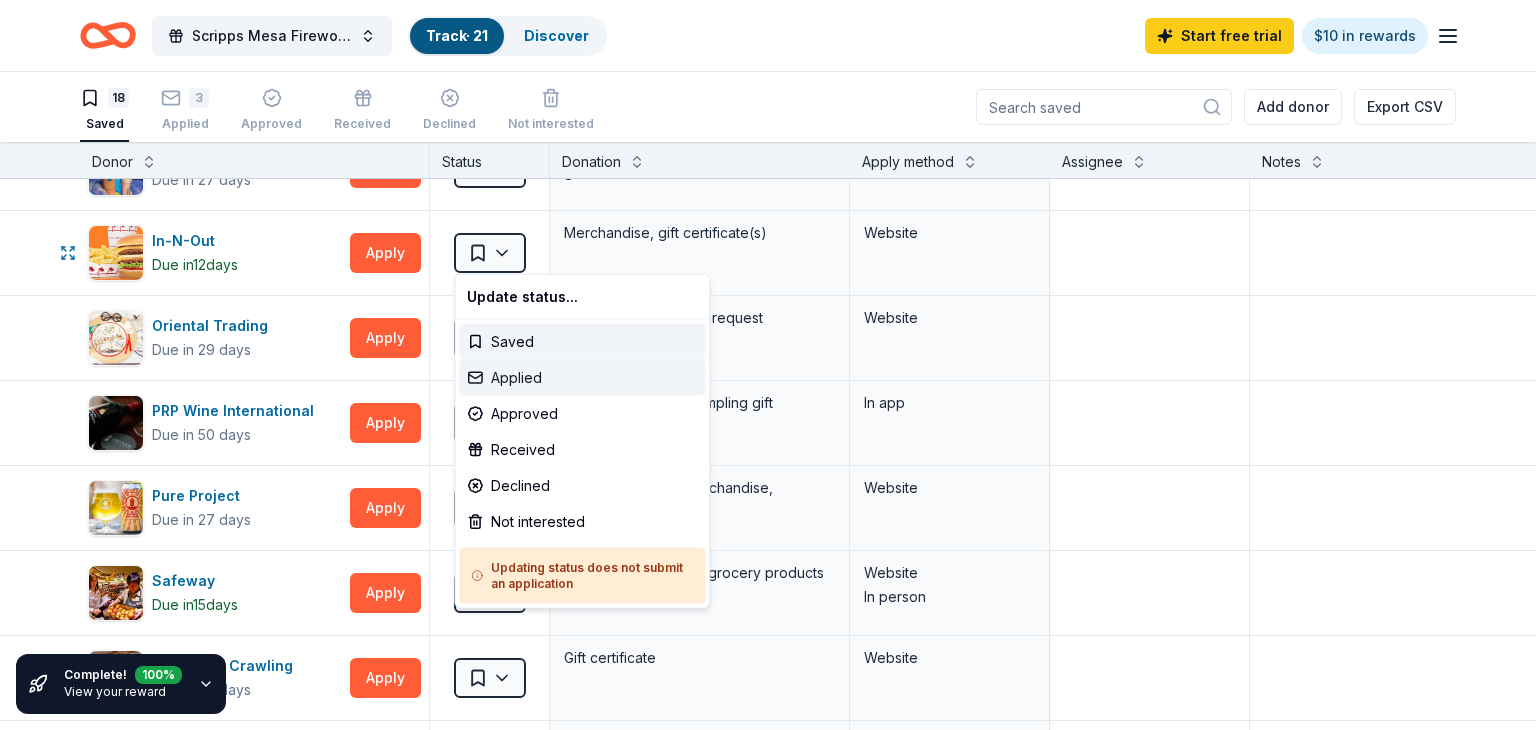 click on "Applied" at bounding box center (582, 378) 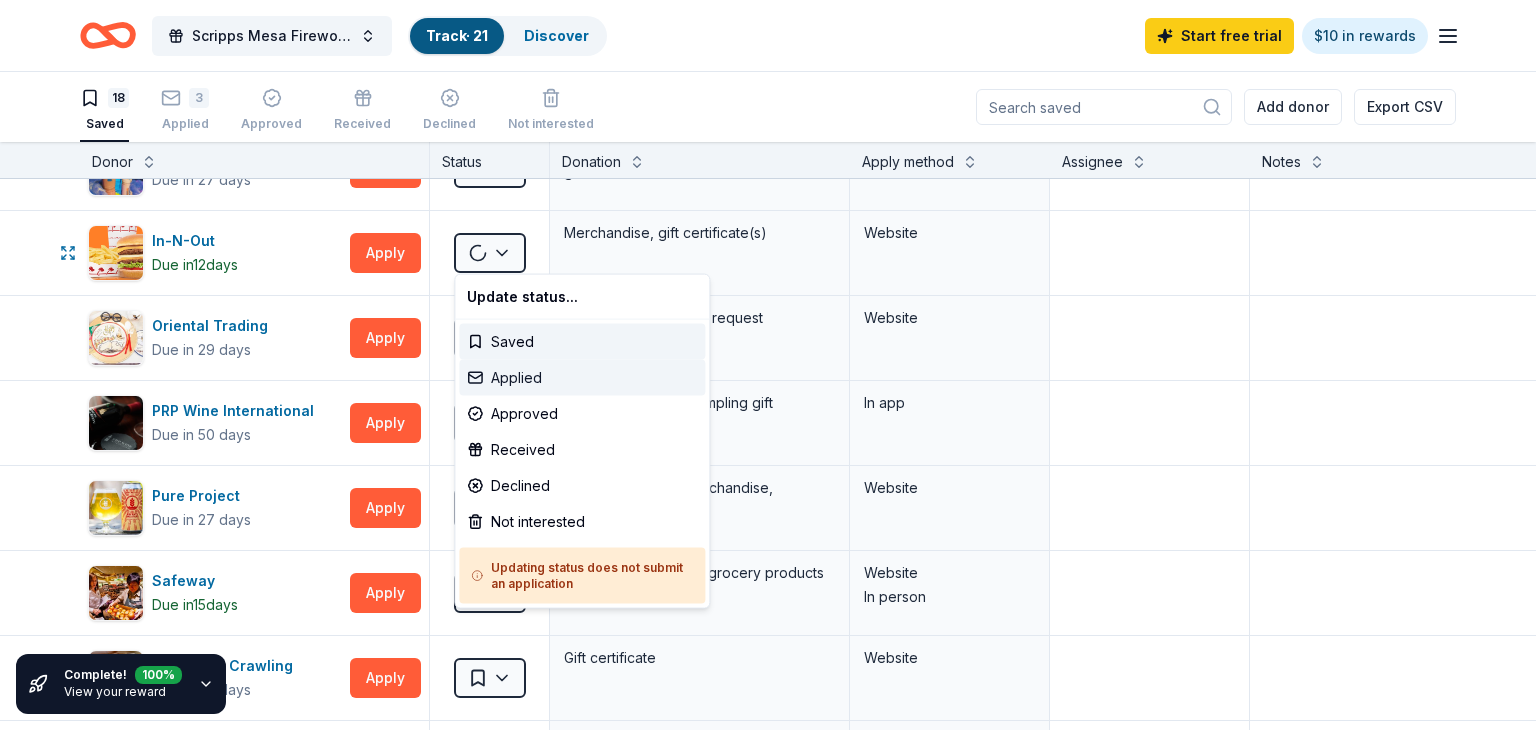 click on "Applied" at bounding box center (582, 378) 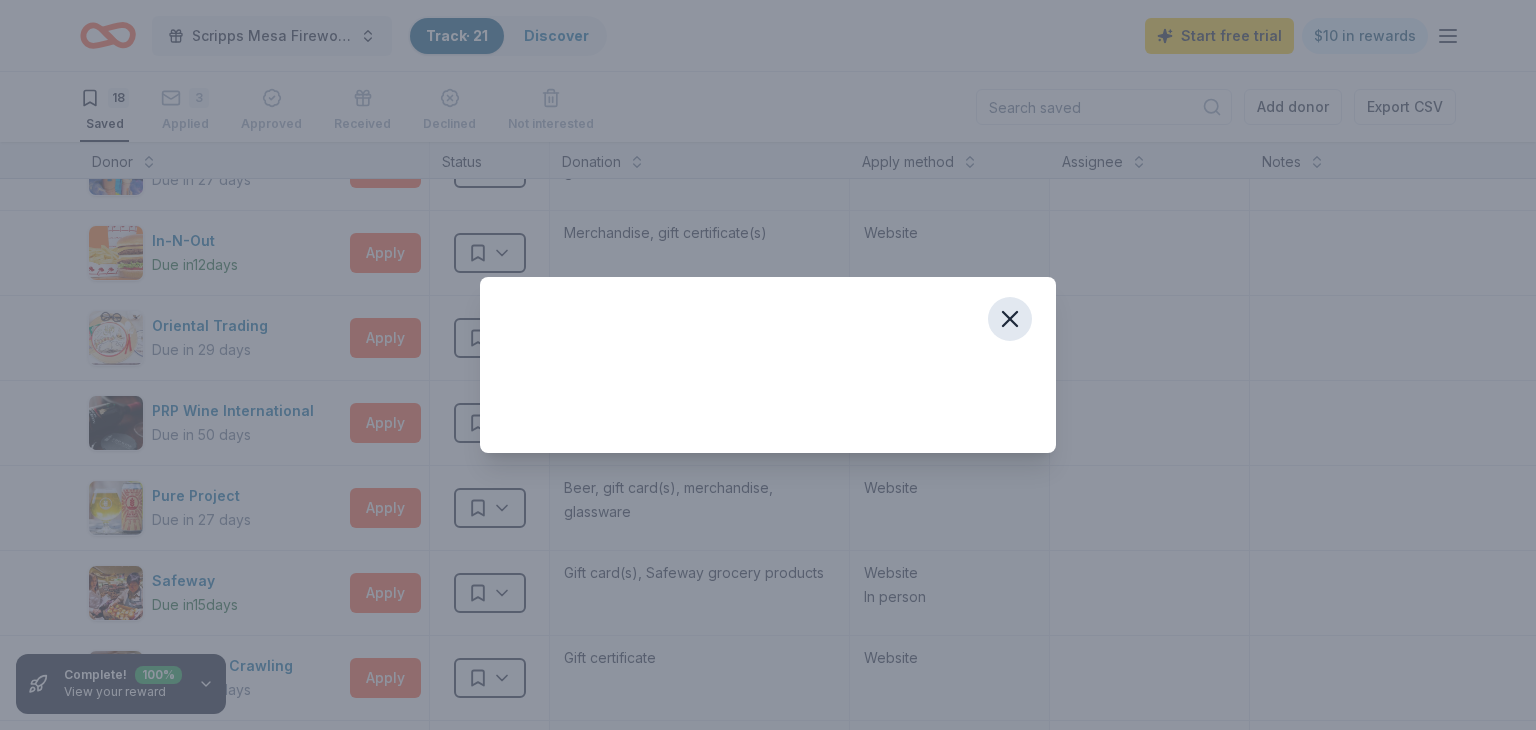 click 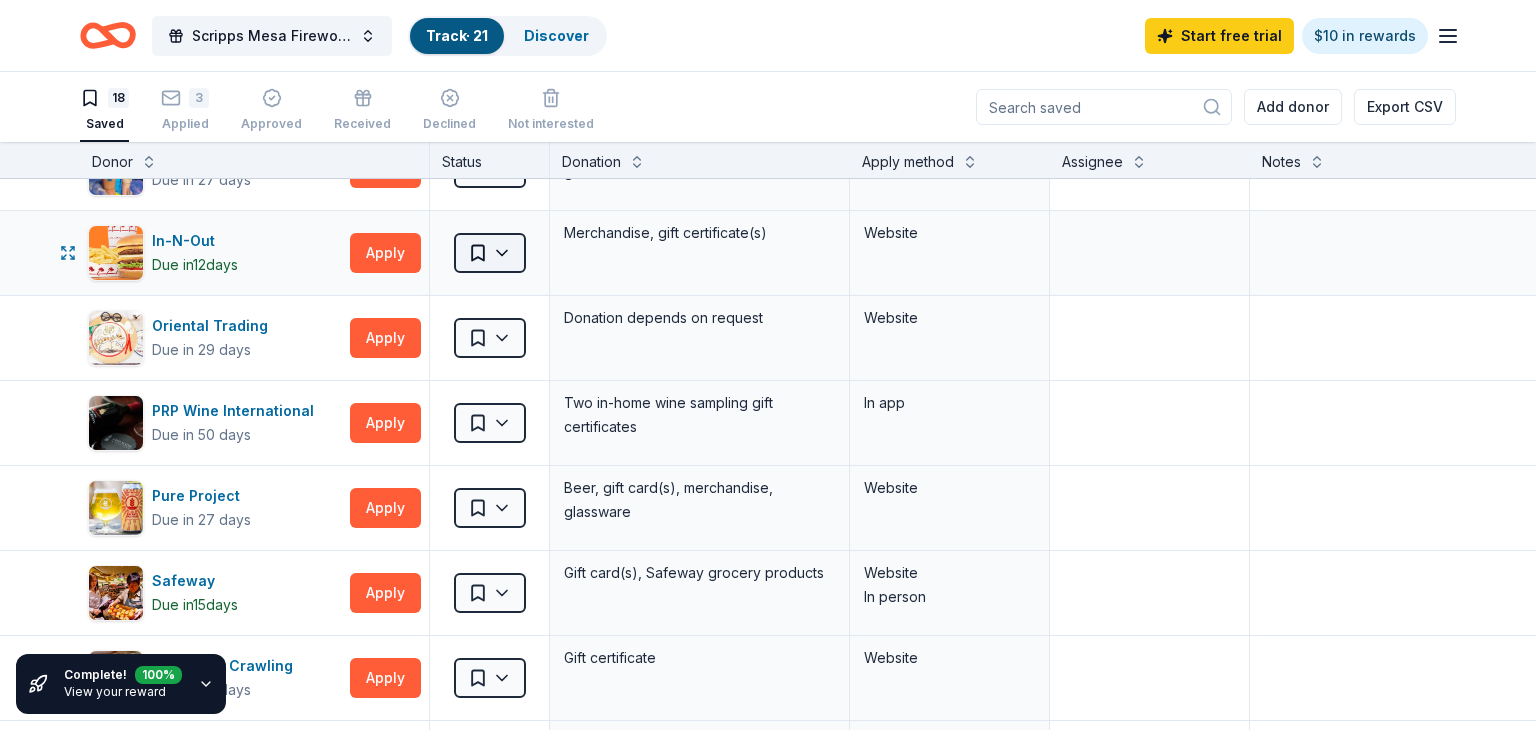 click on "Scripps Mesa Fireworks Mira Mesa Street Fair Booth Track  · 21 Discover Start free  trial $10 in rewards 18 Saved 3 Applied Approved Received Declined Not interested Add donor Export CSV Complete! 100 % View your reward Donor Status Donation Apply method Assignee Notes BarkBox Due in 27 days Apply Saved Dog toy(s), dog food Website BlueTriton Brands Due in 27 days Apply Saved Water Website Bobo's Bakery Due in 36 days Apply Saved Baked goods  Website Broadway San Diego Due in 27 days Apply Saved Voucher good for 2 lower balcony tickets Email Bruegger's Bagels Due in 27 days Apply Saved Bagels, food, and gift cards Phone In person Chili's Due in 27 days Apply Saved Gift certificate(s) Phone In person Cohn Restaurant Group Due in 29 days Apply Saved Food, gift card(s) Email Mail Coronado Brewing Due in 29 days Apply Saved Beer, gift card(s) Website Dutch Bros Coffee Due in 27 days Apply Saved Coffee products, drinkware products, gift cards In person In-N-Out Due in  12  days Apply Saved Website Due in 29 days" at bounding box center [768, 365] 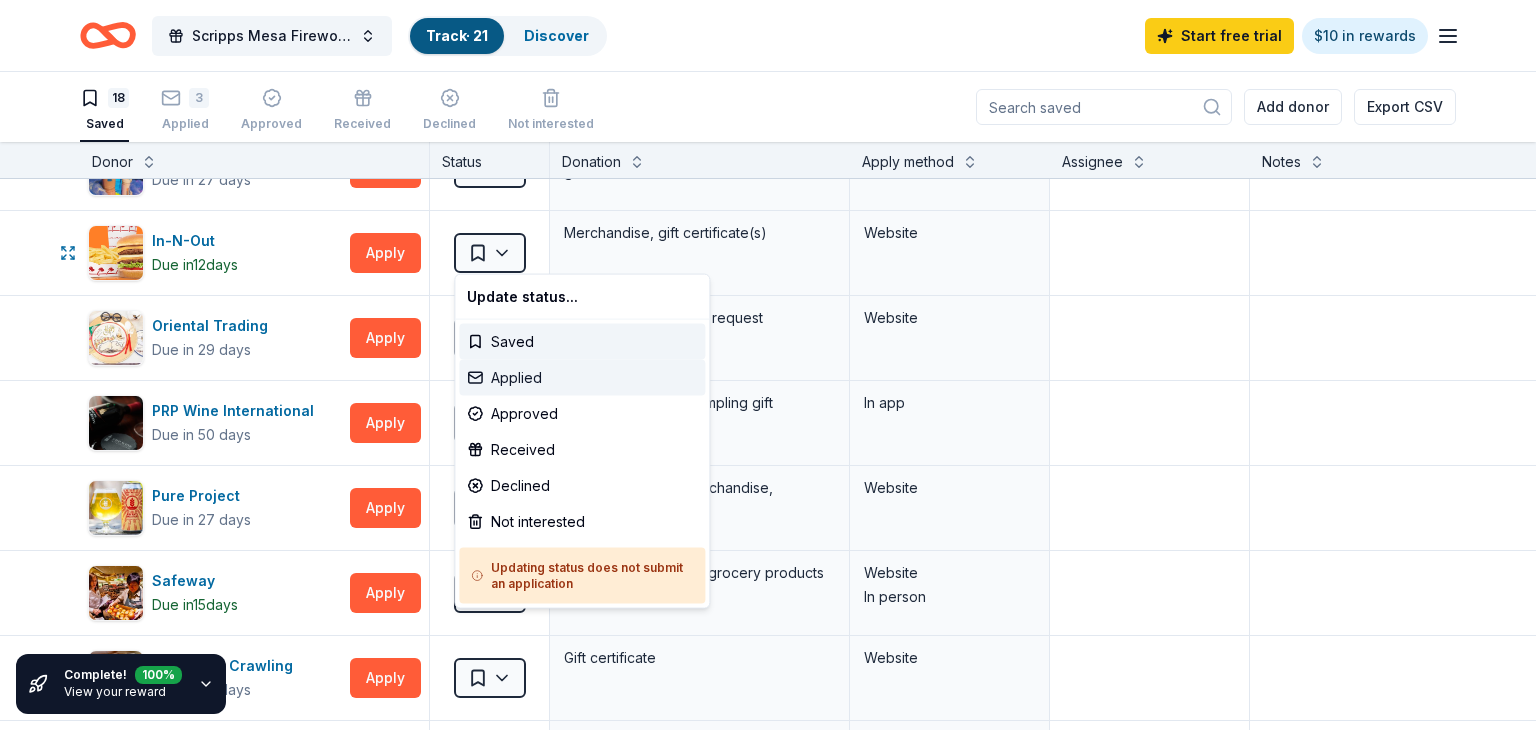 click on "Applied" at bounding box center (582, 378) 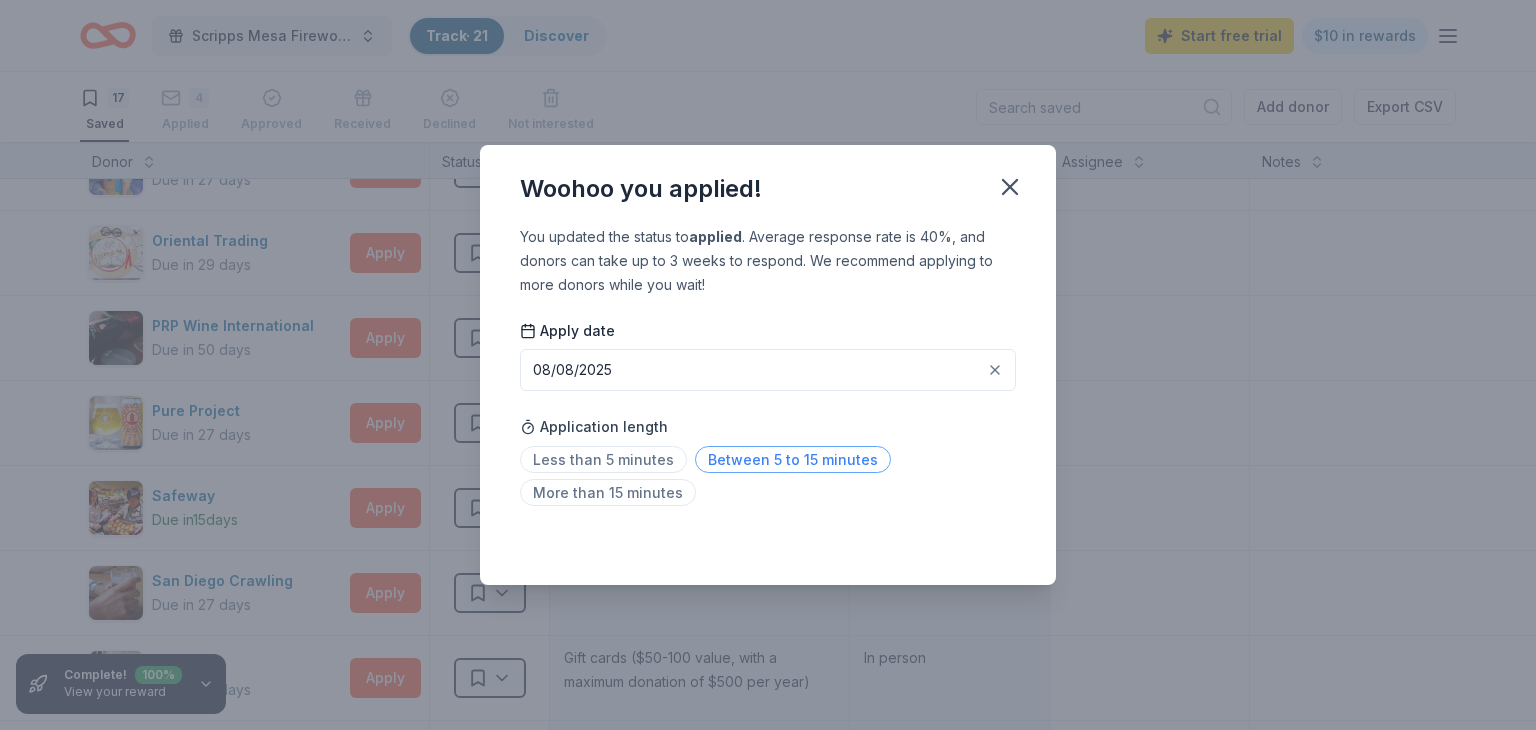 click on "Between 5 to 15 minutes" at bounding box center [793, 459] 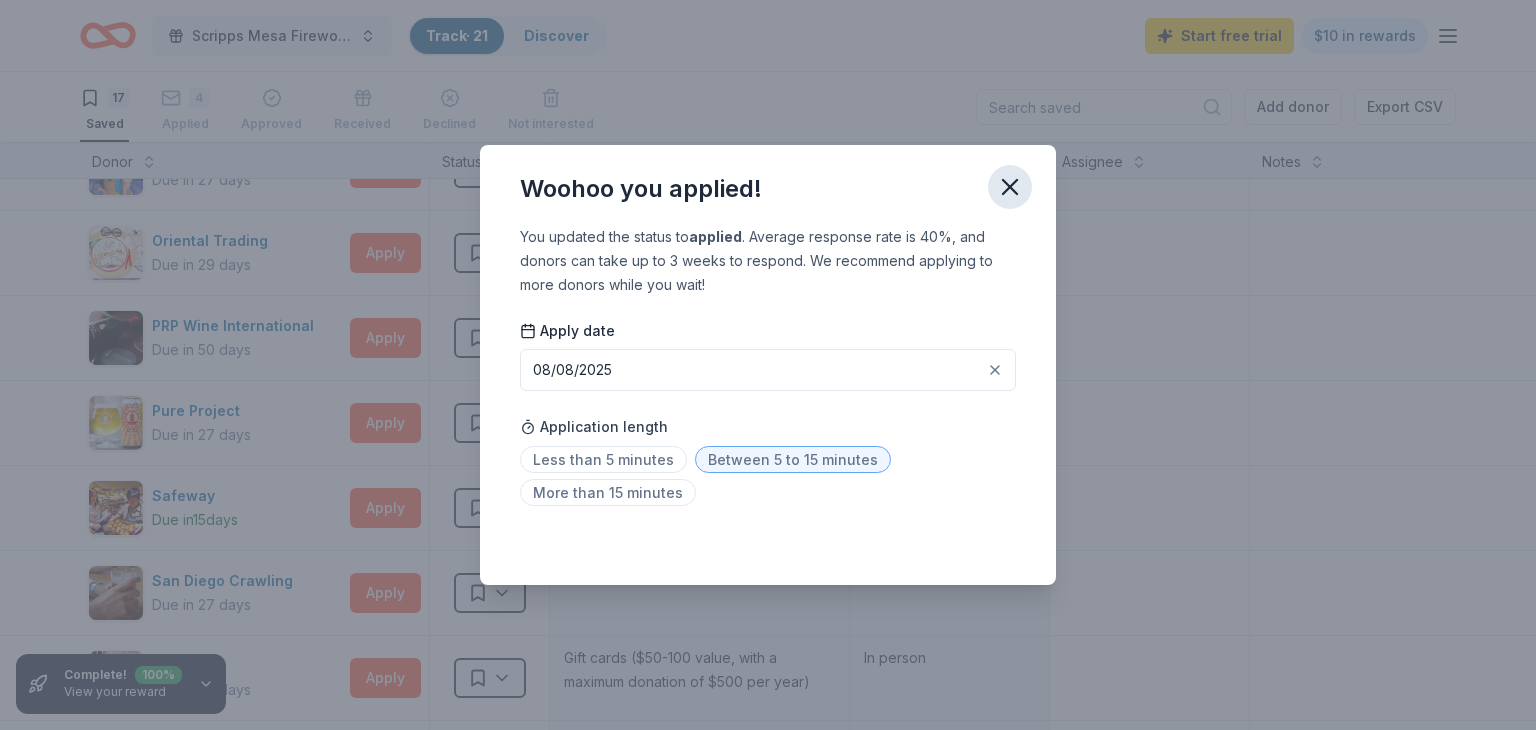 click 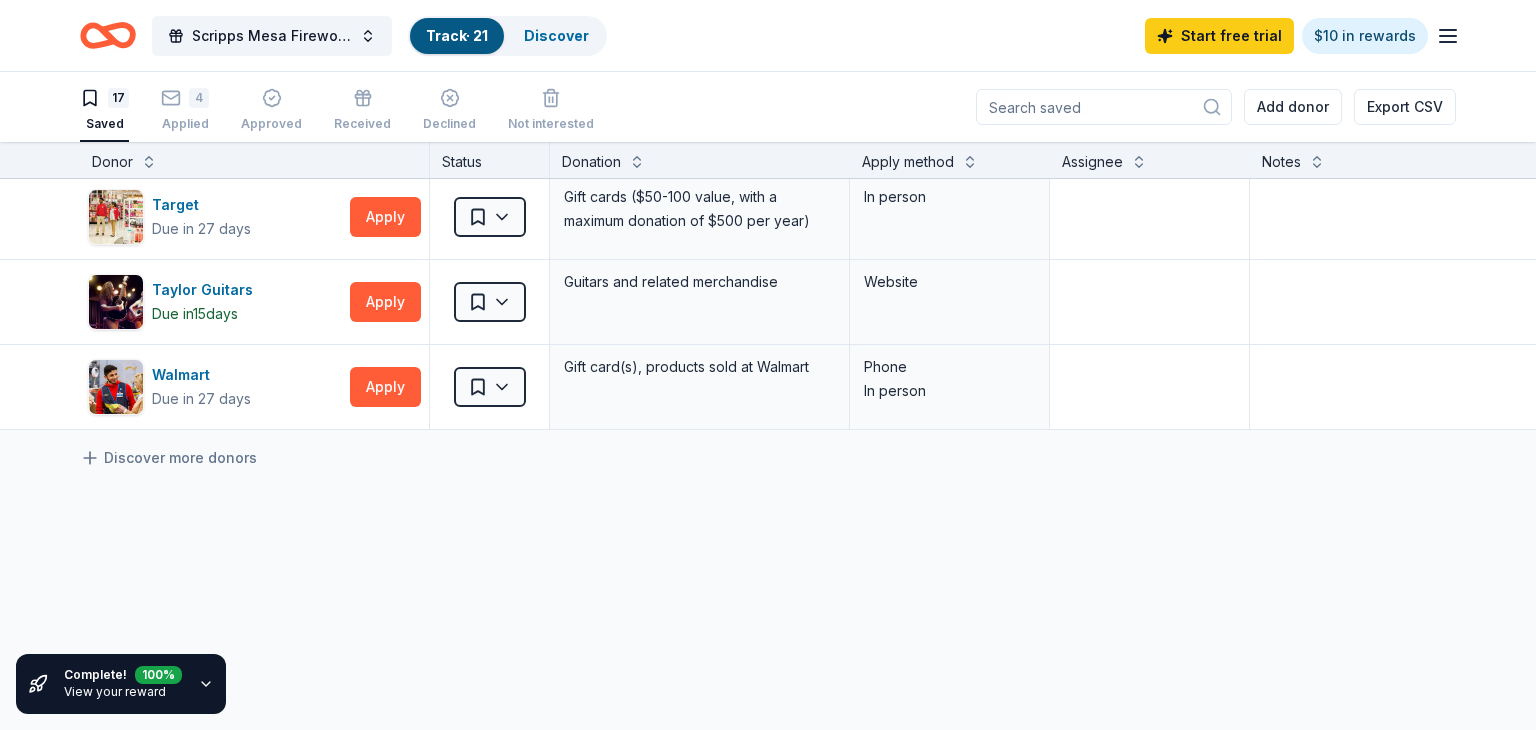 scroll, scrollTop: 1197, scrollLeft: 0, axis: vertical 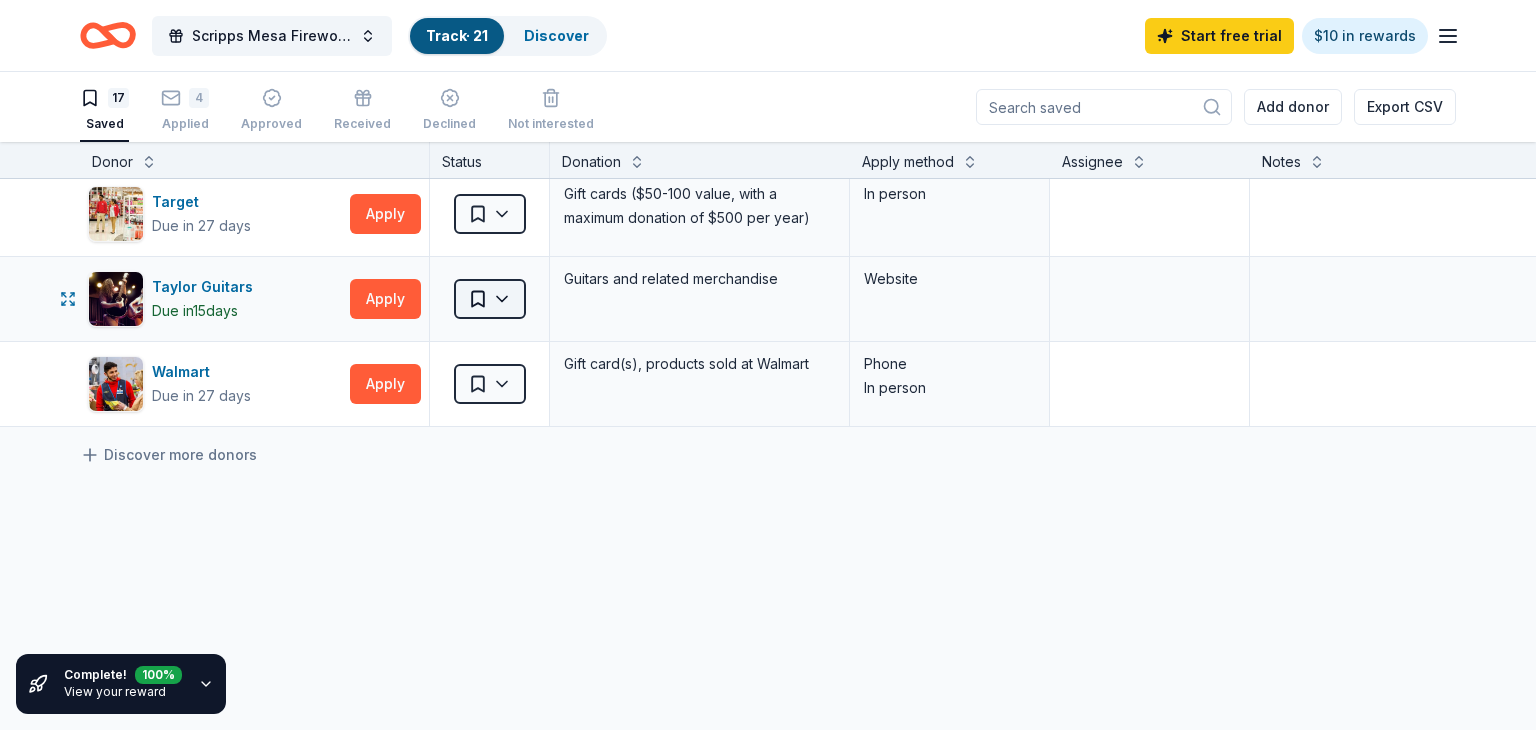 click on "Scripps Mesa Fireworks Mira Mesa Street Fair Booth Track  · 21 Discover Start free  trial $10 in rewards 17 Saved 4 Applied Approved Received Declined Not interested Add donor Export CSV Complete! 100 % View your reward Donor Status Donation Apply method Assignee Notes BarkBox Due in 27 days Apply Saved Dog toy(s), dog food Website BlueTriton Brands Due in 27 days Apply Saved Water Website Bobo's Bakery Due in 36 days Apply Saved Baked goods  Website Broadway San Diego Due in 27 days Apply Saved Voucher good for 2 lower balcony tickets Email Bruegger's Bagels Due in 27 days Apply Saved Bagels, food, and gift cards Phone In person Chili's Due in 27 days Apply Saved Gift certificate(s) Phone In person Cohn Restaurant Group Due in 29 days Apply Saved Food, gift card(s) Email Mail Coronado Brewing Due in 29 days Apply Saved Beer, gift card(s) Website Dutch Bros Coffee Due in 27 days Apply Saved Coffee products, drinkware products, gift cards In person Oriental Trading Due in 29 days Apply Saved Website Apply 15" at bounding box center (768, 365) 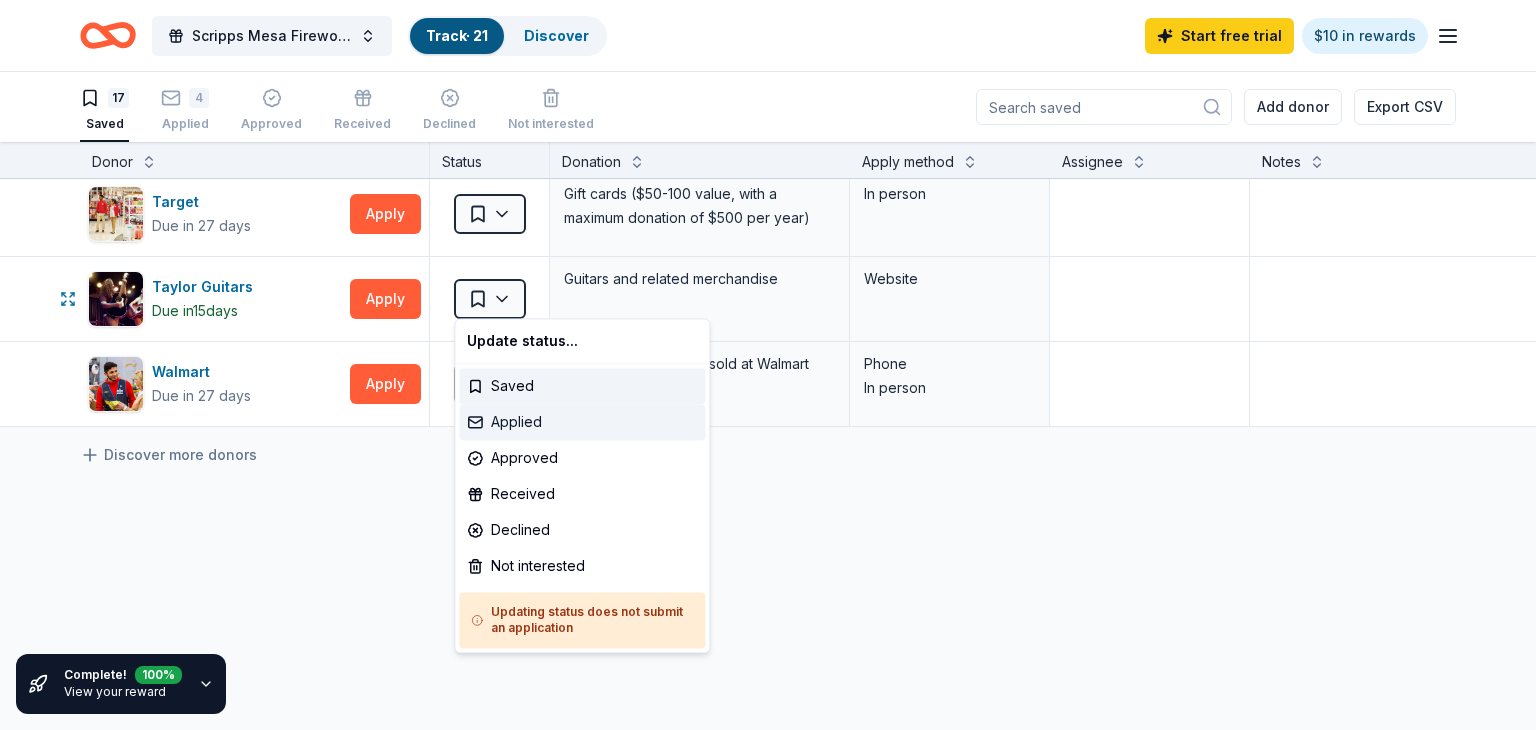 click on "Applied" at bounding box center (582, 422) 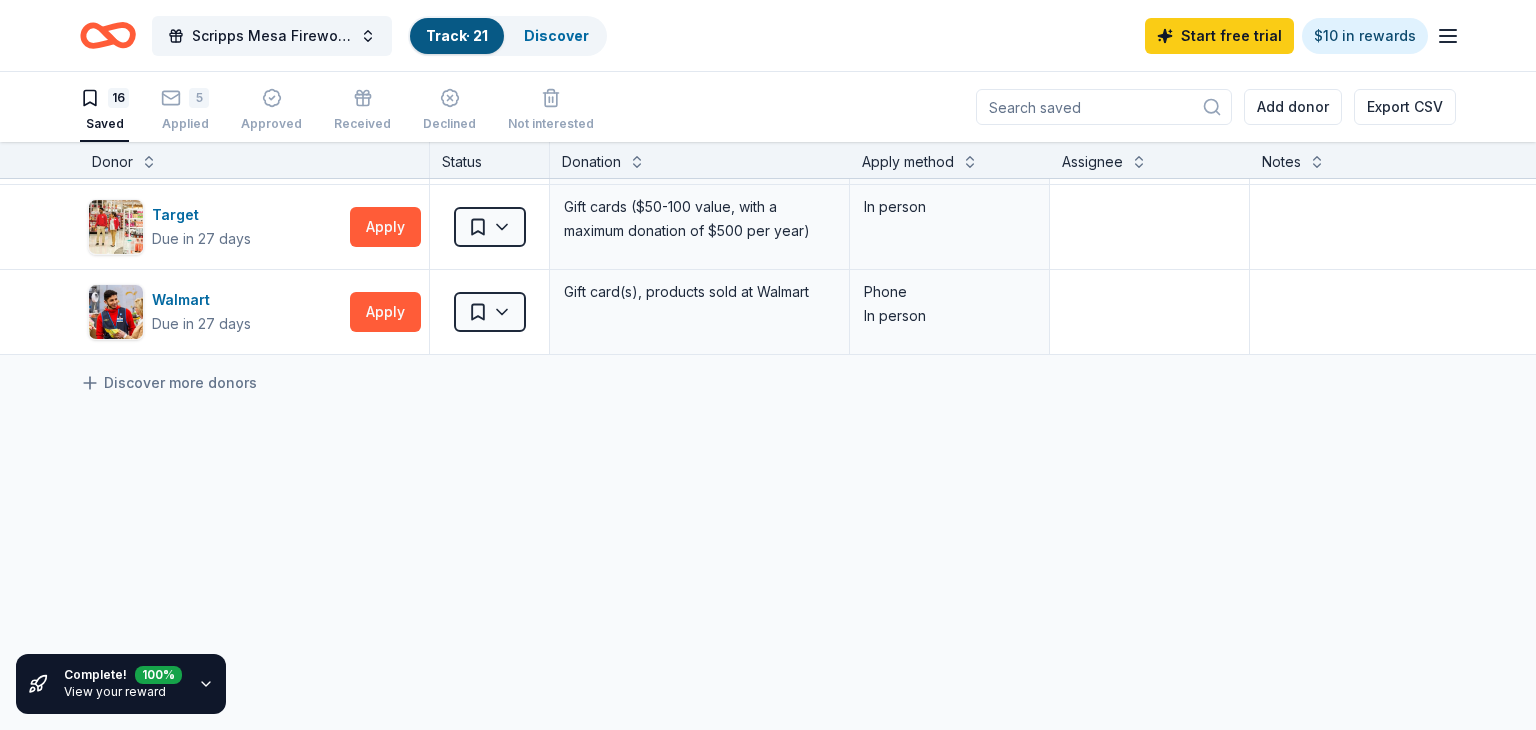 scroll, scrollTop: 1180, scrollLeft: 0, axis: vertical 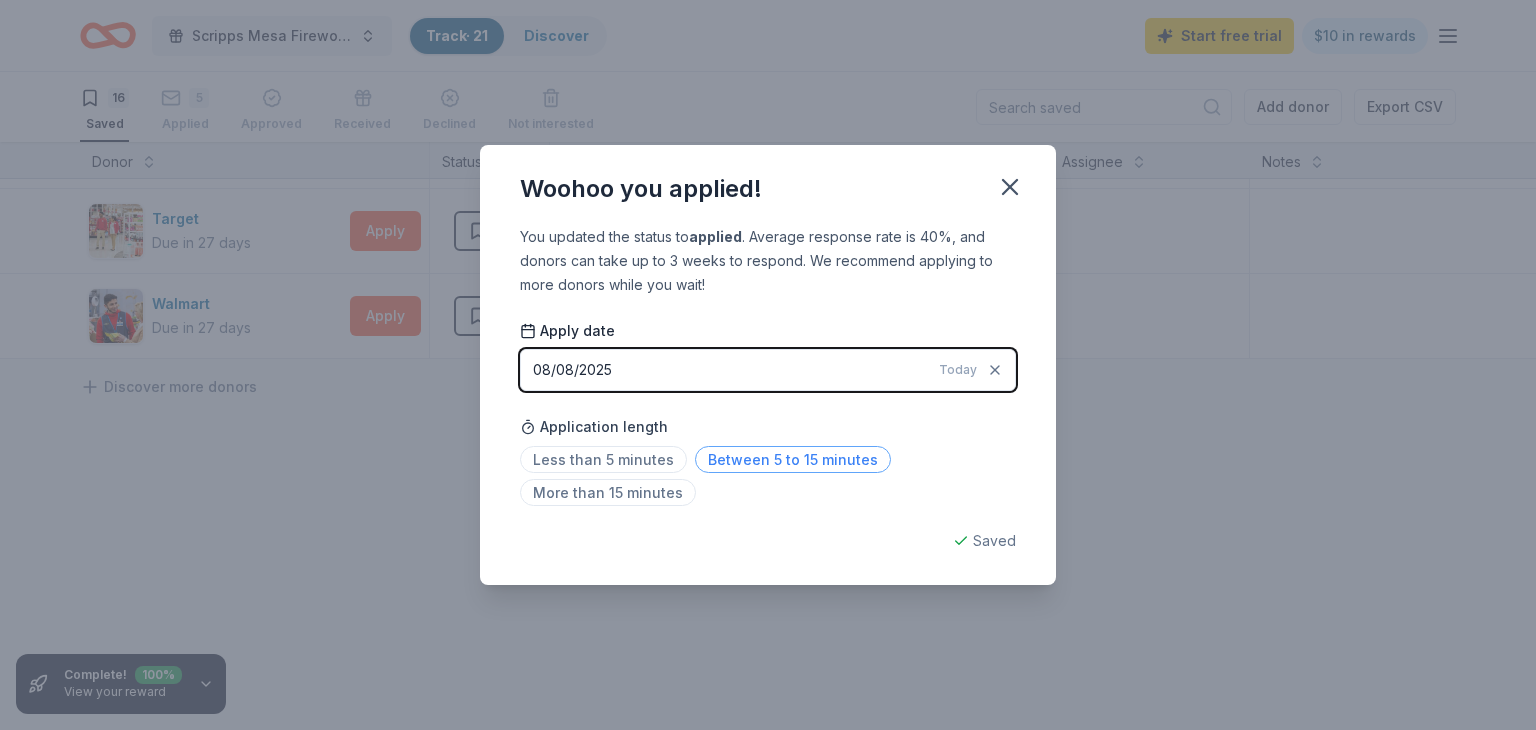 click on "Between 5 to 15 minutes" at bounding box center [793, 459] 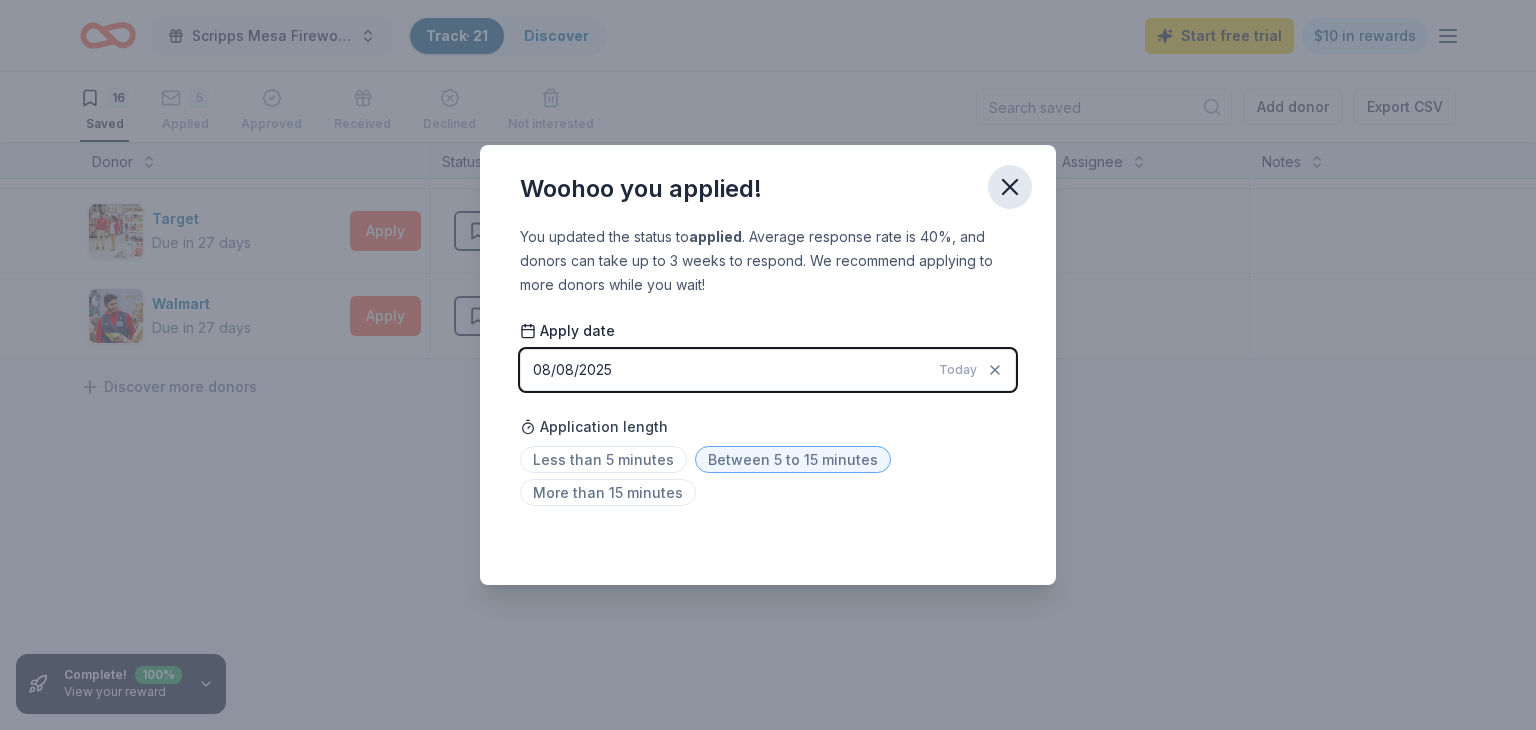click 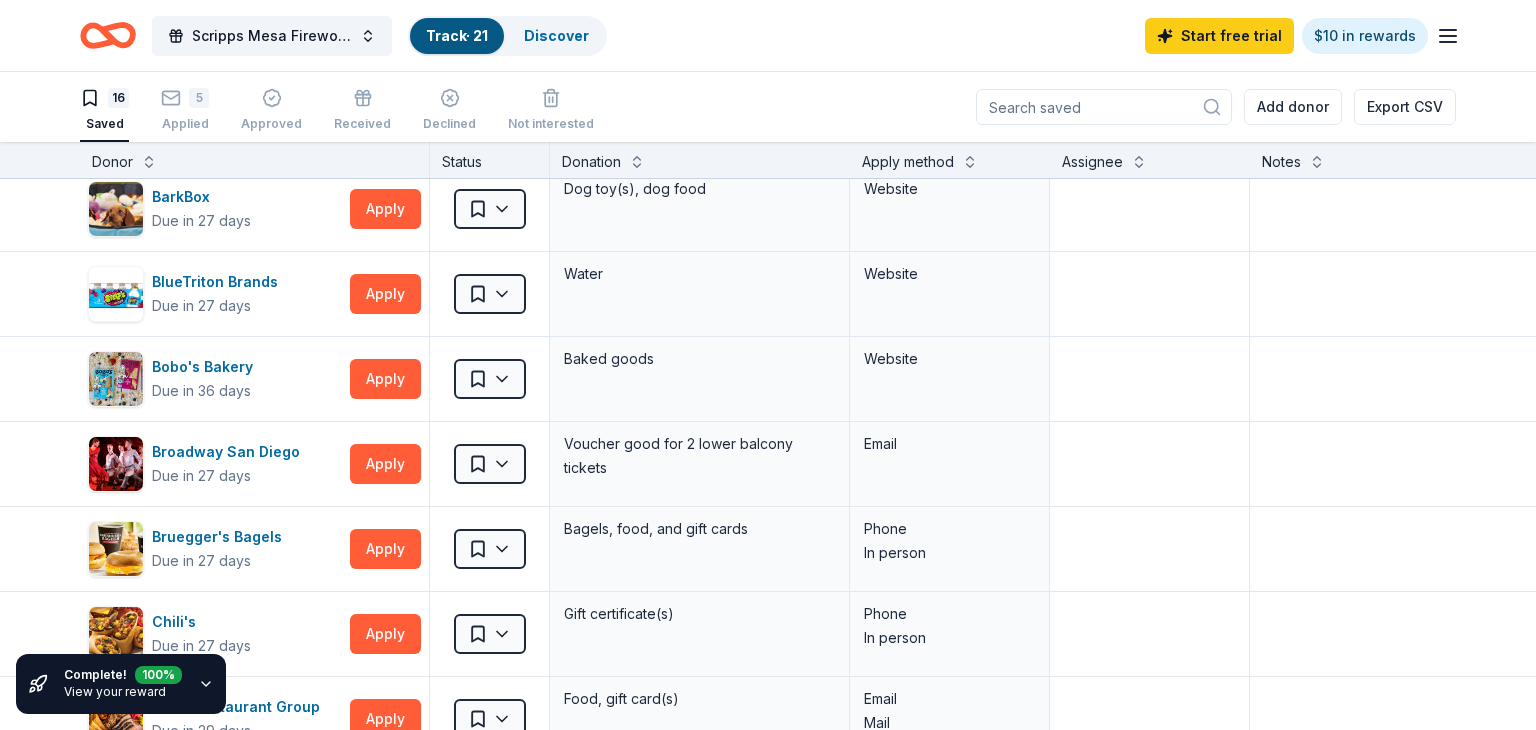 scroll, scrollTop: 0, scrollLeft: 0, axis: both 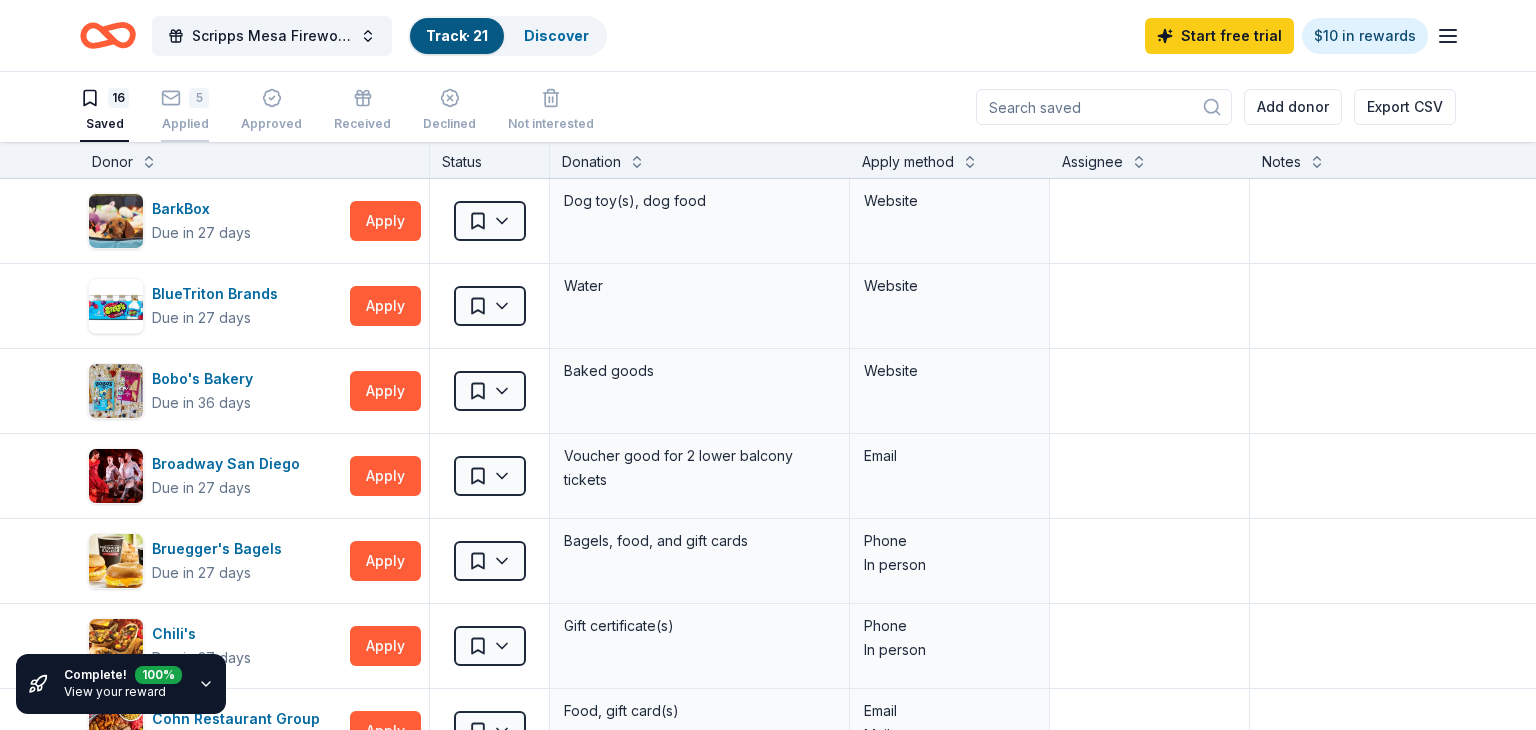 click on "5 Applied" at bounding box center [185, 99] 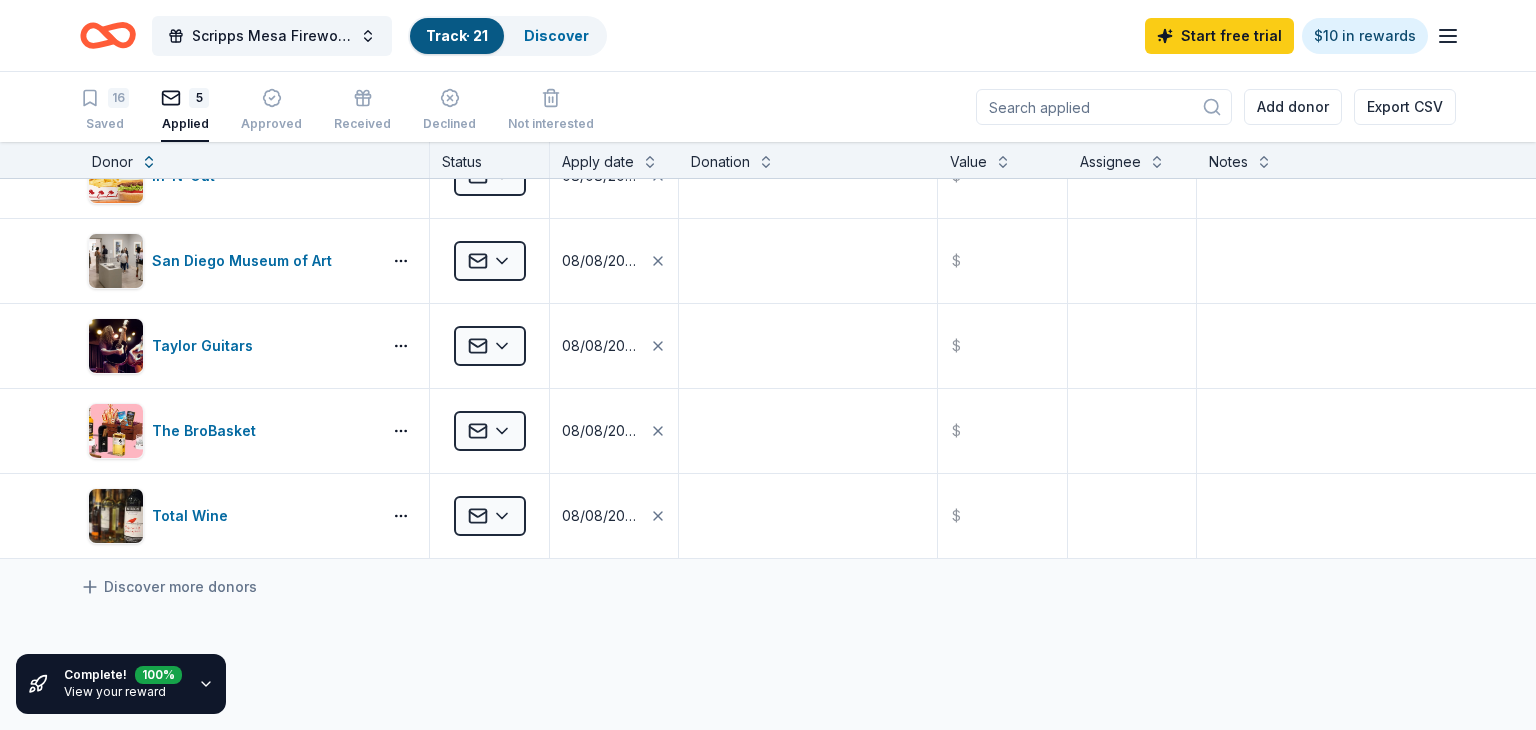scroll, scrollTop: 0, scrollLeft: 0, axis: both 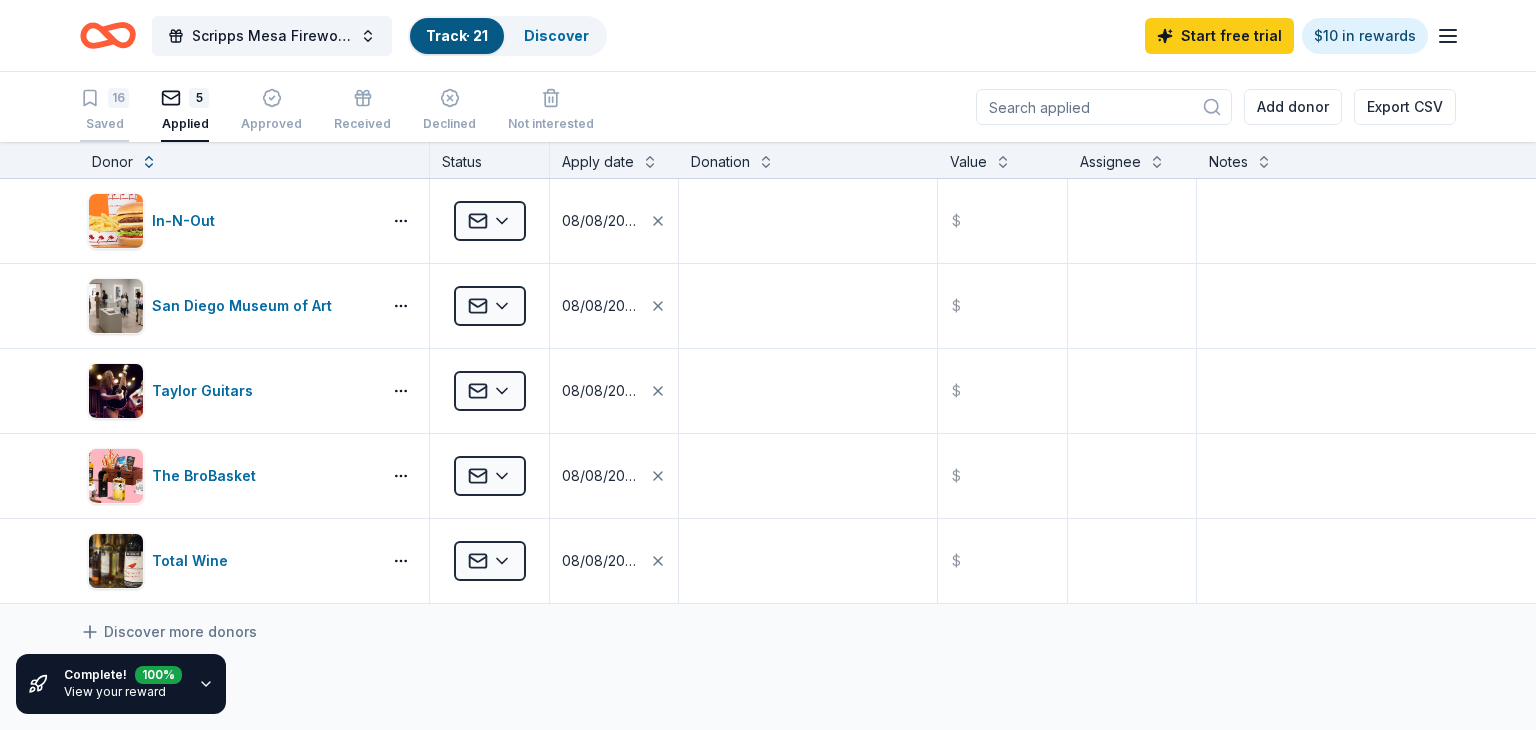 click on "Saved" at bounding box center [104, 124] 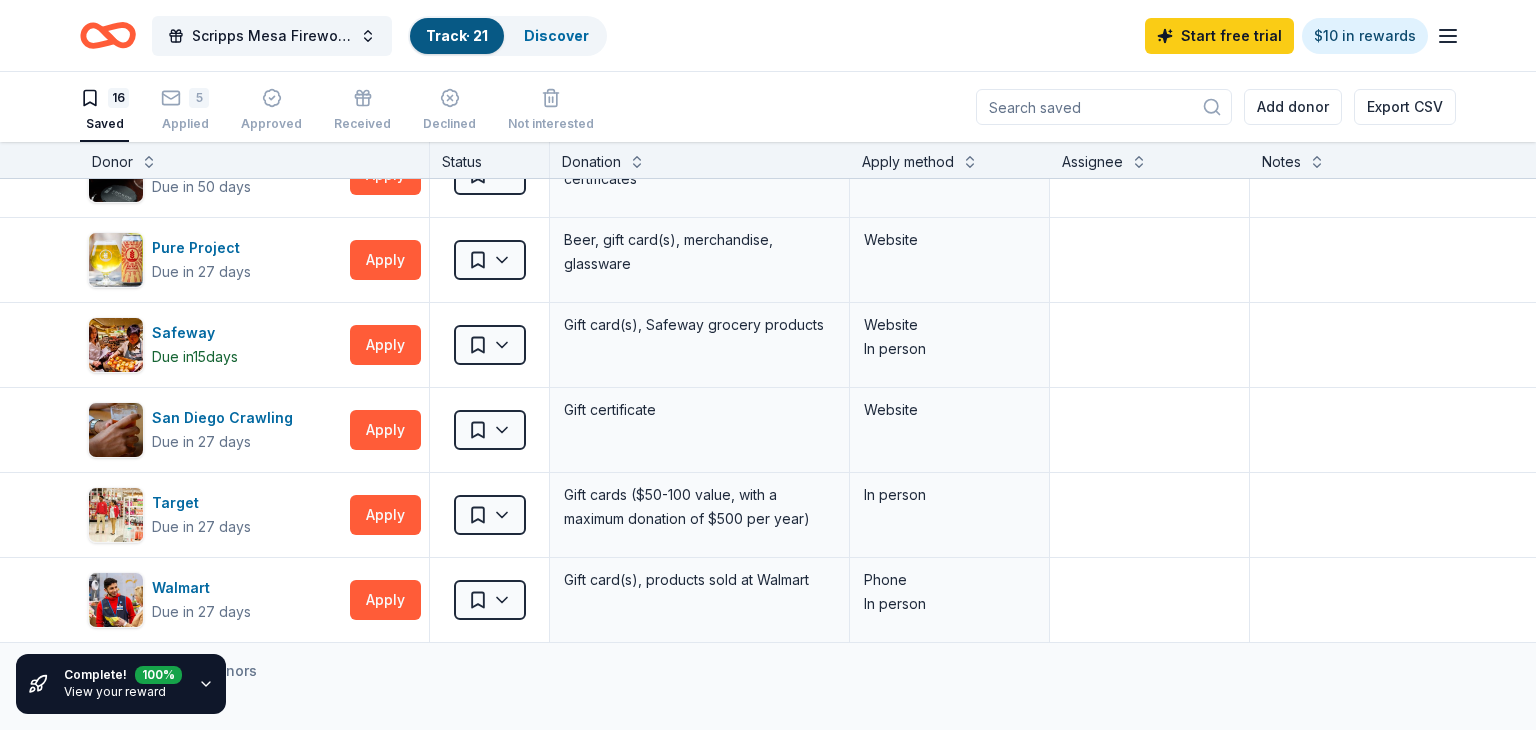 scroll, scrollTop: 889, scrollLeft: 0, axis: vertical 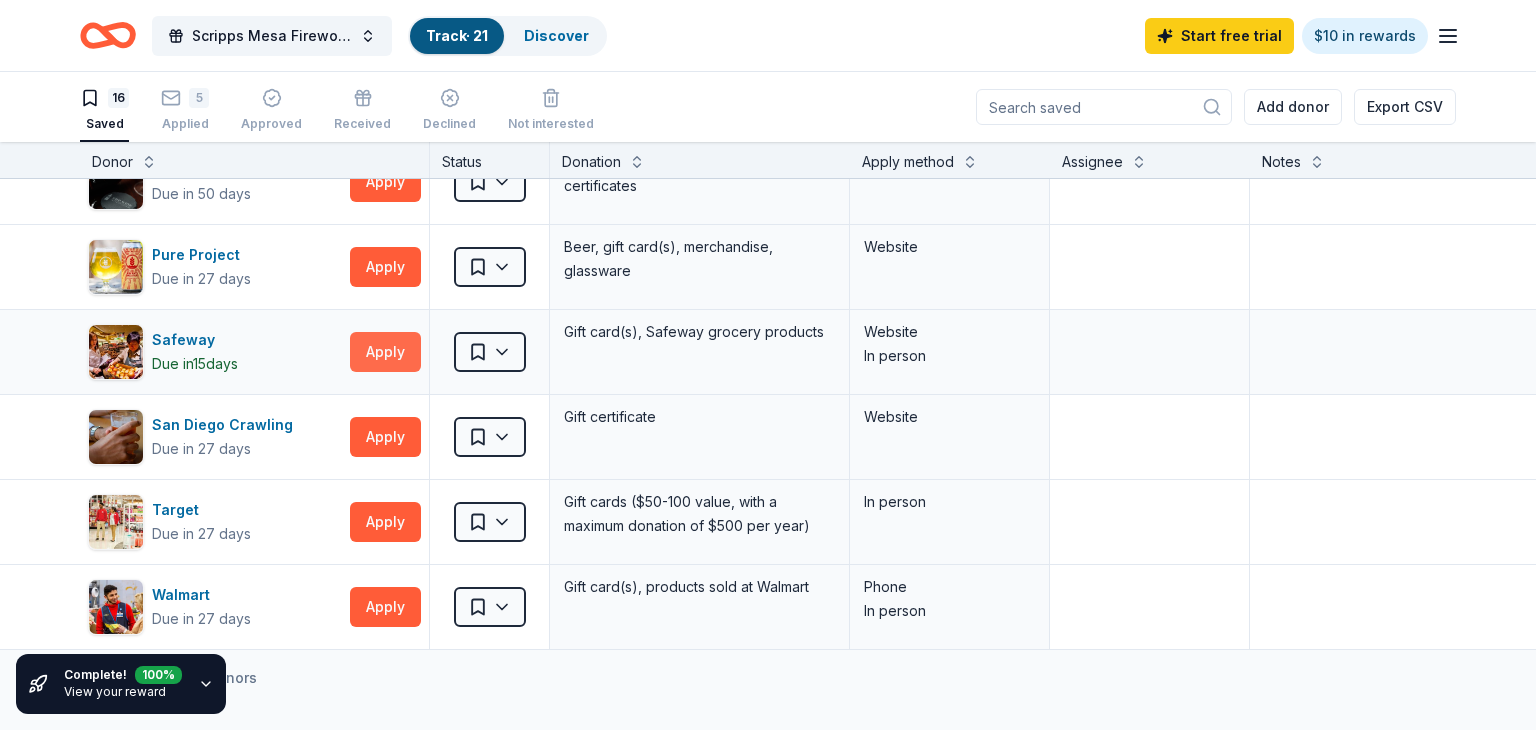 click on "Apply" at bounding box center (385, 352) 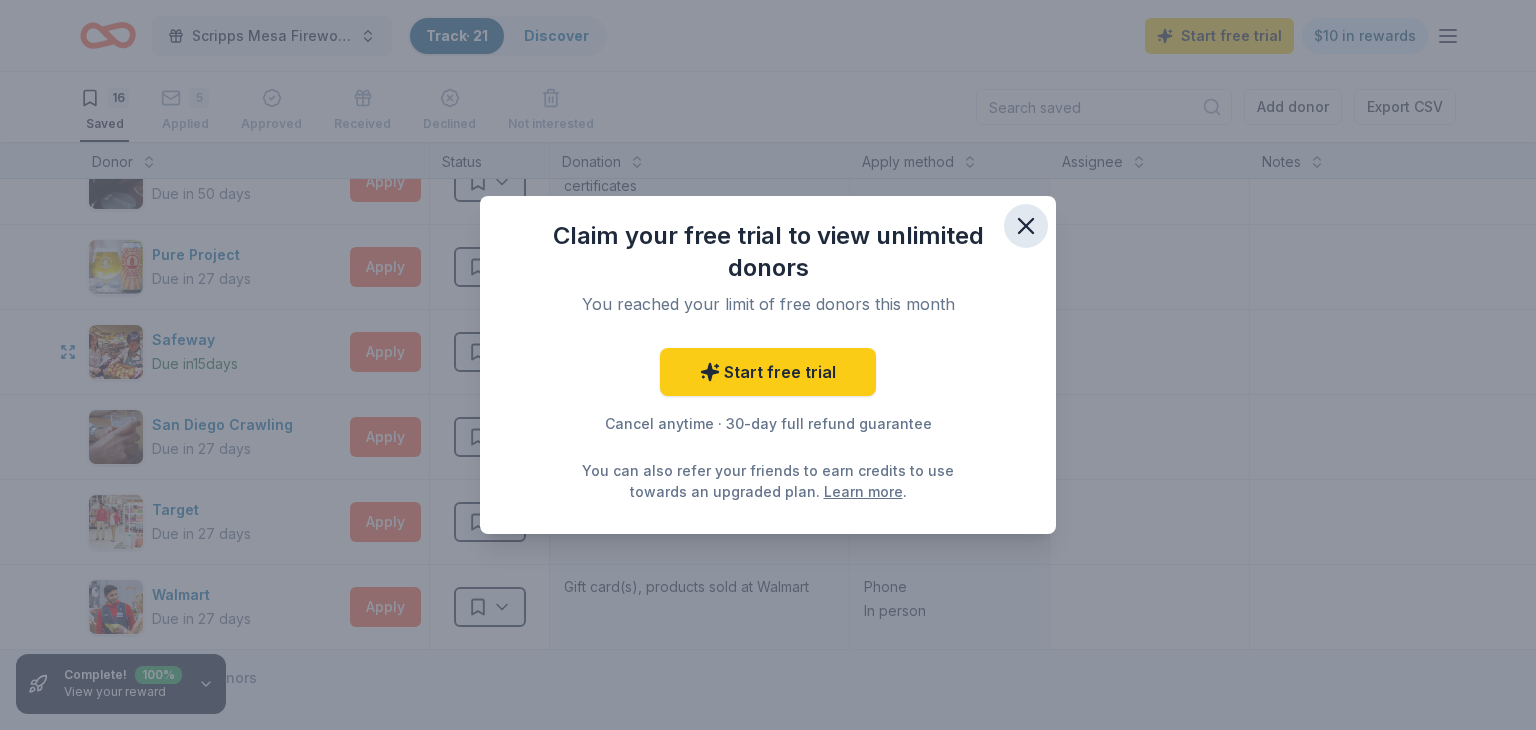 click 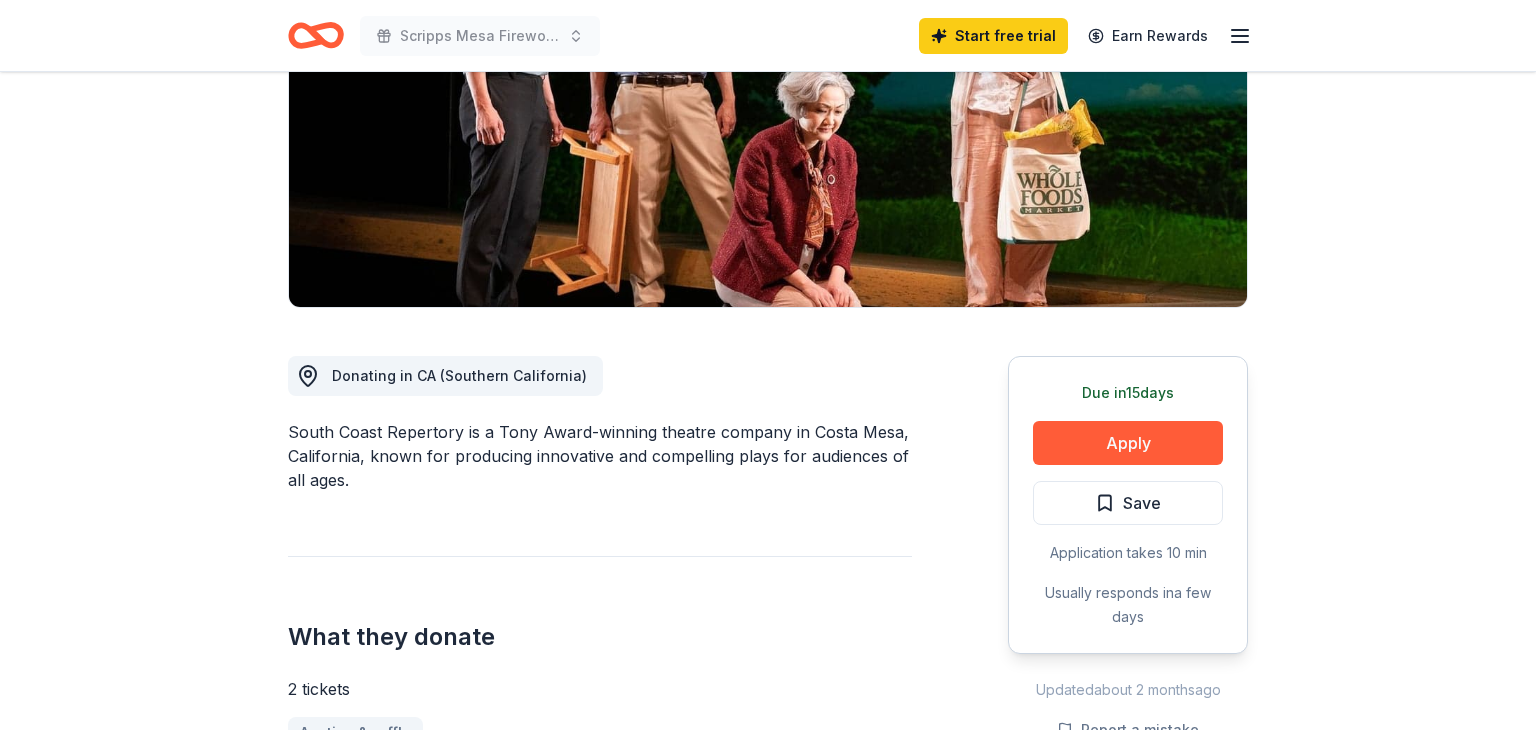 scroll, scrollTop: 295, scrollLeft: 0, axis: vertical 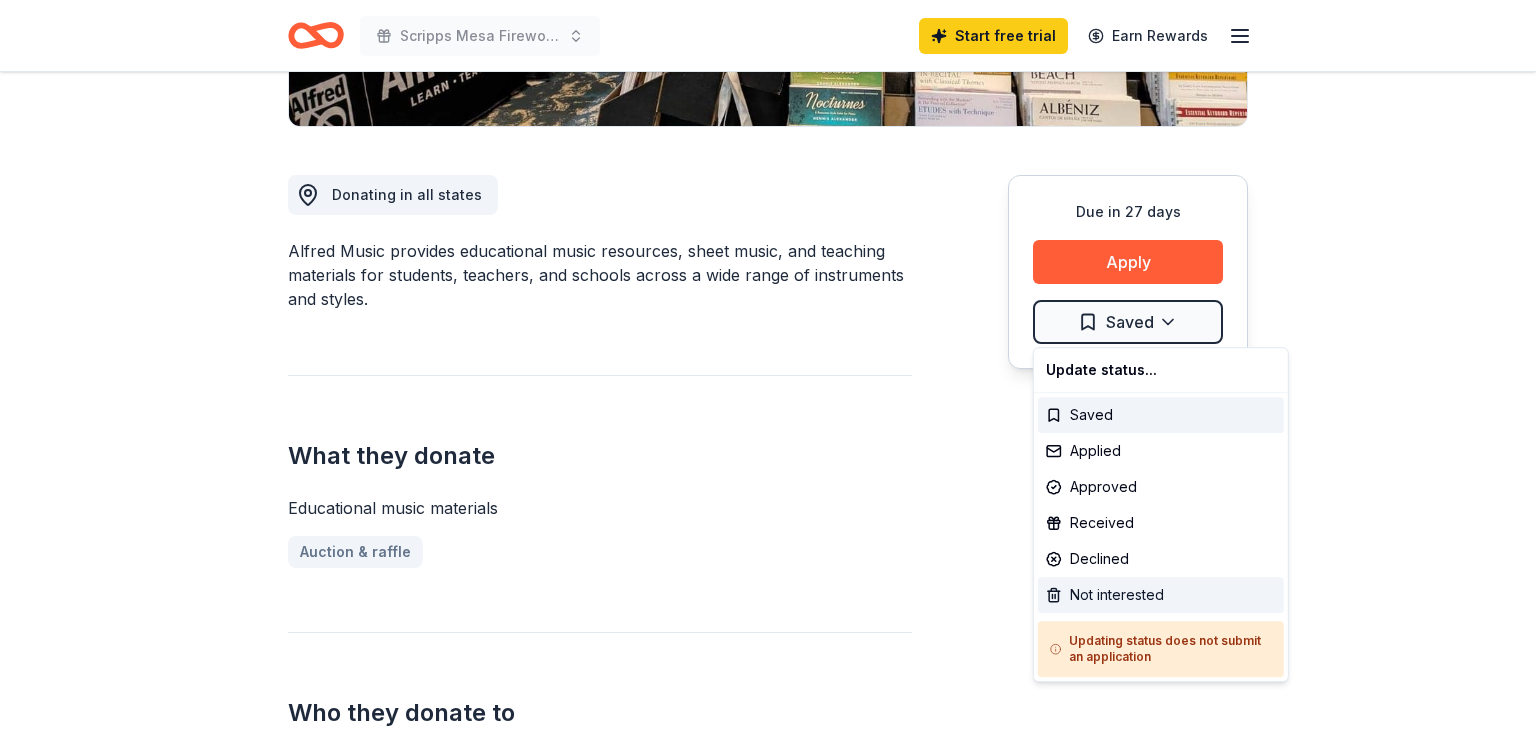 click on "Not interested" at bounding box center (1161, 595) 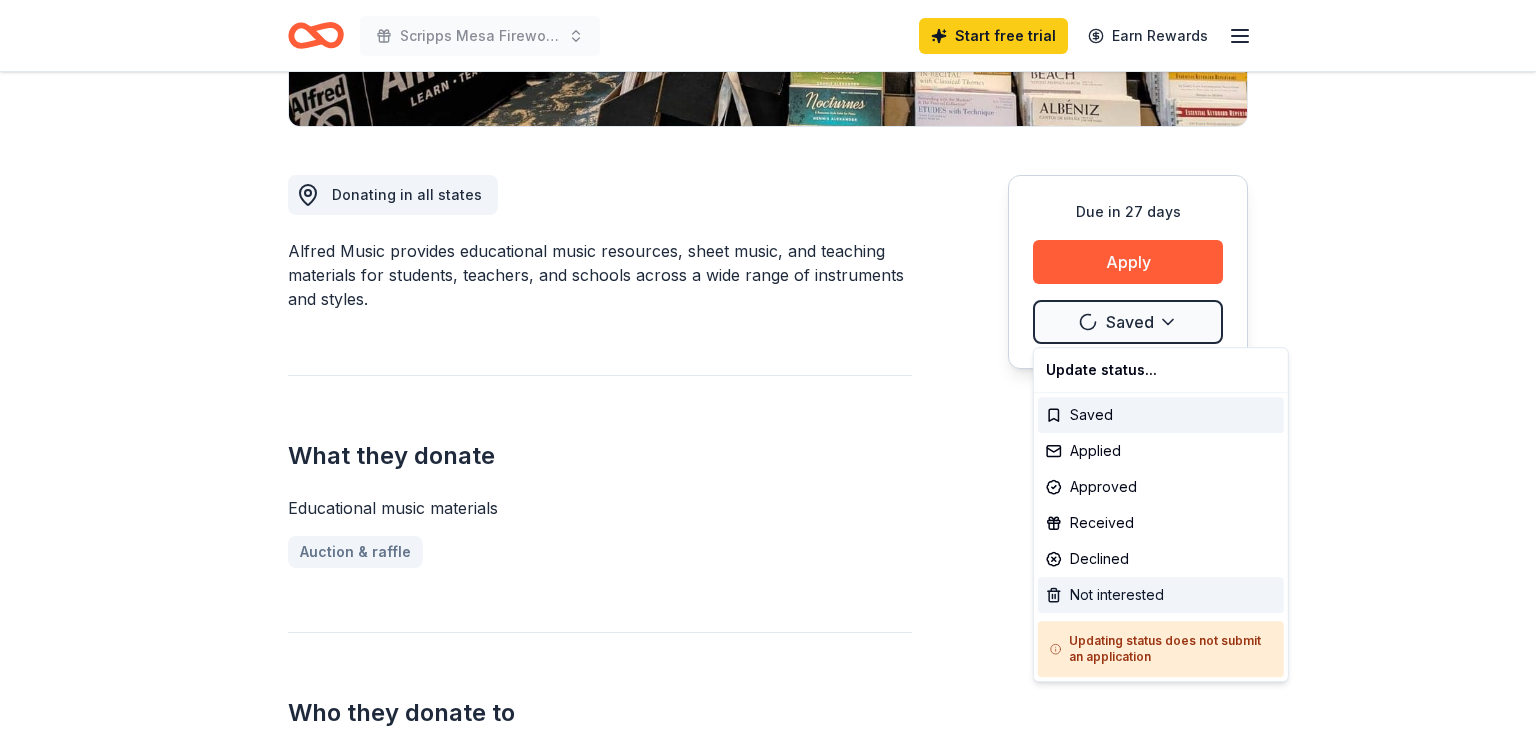 click on "Not interested" at bounding box center [1161, 595] 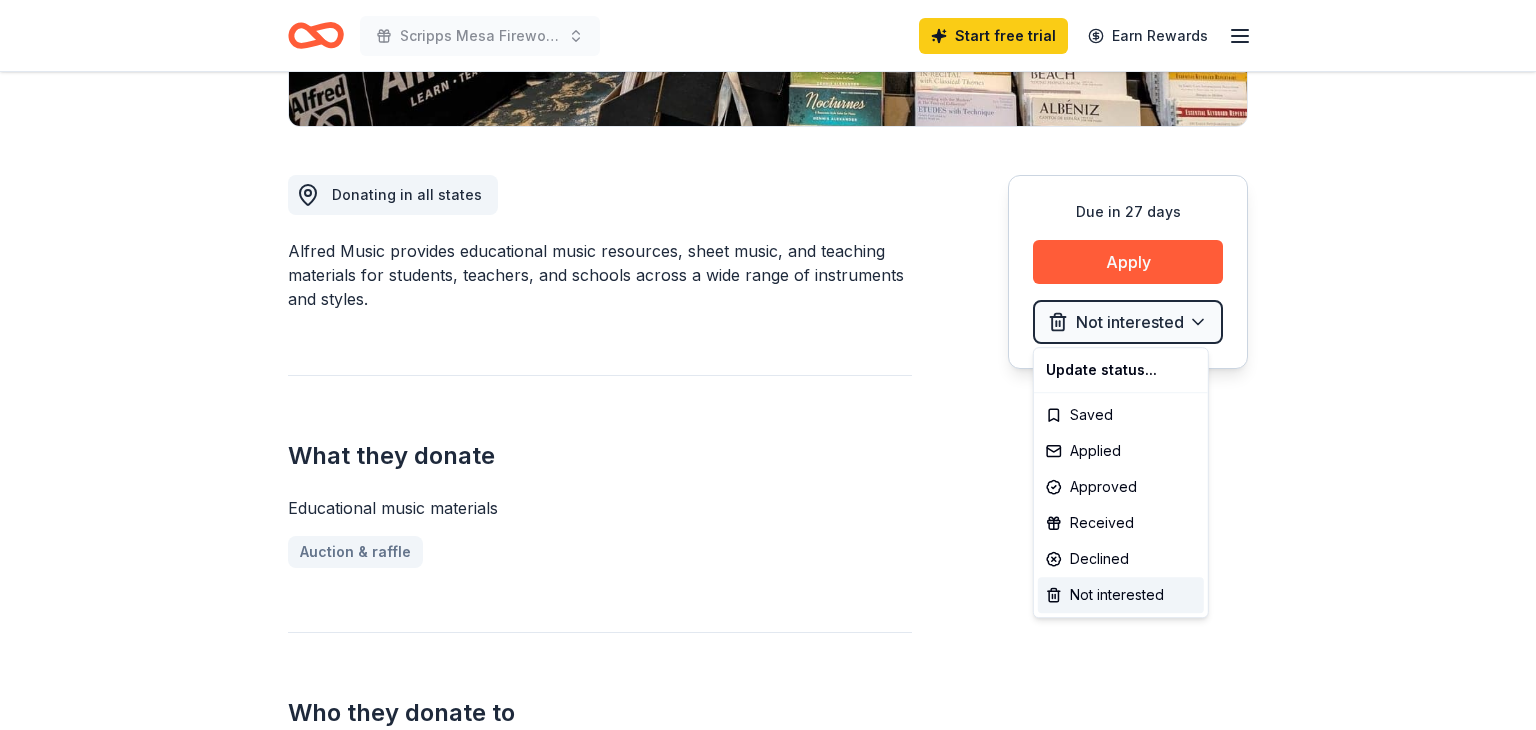 click on "Scripps Mesa Fireworks Mira Mesa Street Fair Booth Start free  trial Earn Rewards Due in 27 days Share Alfred Music New Share Donating in all [STATE] Alfred Music provides educational music resources, sheet music, and teaching materials for students, teachers, and schools across a wide range of instruments and styles. What they donate Educational music materials Auction & raffle Who they donate to  Preferred Supports nonprofit organizations, music education programs affected by natural disasters, and professional development events for music educators Art & Culture Disaster Relief Education 501(c)(3) preferred Start free Pro trial to view approval rates and average donation values Due in 27 days Apply Not interested Updated  26 days  ago Report a mistake New Be the first to review this company! Leave a review Similar donors 3   applies  last week 27 days left Online app Urban Air Adventure Park 4.8 Admission ticket(s) Local 27 days left Online app Fry The Coop New Food, gift cards Local Deadline passed New New" at bounding box center [768, -116] 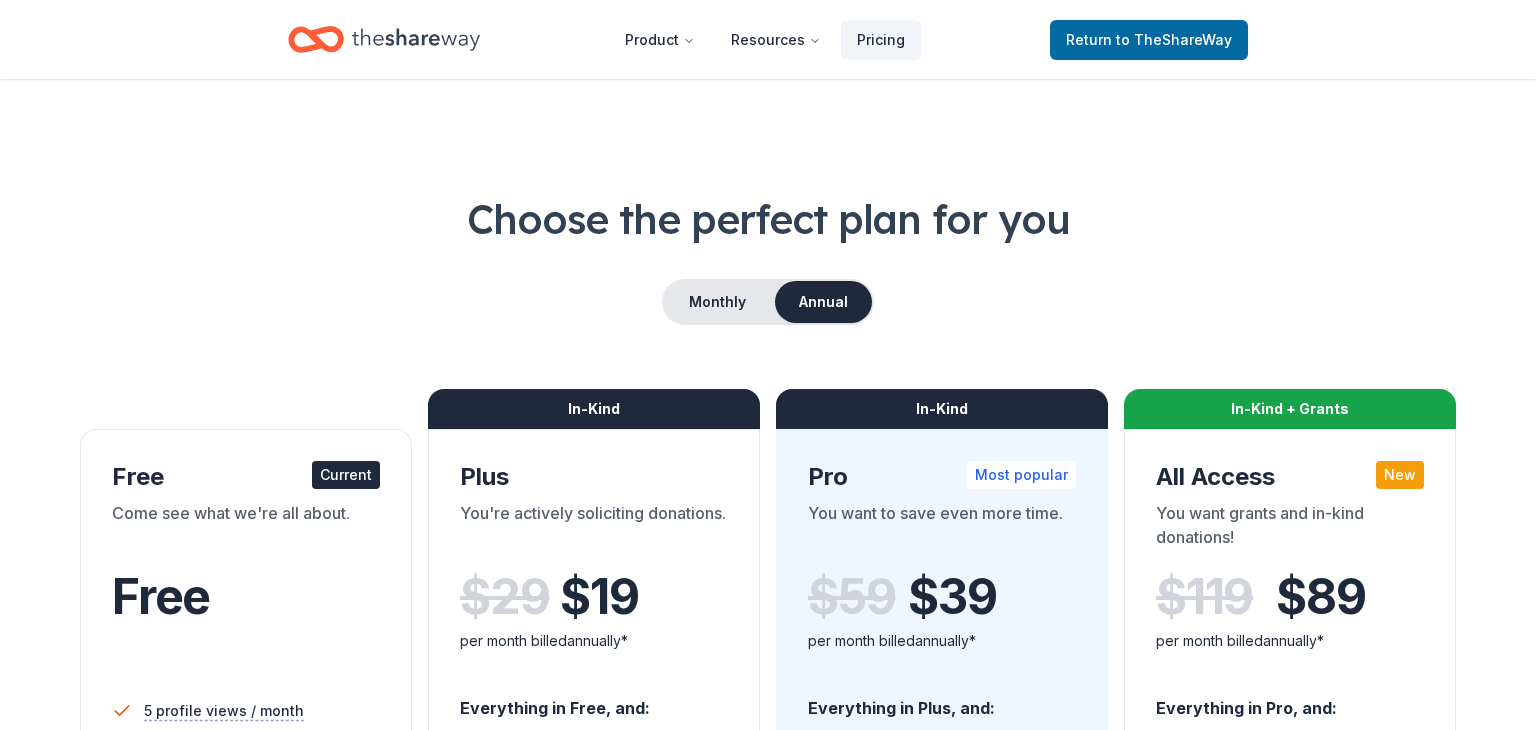 scroll, scrollTop: 0, scrollLeft: 0, axis: both 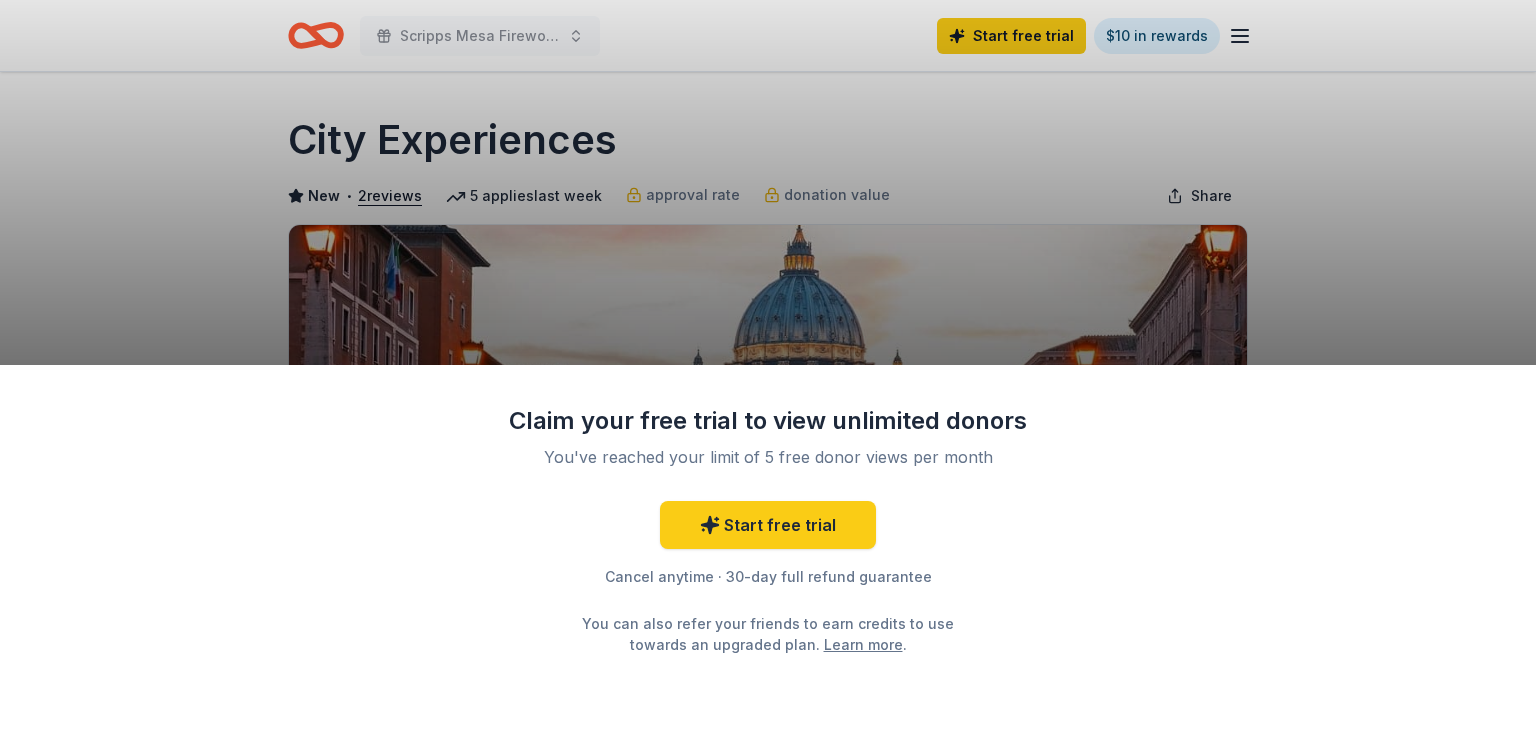 click on "Claim your free trial to view unlimited donors You've reached your limit of 5 free donor views per month Start free  trial Cancel anytime · 30-day full refund guarantee You can also refer your friends to earn credits to use towards an upgraded plan.   Learn more ." at bounding box center (768, 365) 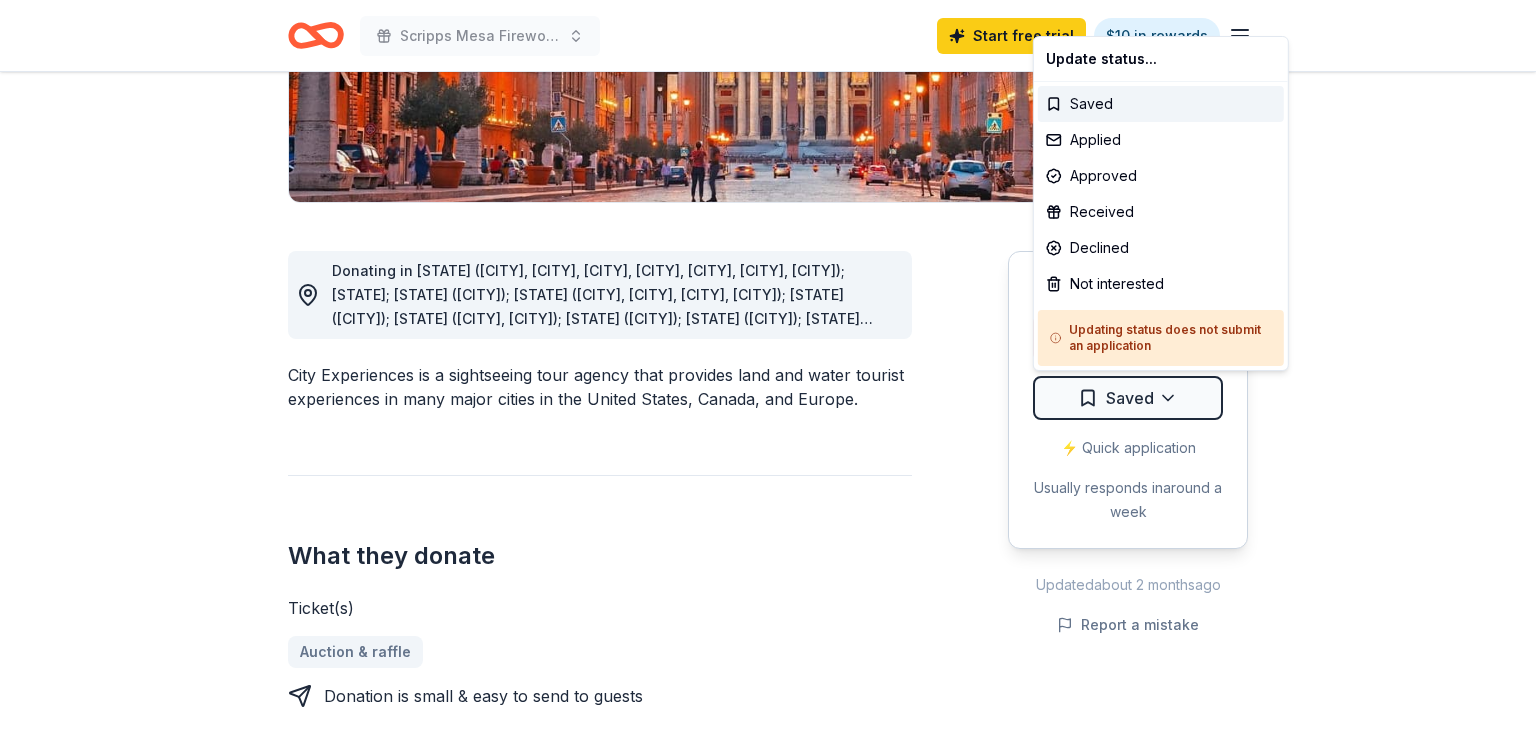 click on "Scripps Mesa Fireworks Mira Mesa Street Fair Booth Start free  trial $10 in rewards Due in  12  days Share City Experiences New • 2  reviews 5   applies  last week approval rate donation value Share Donating in [STATE] ([CITY], [CITY], [CITY], [CITY], [CITY], [CITY], [CITY]); [STATE]; [STATE] ([CITY]); [STATE] ([CITY], [CITY], [CITY], [CITY]); [STATE] ([CITY]); [STATE] ([CITY], [CITY]); [STATE] ([CITY]); [STATE] ([CITY]); [STATE] ([CITY]) City Experiences is a sightseeing tour agency that provides land and water tourist experiences in many major cities in the United States, Canada, and Europe. What they donate Ticket(s) Auction & raffle Donation is small & easy to send to guests Who they donate to  Preferred 501(c)(3) required Due in  12  days Apply Saved ⚡️ Quick application Usually responds in  around a week Updated  about 2 months  ago Report a mistake approval rate 20 % approved 30 % declined 50 % no response donation value (average) $xx - $xx $xx - $xx $xx - $xx $xx - $xx New • 2" at bounding box center (768, -40) 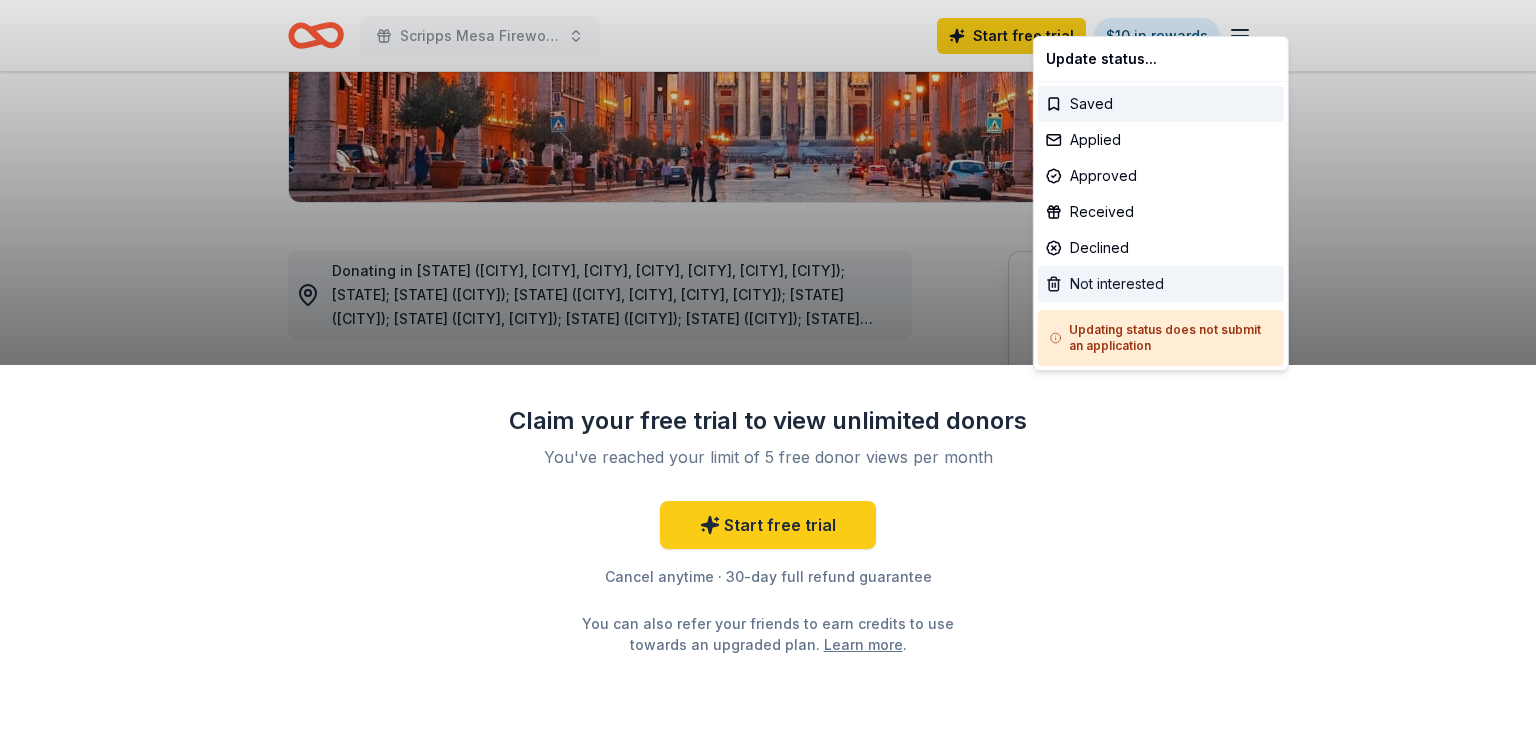 click on "Not interested" at bounding box center (1161, 284) 